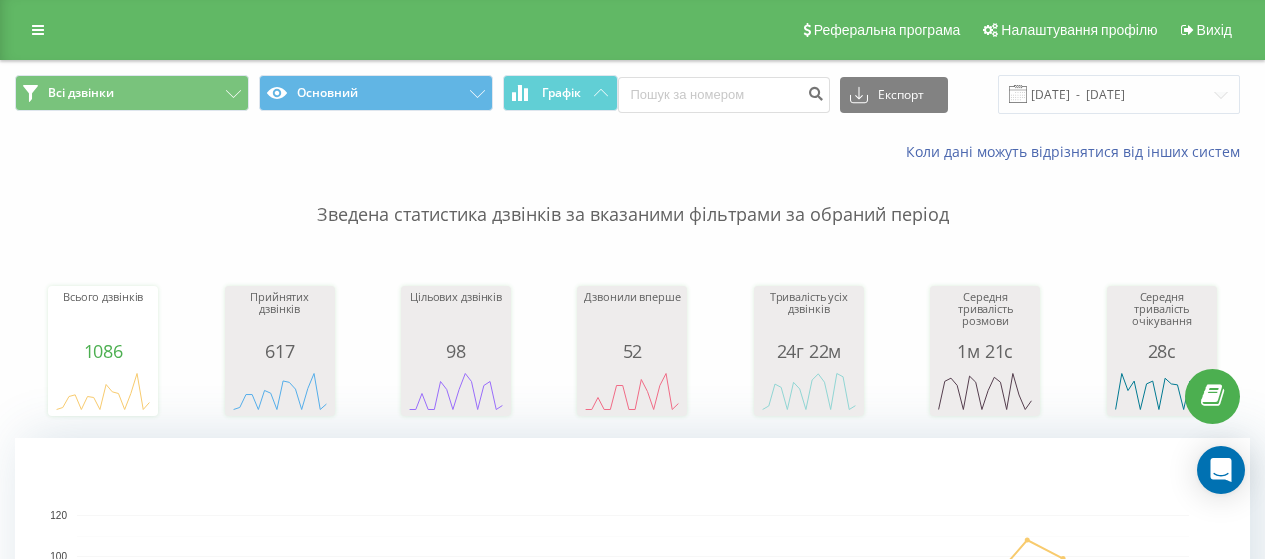 scroll, scrollTop: 0, scrollLeft: 0, axis: both 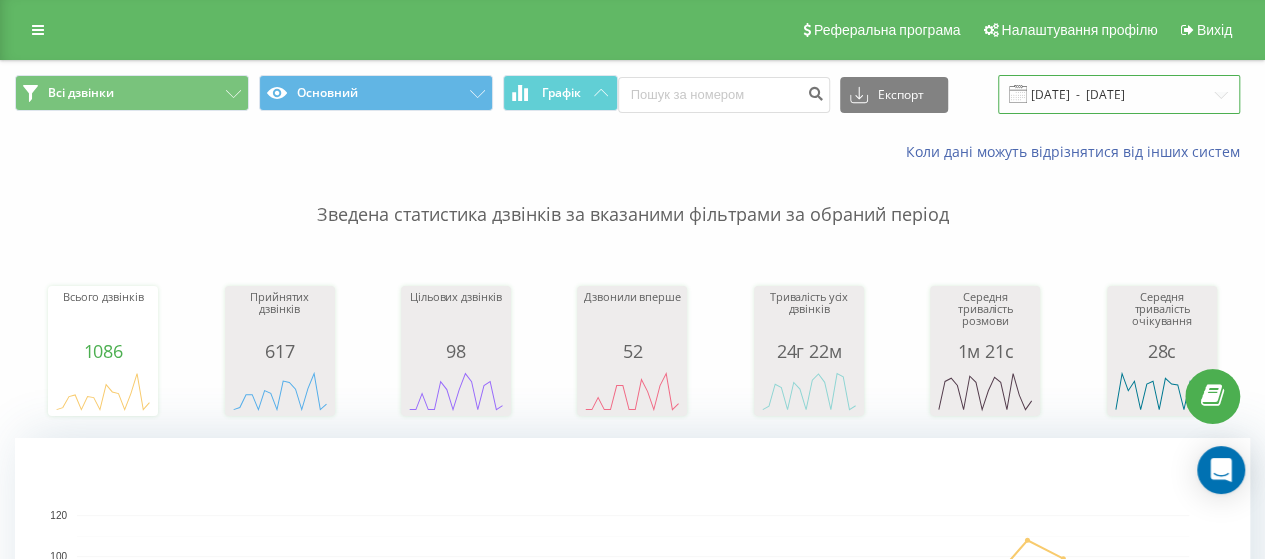 click on "[DATE]  -  [DATE]" at bounding box center (1119, 94) 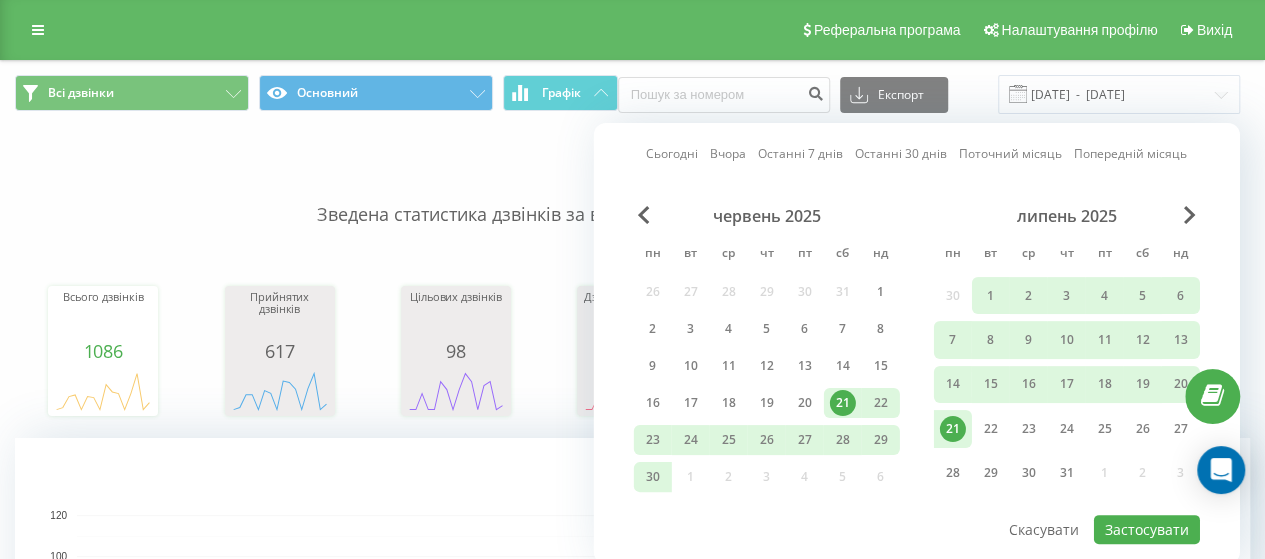 click on "21" at bounding box center (953, 429) 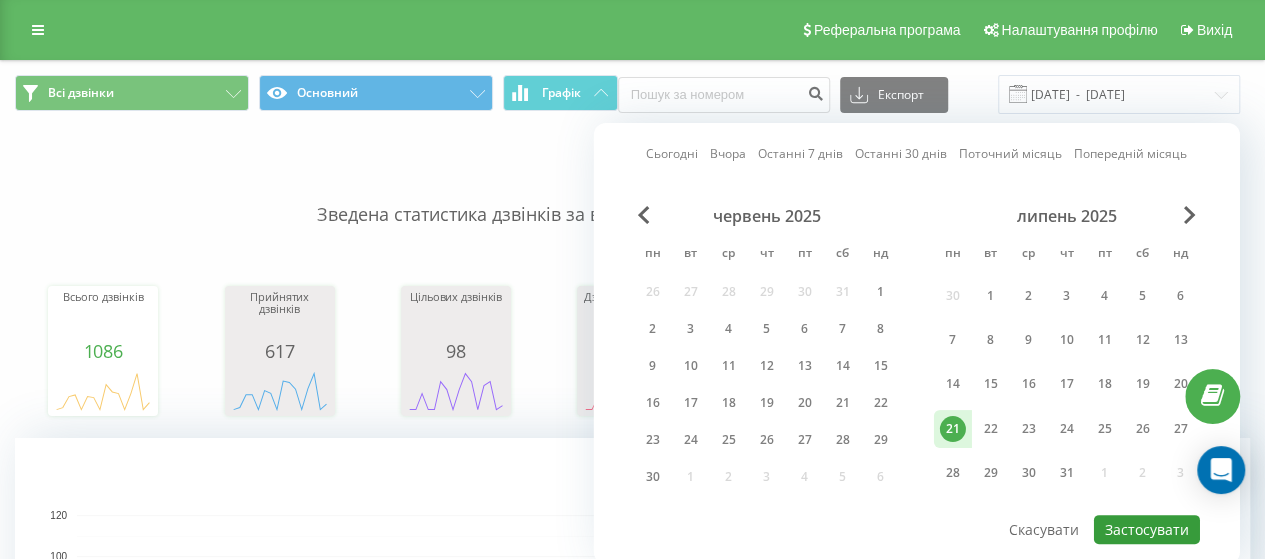 click on "Застосувати" at bounding box center [1147, 529] 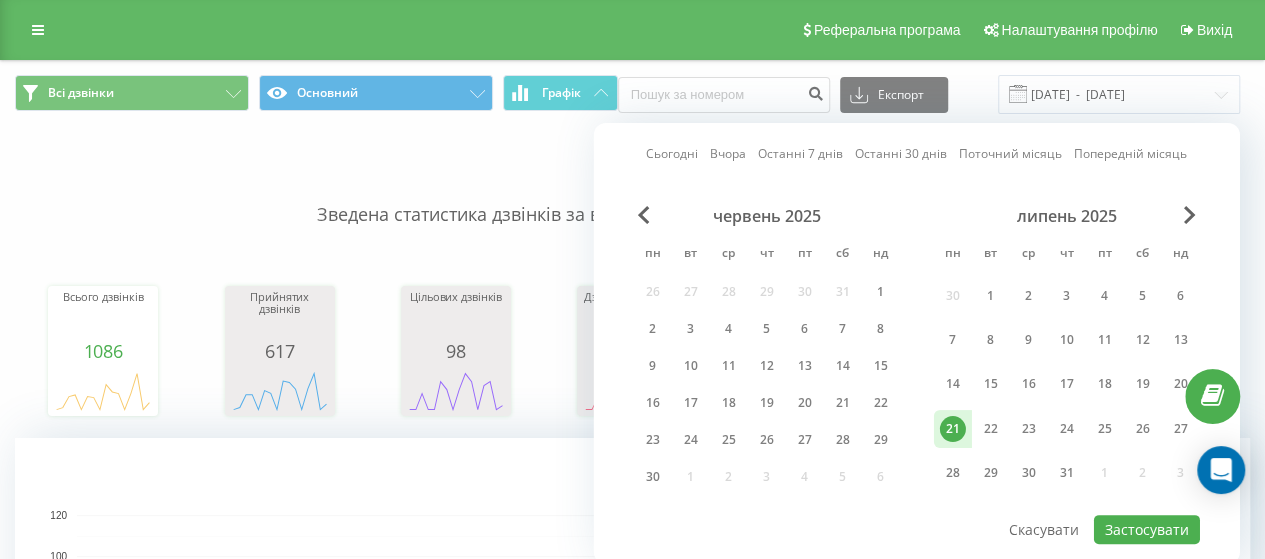type on "21.07.2025  -  21.07.2025" 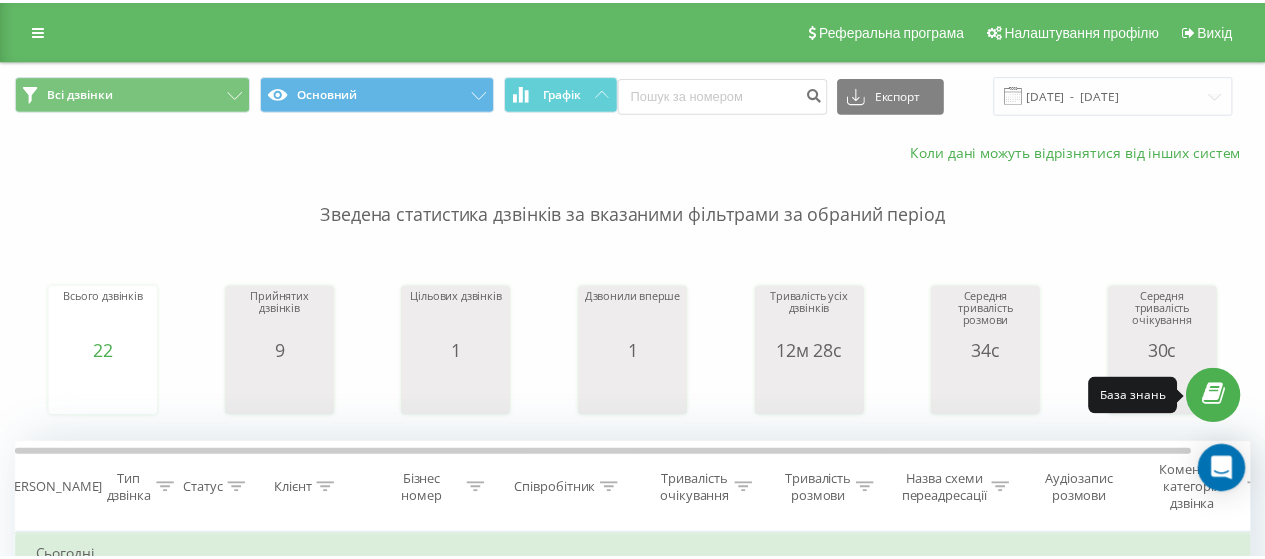 scroll, scrollTop: 0, scrollLeft: 0, axis: both 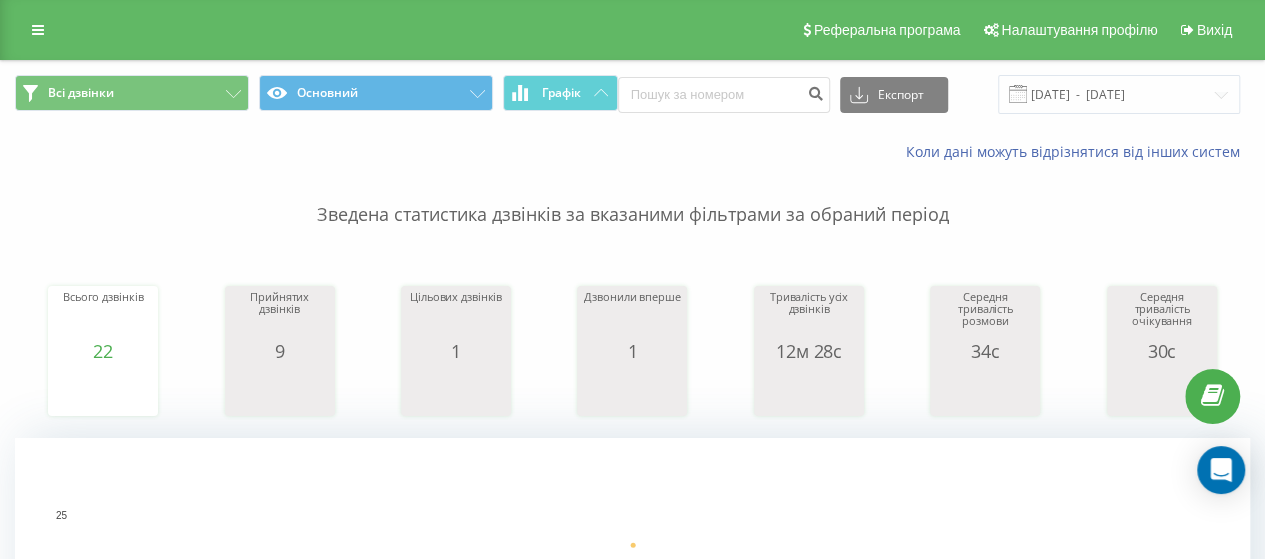 click on "Всі дзвінки Основний Графік" at bounding box center (316, 94) 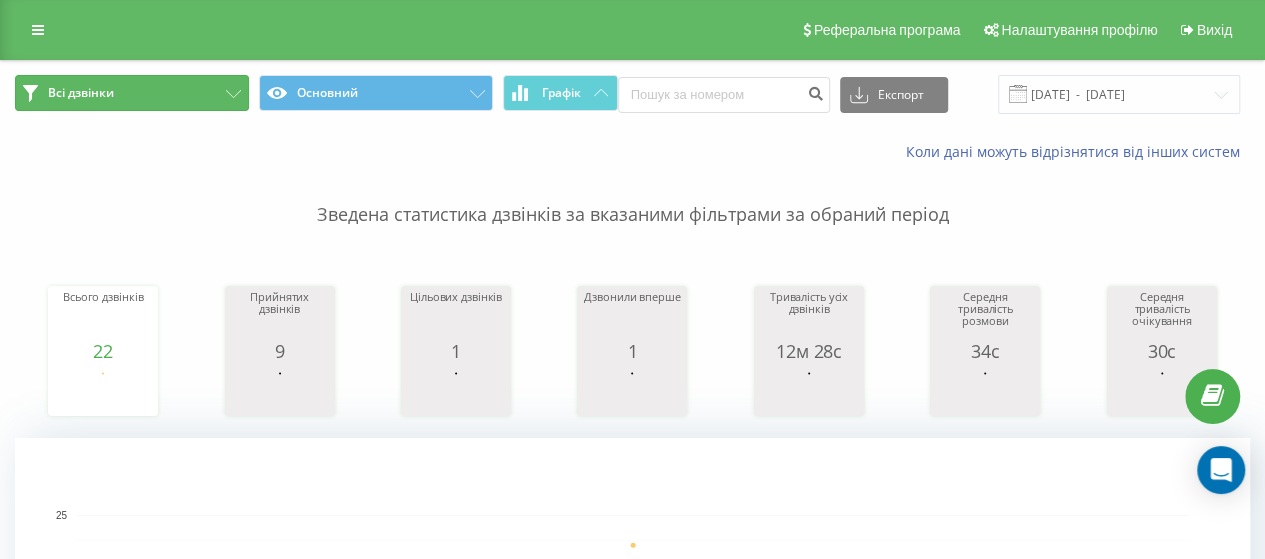 click on "Всі дзвінки" at bounding box center (132, 93) 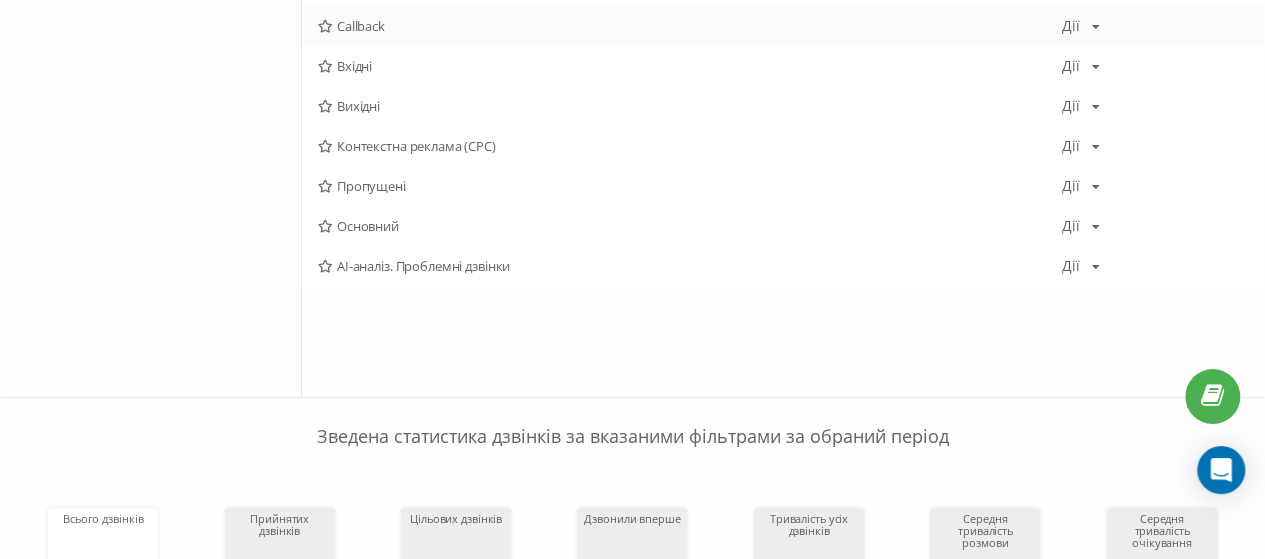 scroll, scrollTop: 100, scrollLeft: 0, axis: vertical 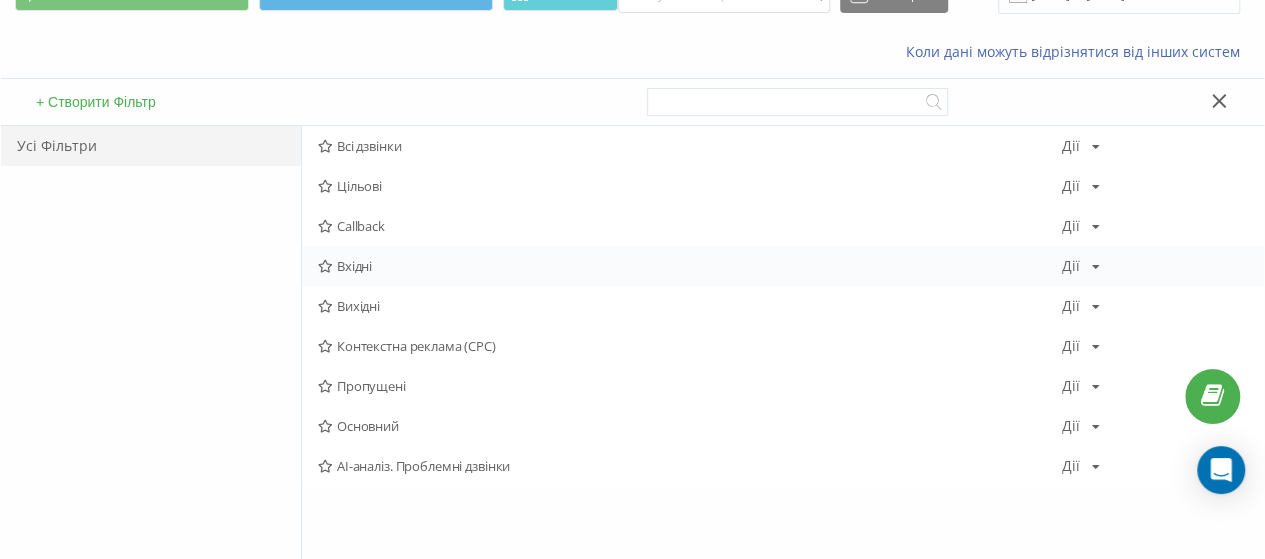 click on "Вхідні Дії Редагувати Копіювати Видалити За замовчуванням Поділитися" at bounding box center [783, 266] 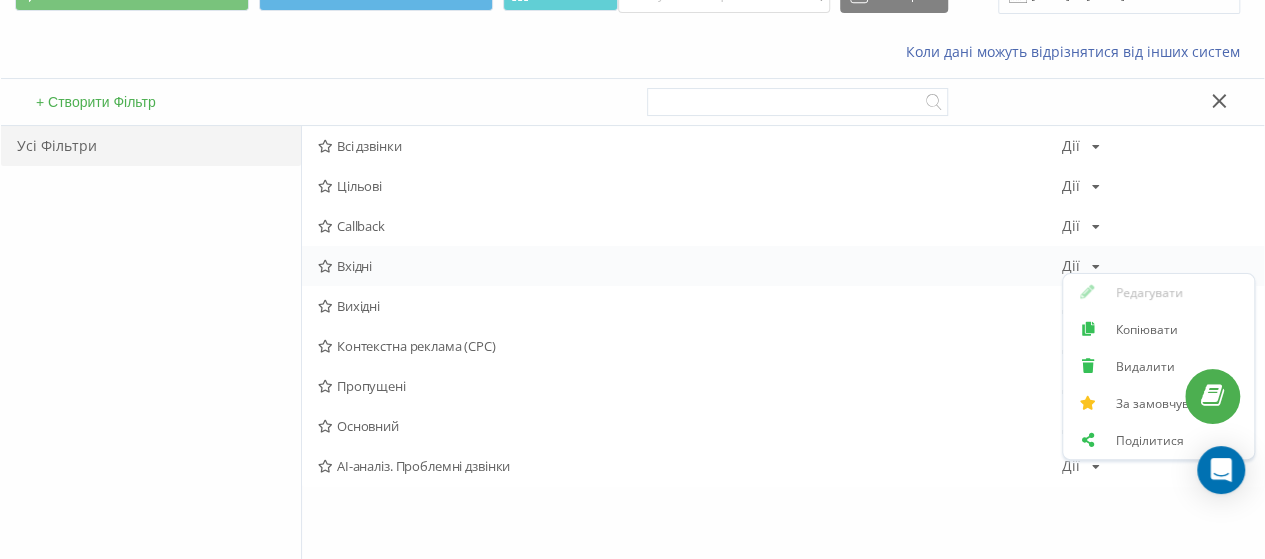 click on "Дії Редагувати Копіювати Видалити За замовчуванням Поділитися" at bounding box center [1081, 266] 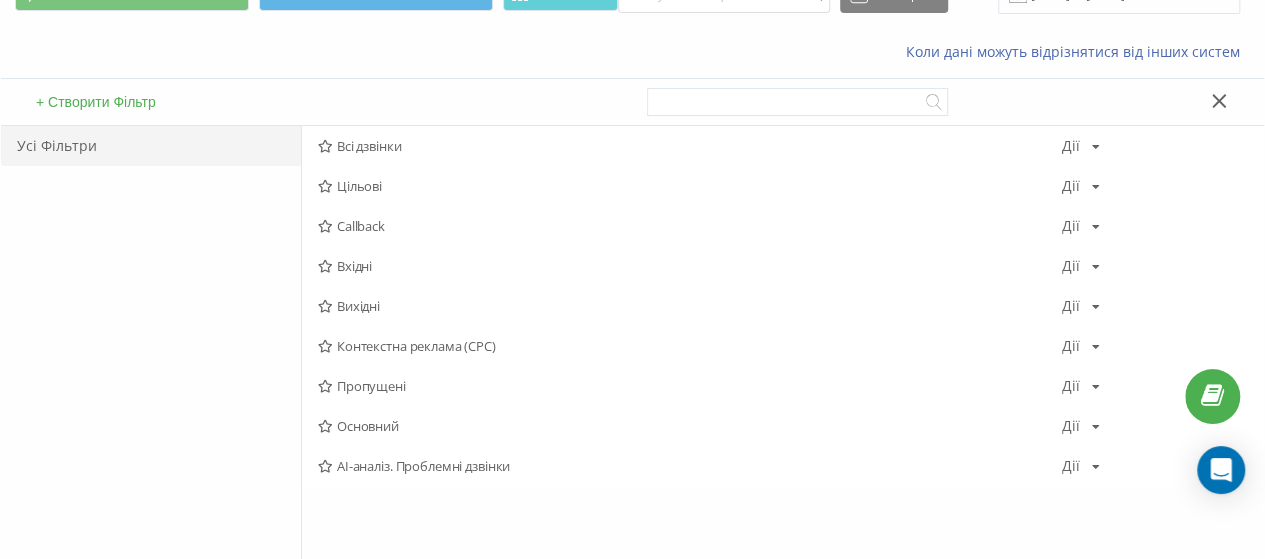 click on "Усі Фільтри" at bounding box center (151, 361) 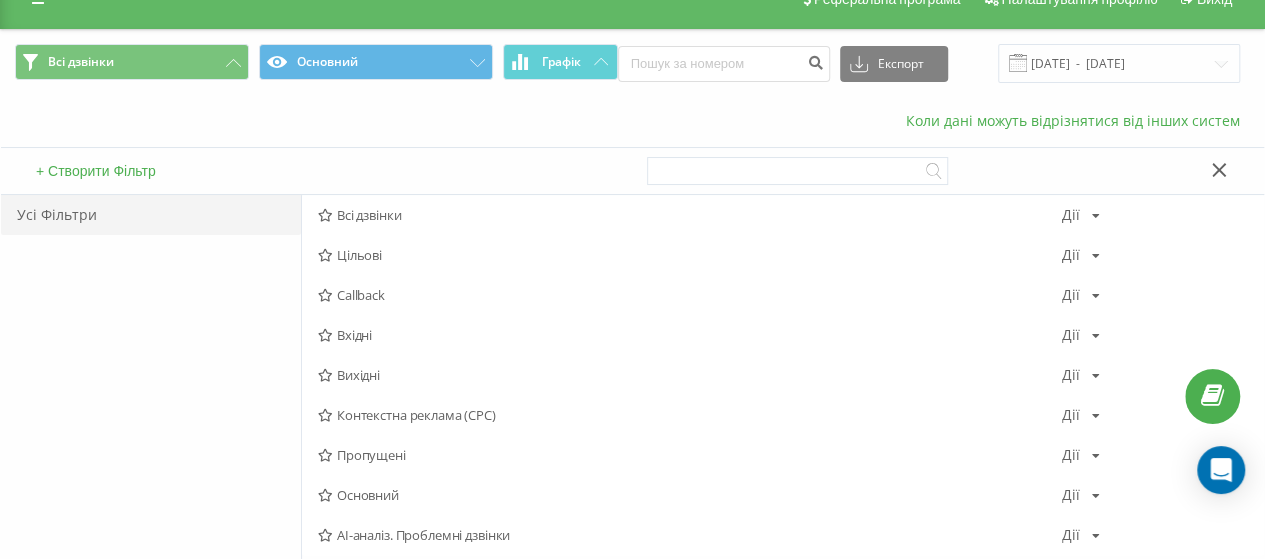 scroll, scrollTop: 0, scrollLeft: 0, axis: both 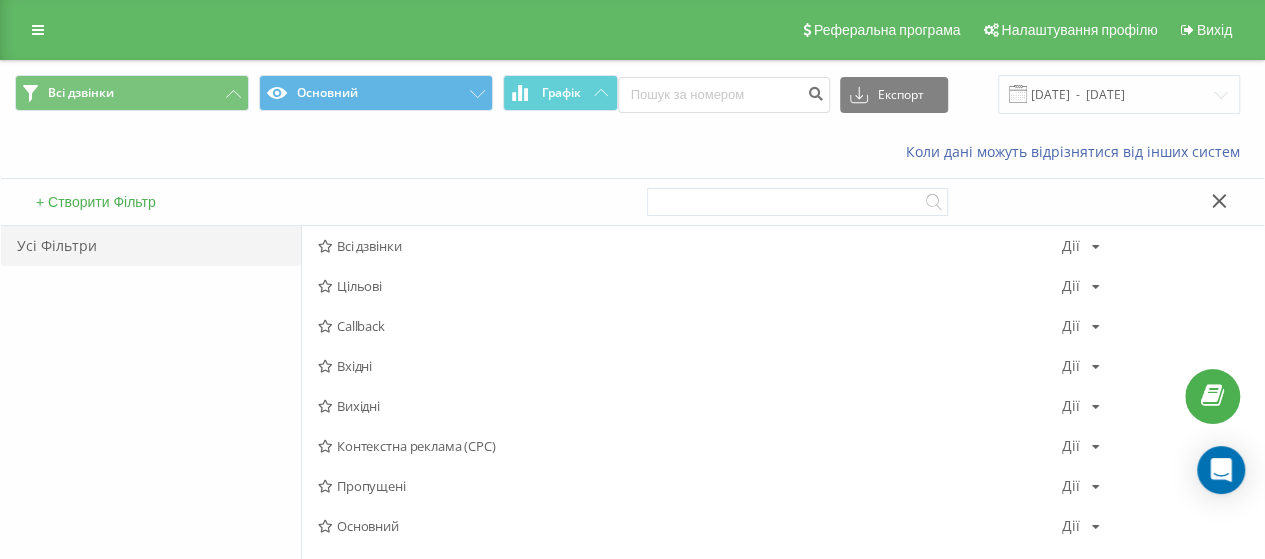 click 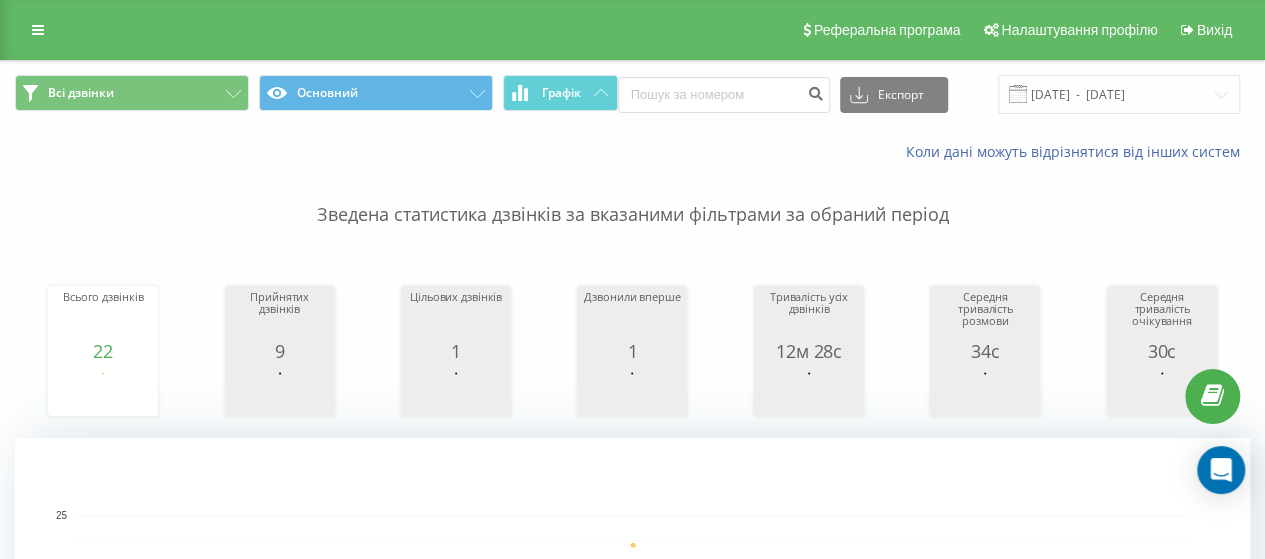 click on "Коли дані можуть відрізнятися вiд інших систем" at bounding box center [632, 152] 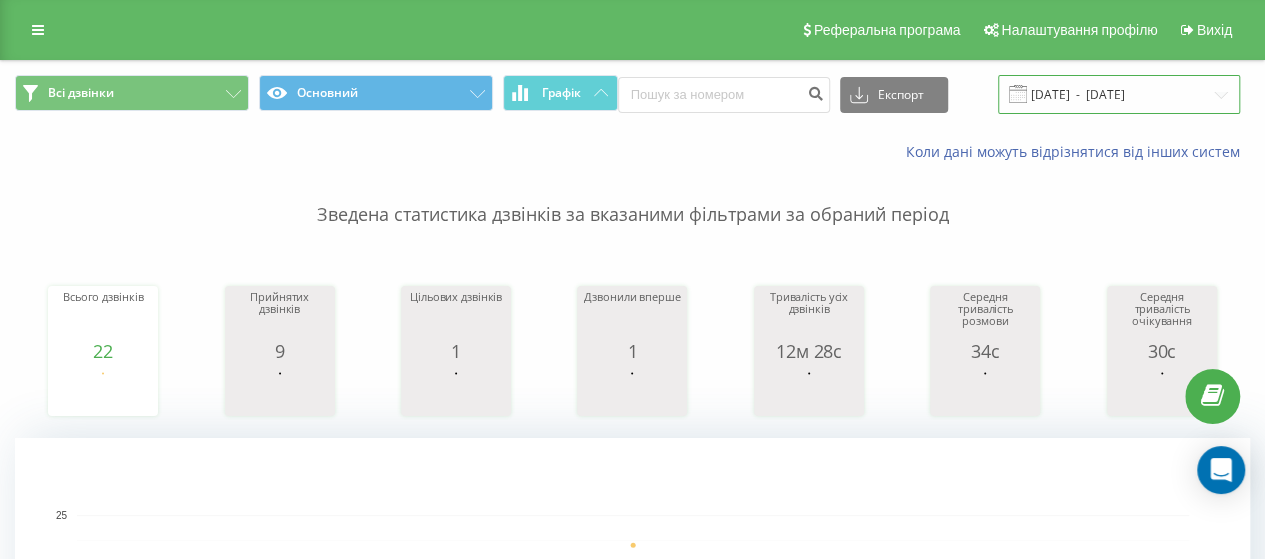 click on "[DATE]  -  [DATE]" at bounding box center [1119, 94] 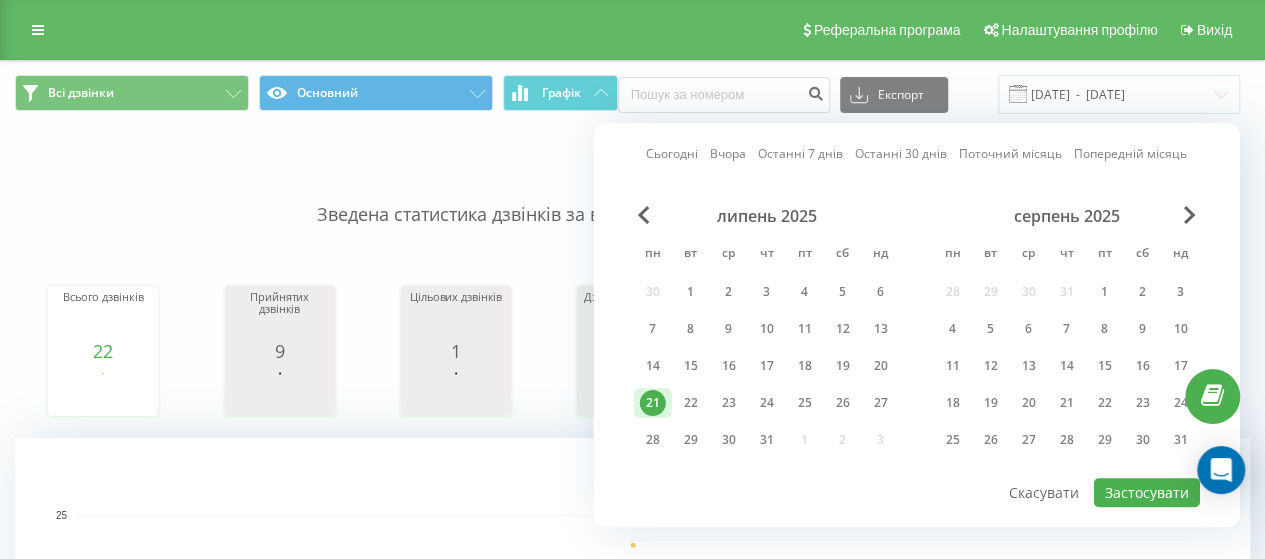 click on "21" at bounding box center [653, 403] 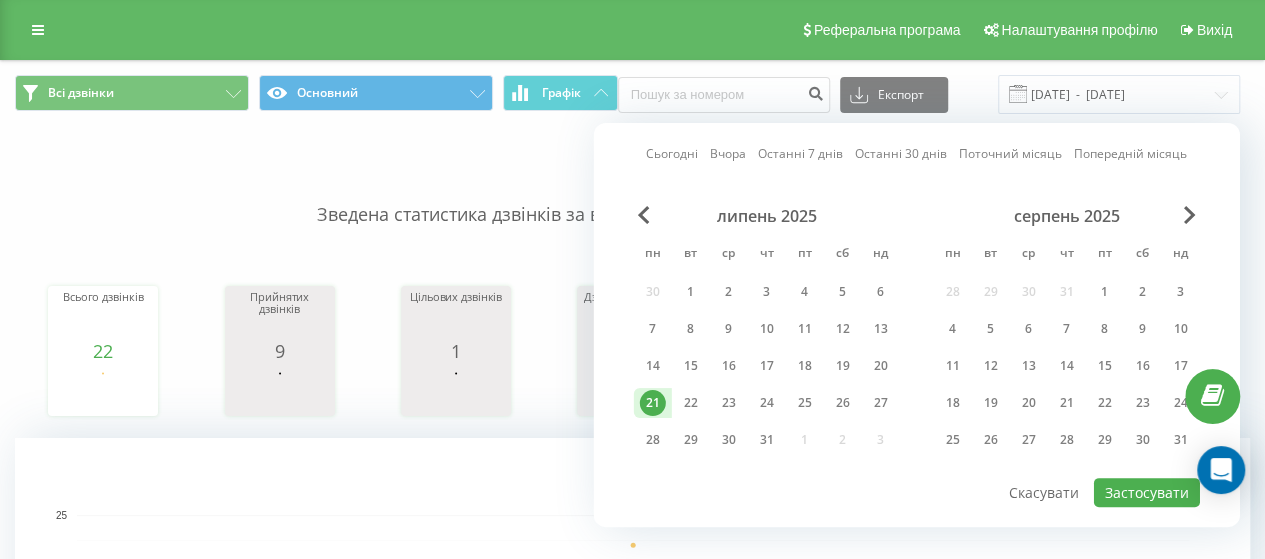 click on "21" at bounding box center (653, 403) 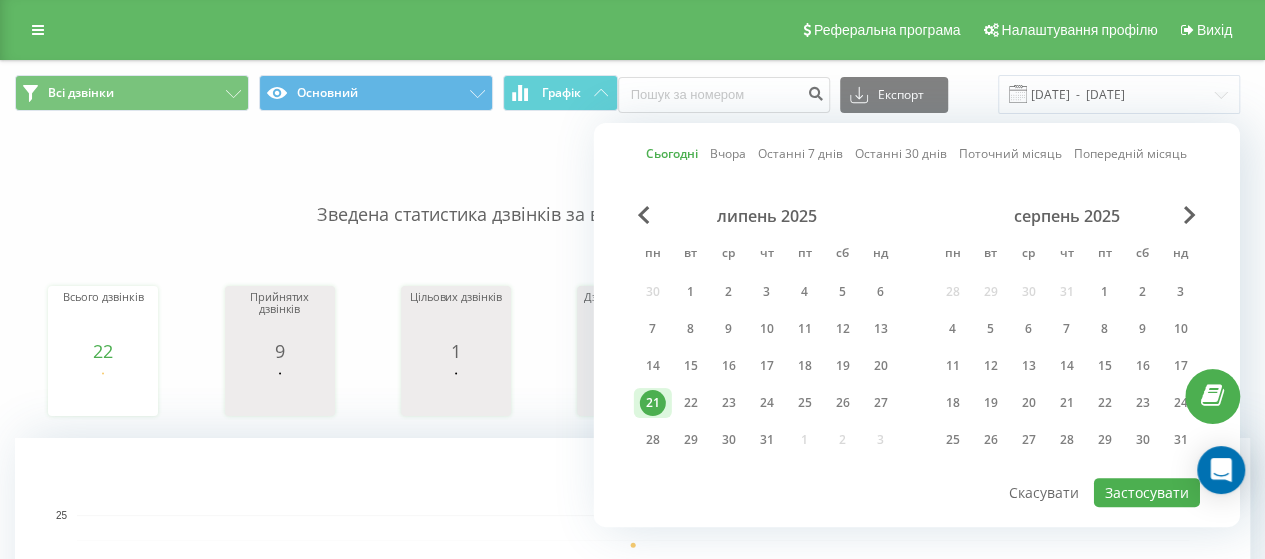 click on "Зведена статистика дзвінків за вказаними фільтрами за обраний період" at bounding box center [632, 195] 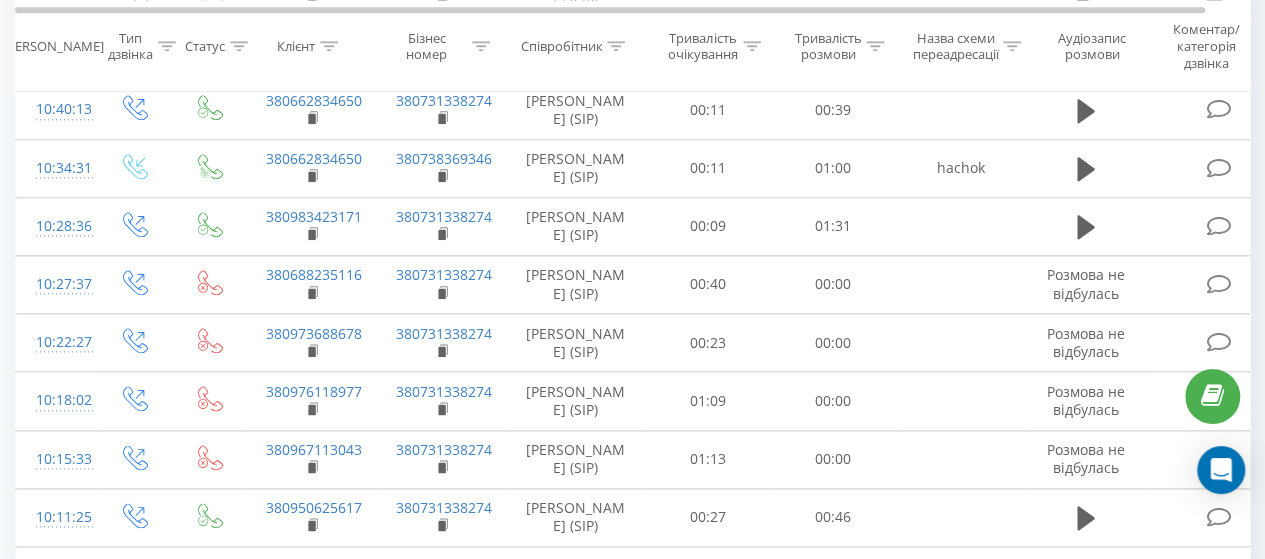 scroll, scrollTop: 1100, scrollLeft: 0, axis: vertical 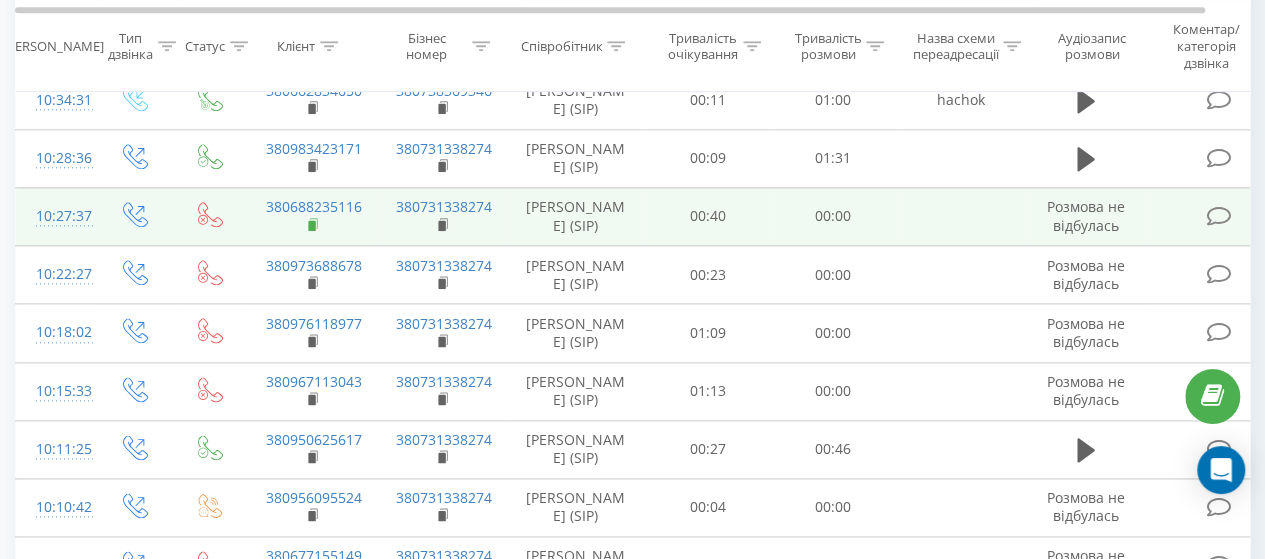 click 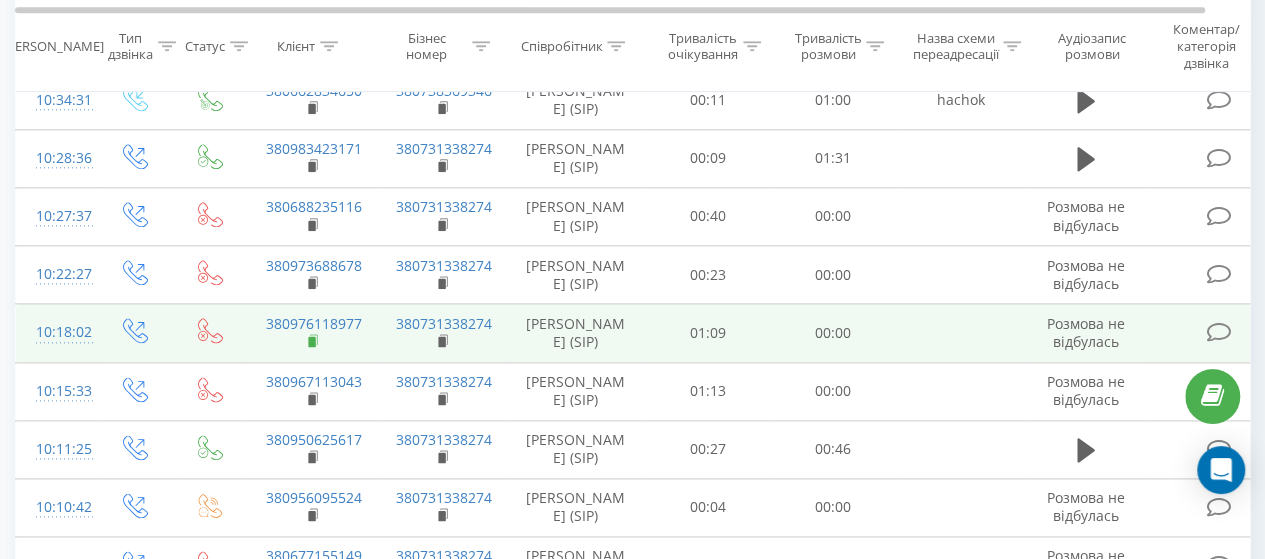 click 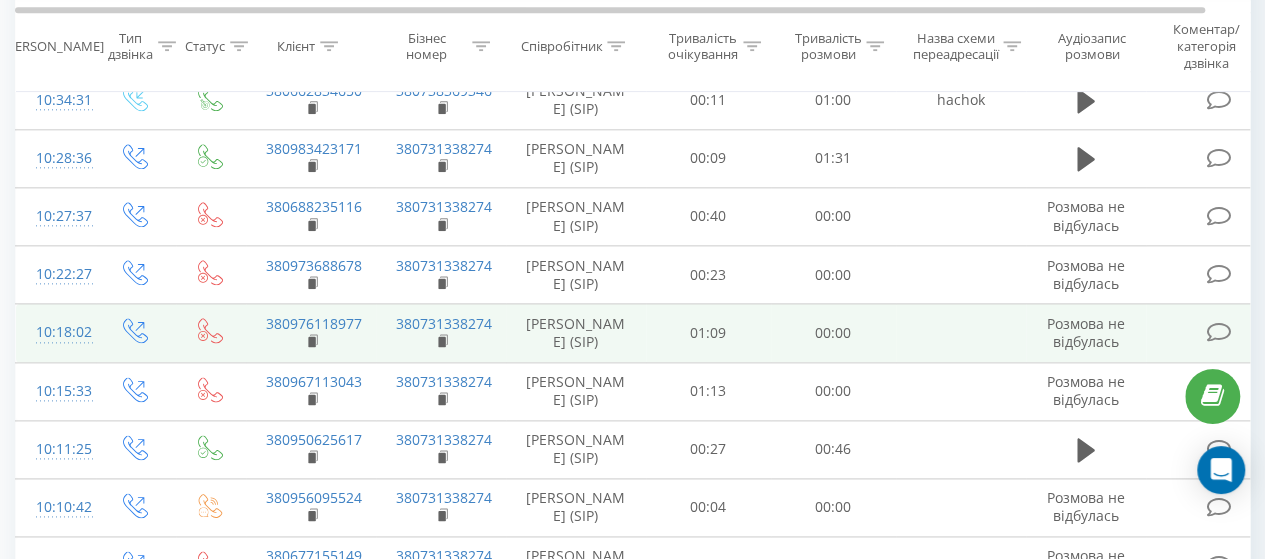 click on "380976118977" at bounding box center (311, 333) 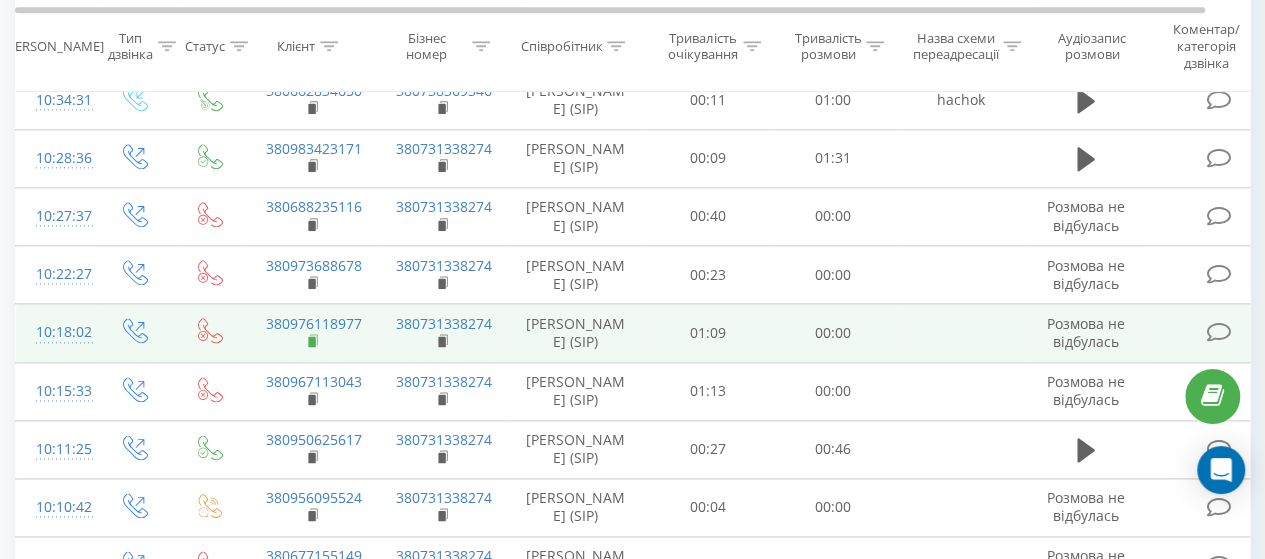 click 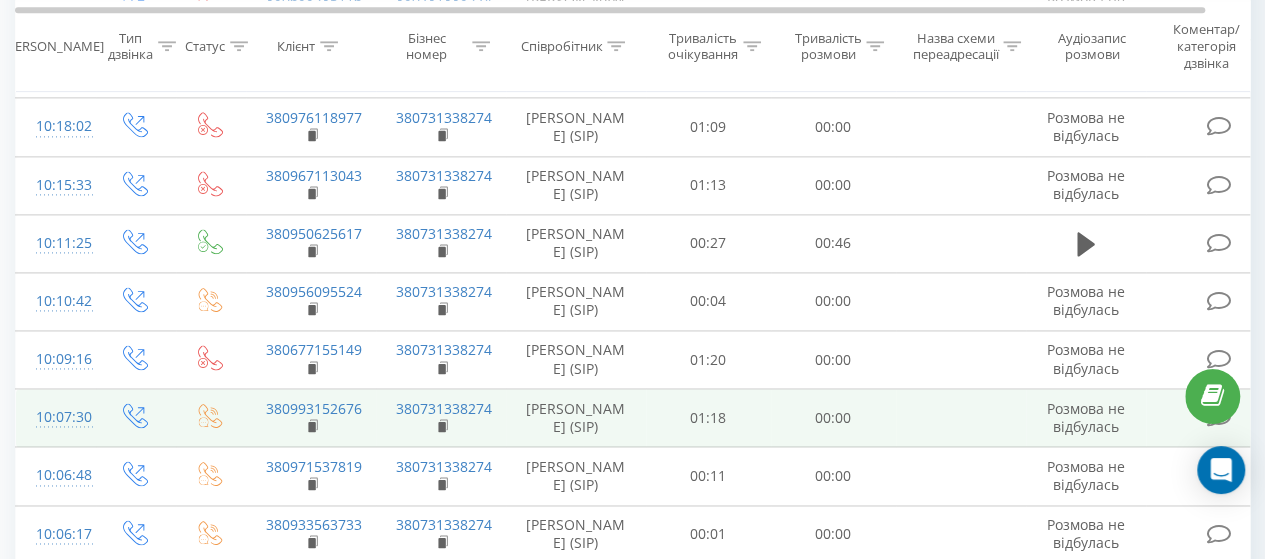 scroll, scrollTop: 1400, scrollLeft: 0, axis: vertical 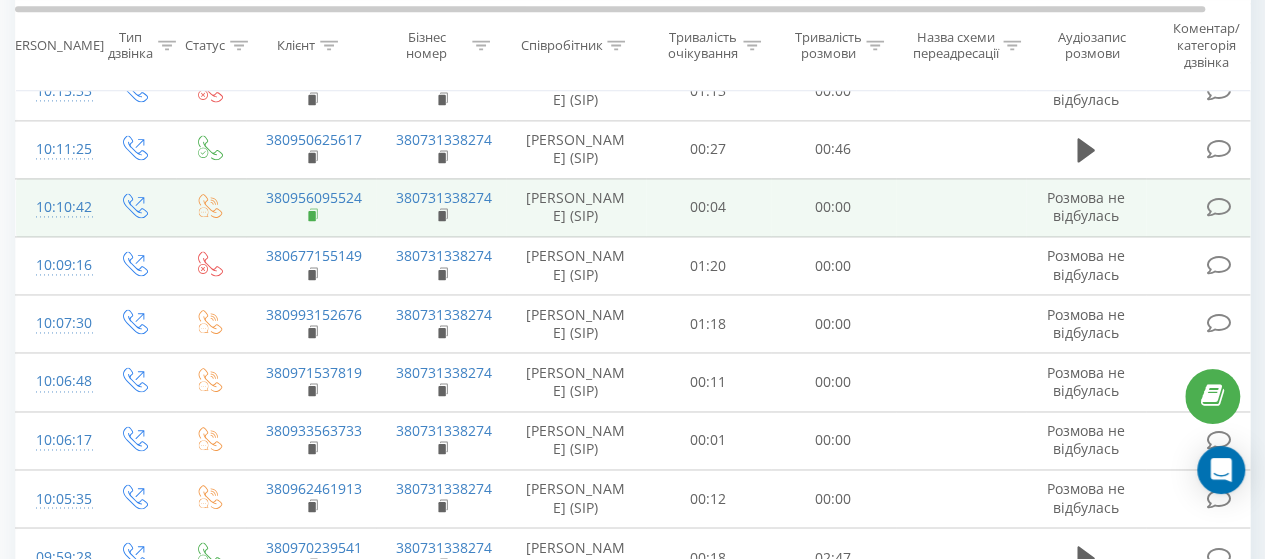 click 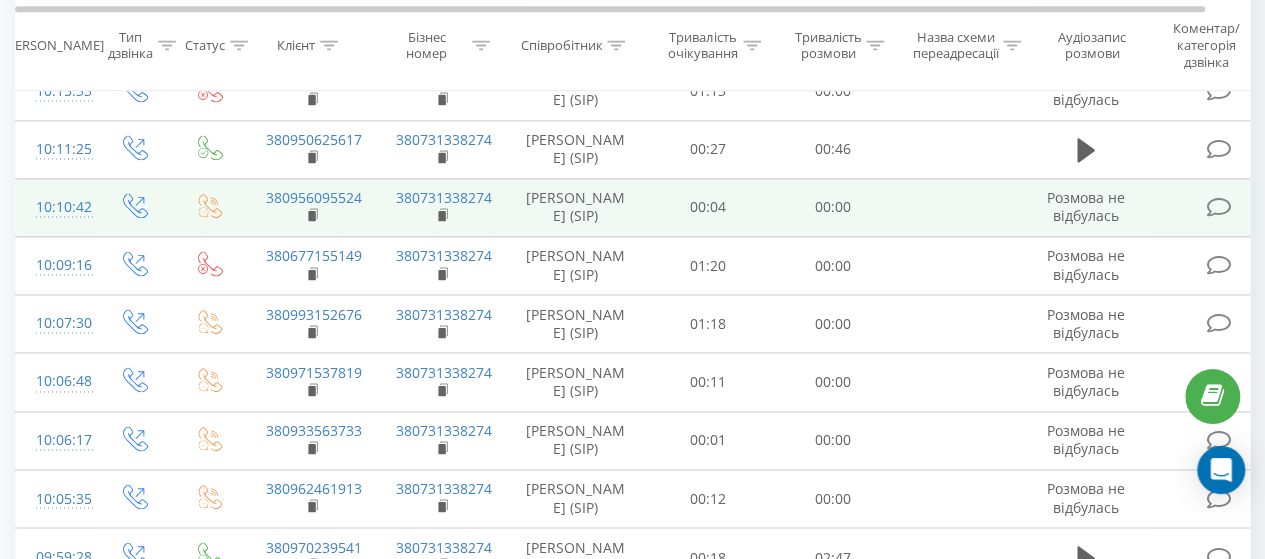 click on "380956095524" at bounding box center (311, 207) 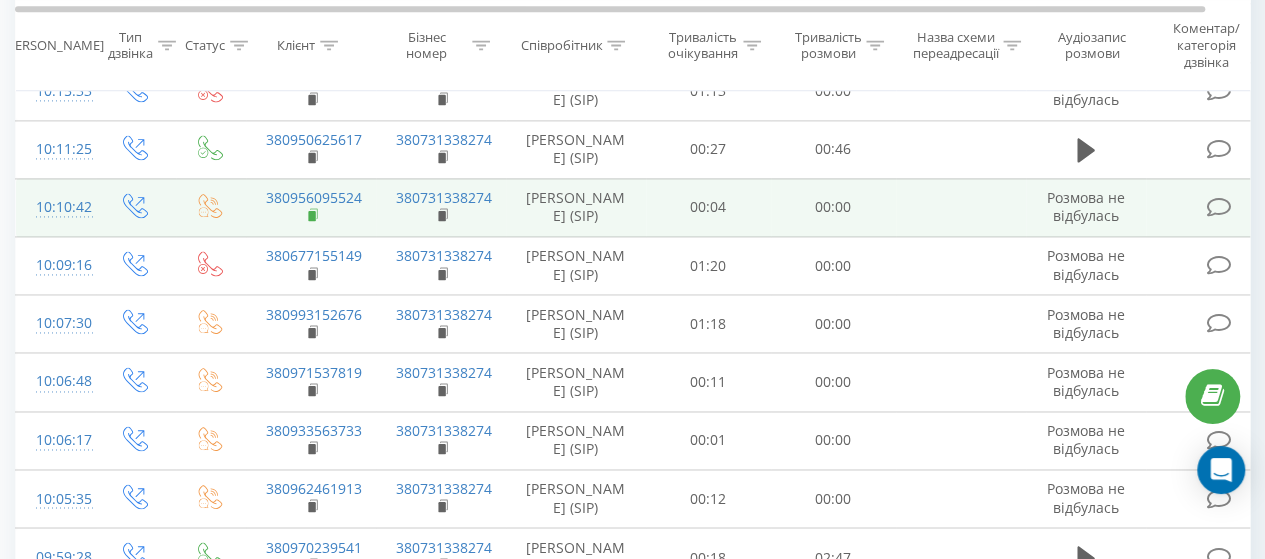 click 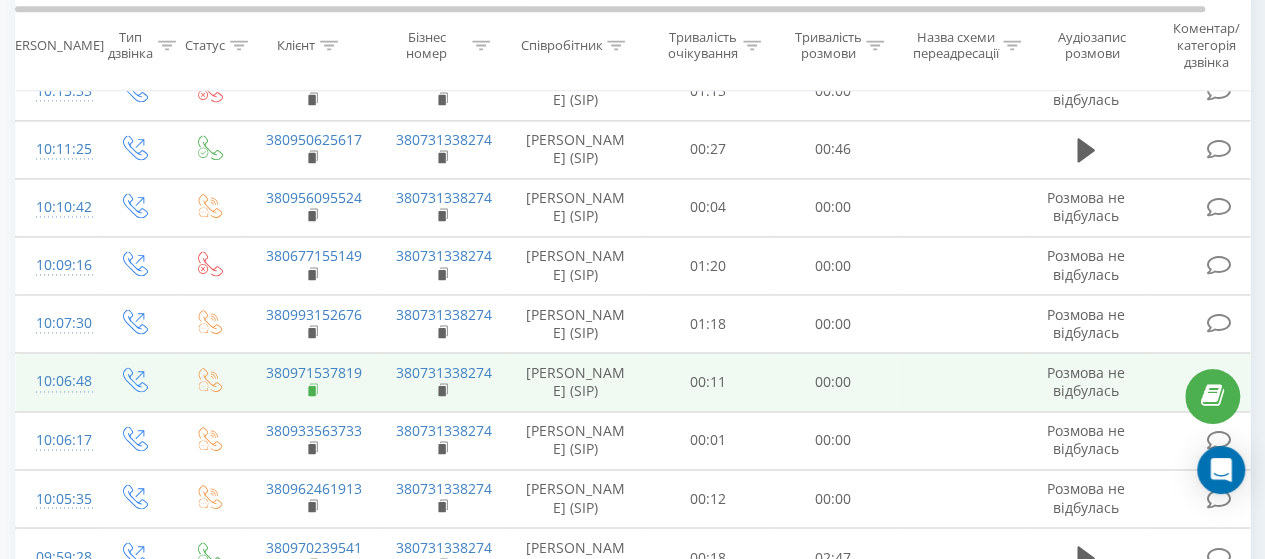 click 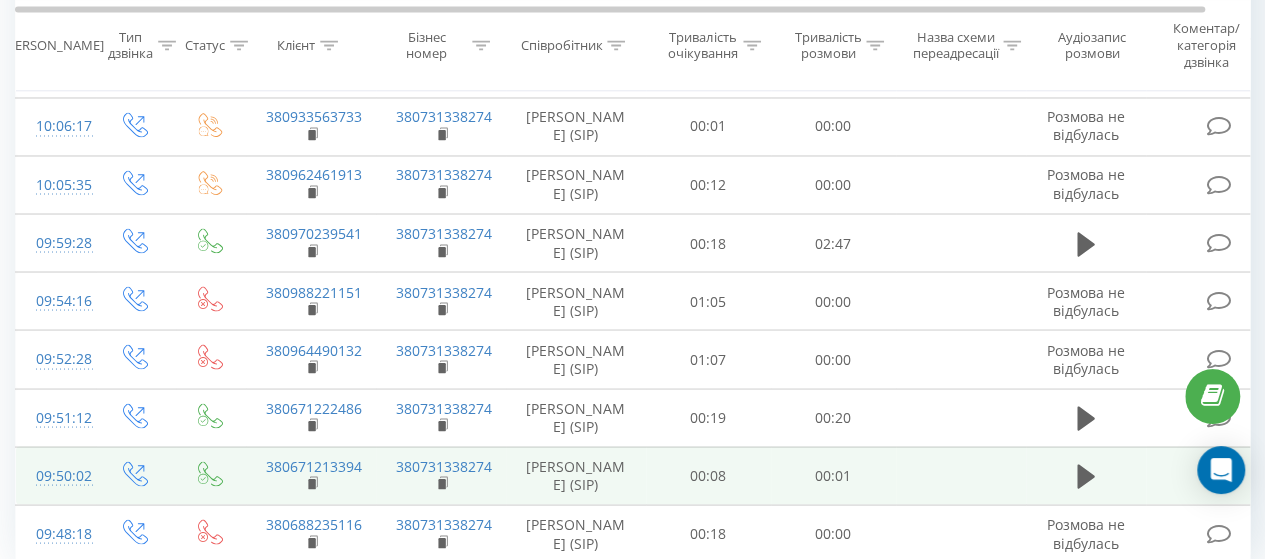 scroll, scrollTop: 1784, scrollLeft: 0, axis: vertical 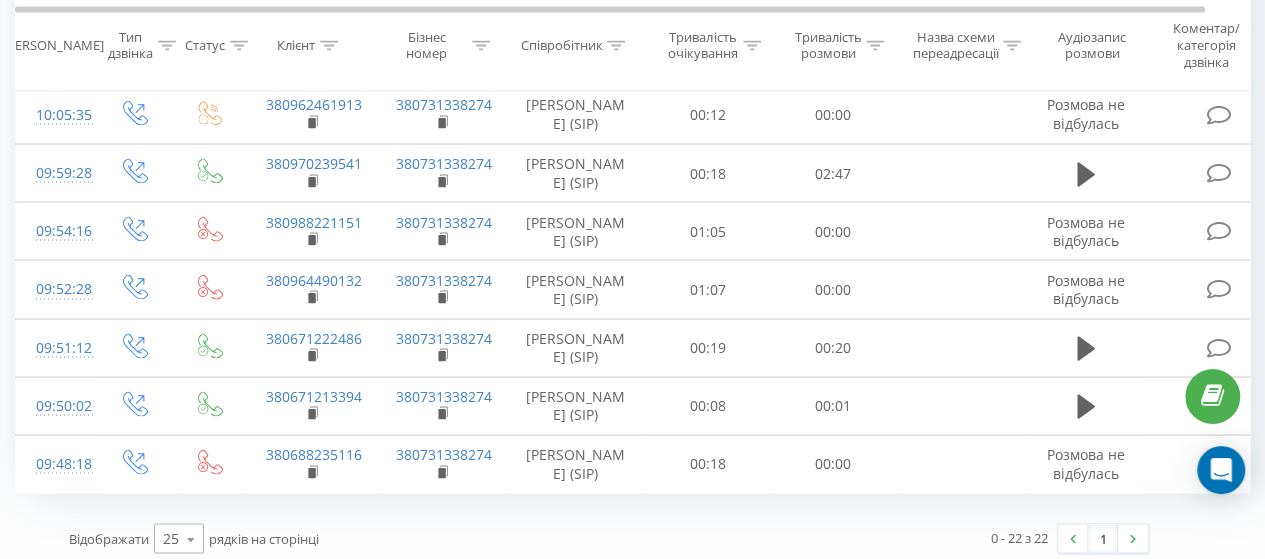 drag, startPoint x: 170, startPoint y: 545, endPoint x: 169, endPoint y: 529, distance: 16.03122 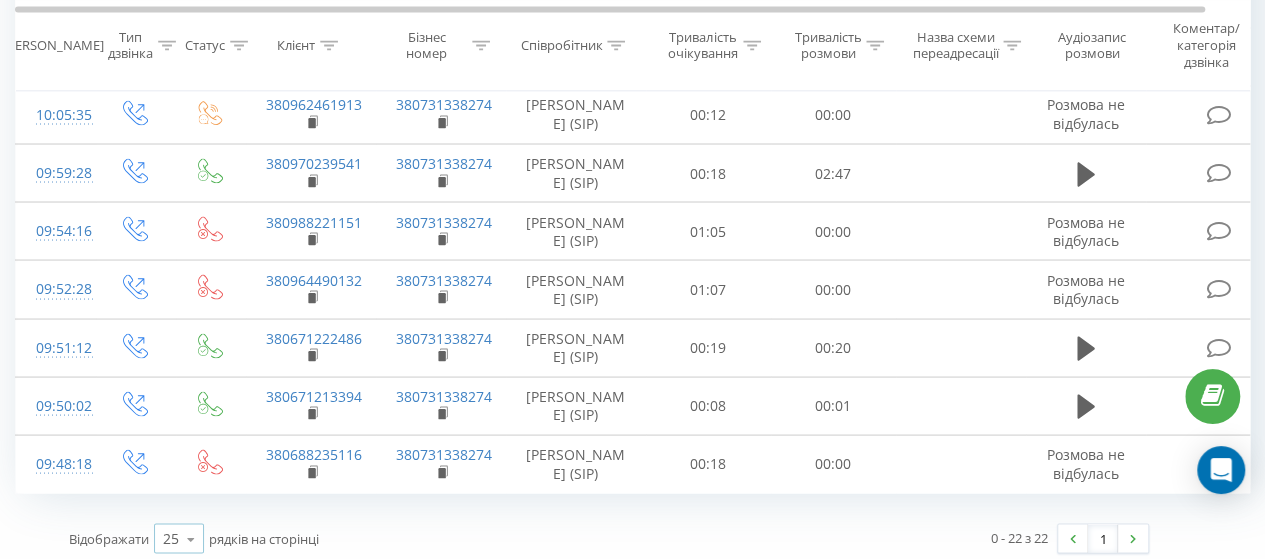 click on "25" at bounding box center (171, 538) 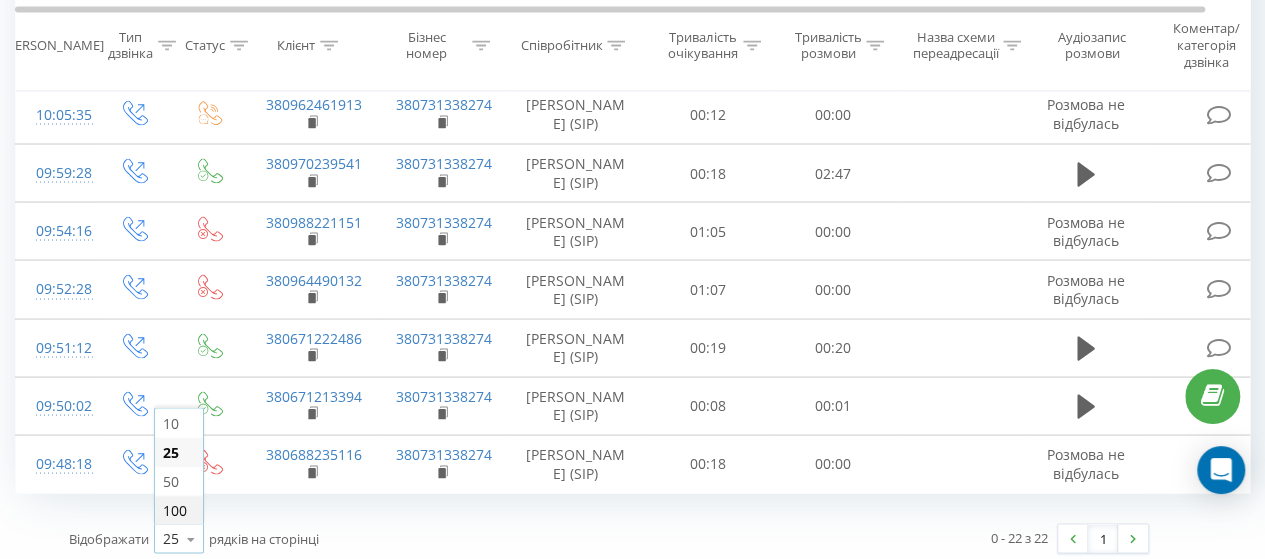 click on "100" at bounding box center [175, 509] 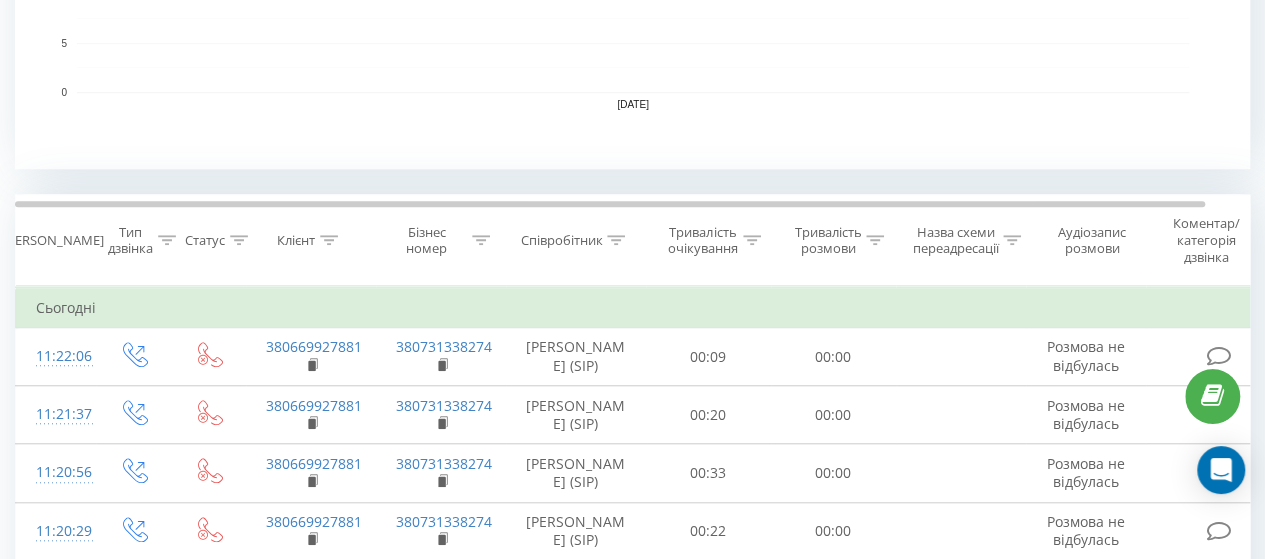 scroll, scrollTop: 615, scrollLeft: 0, axis: vertical 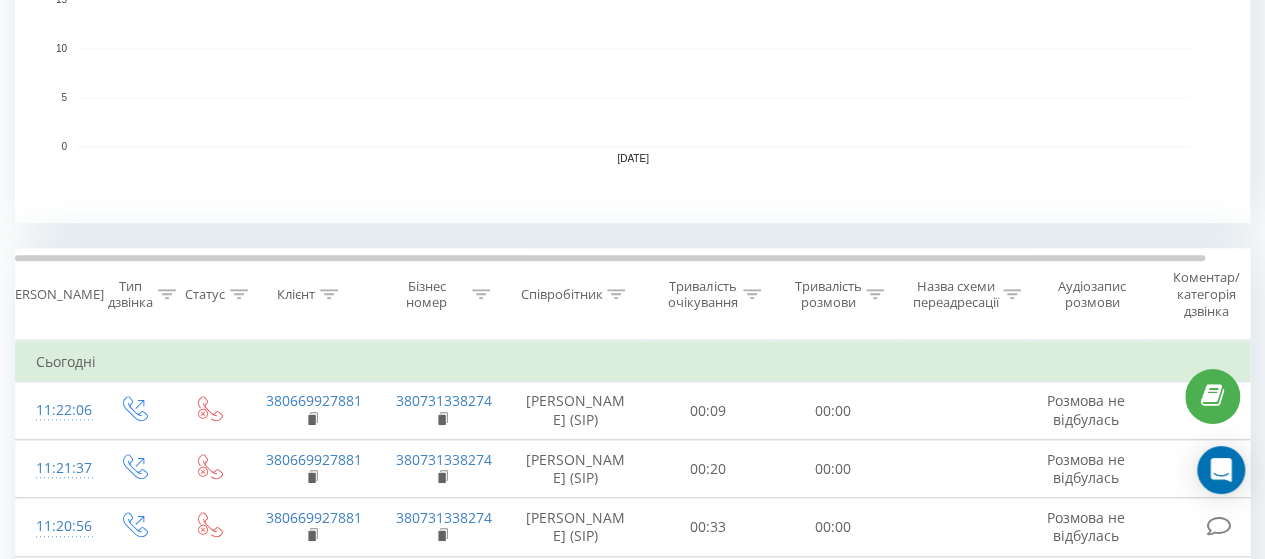click on "[PERSON_NAME]" at bounding box center [53, 294] 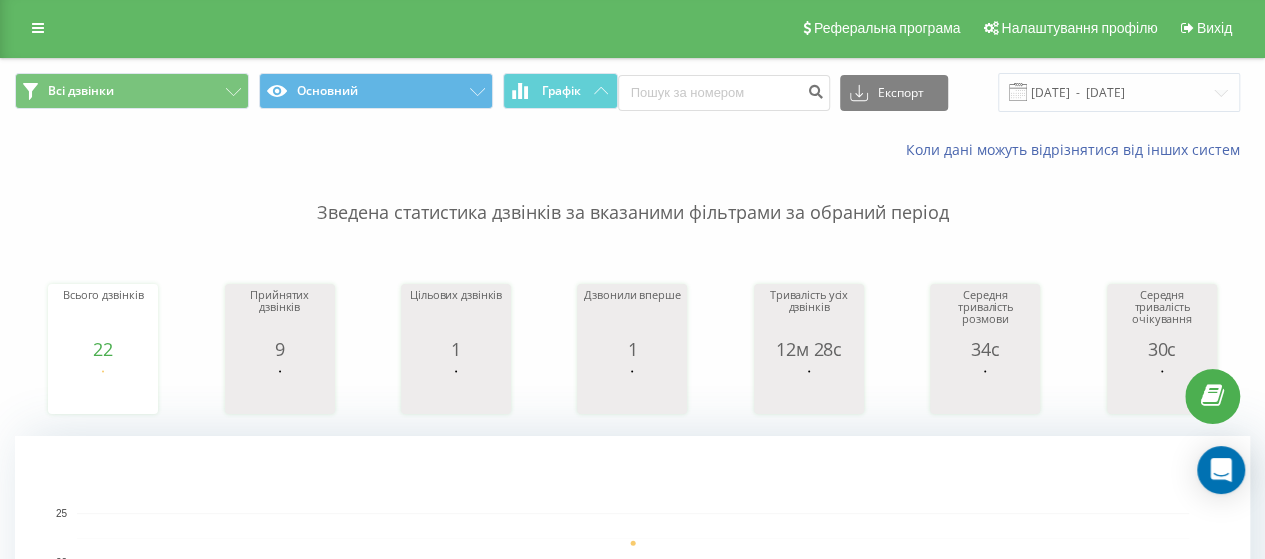 scroll, scrollTop: 0, scrollLeft: 0, axis: both 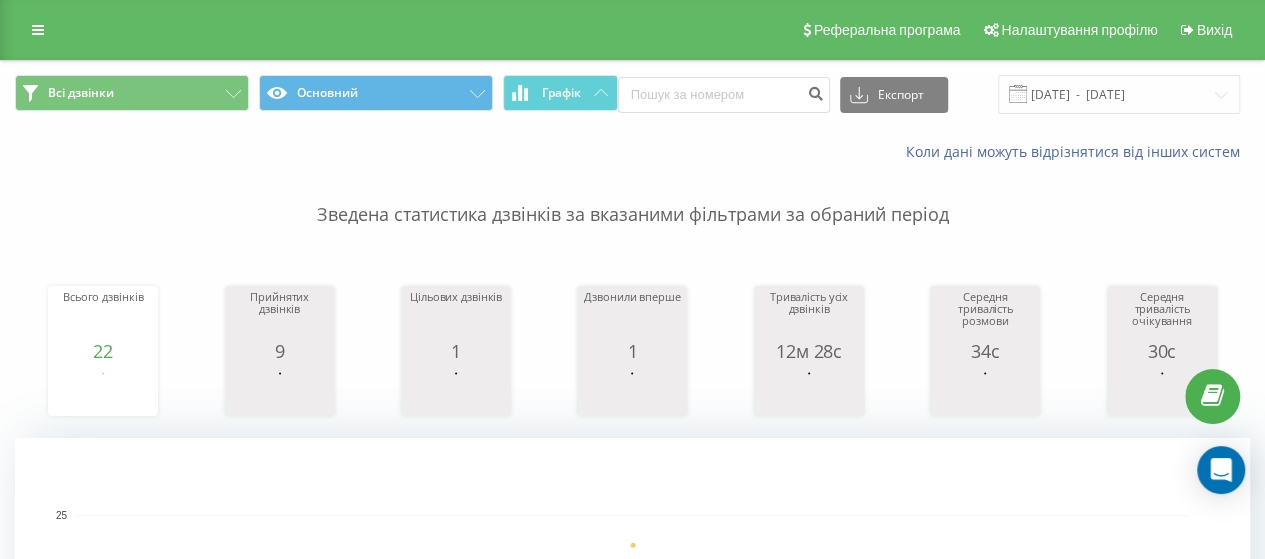 click on "Зведена статистика дзвінків за вказаними фільтрами за обраний період" at bounding box center (632, 195) 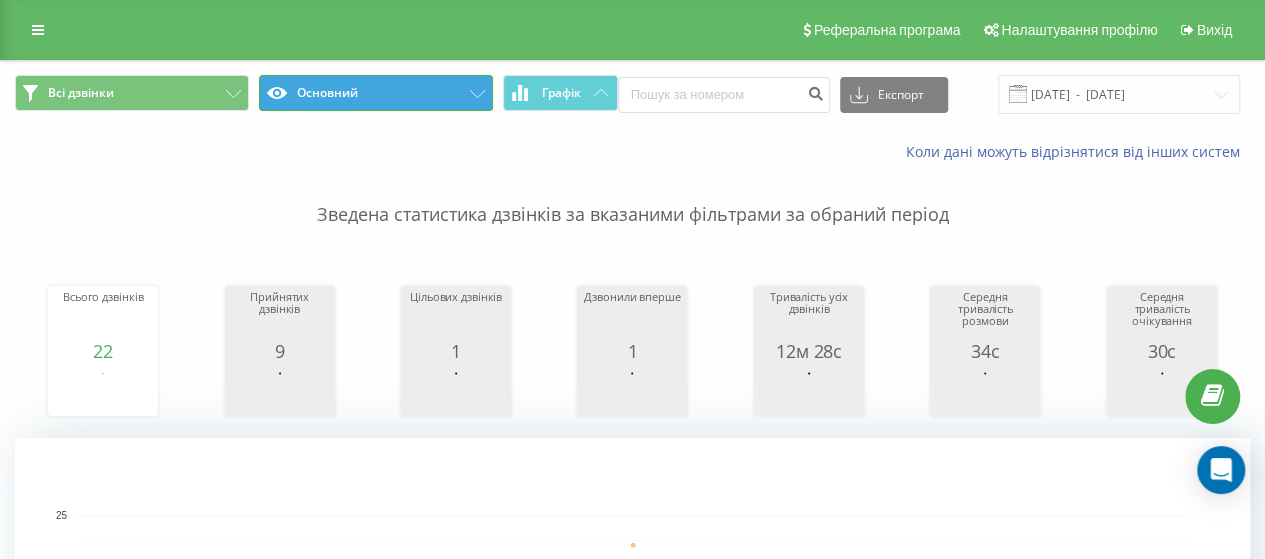 drag, startPoint x: 266, startPoint y: 75, endPoint x: 254, endPoint y: 74, distance: 12.0415945 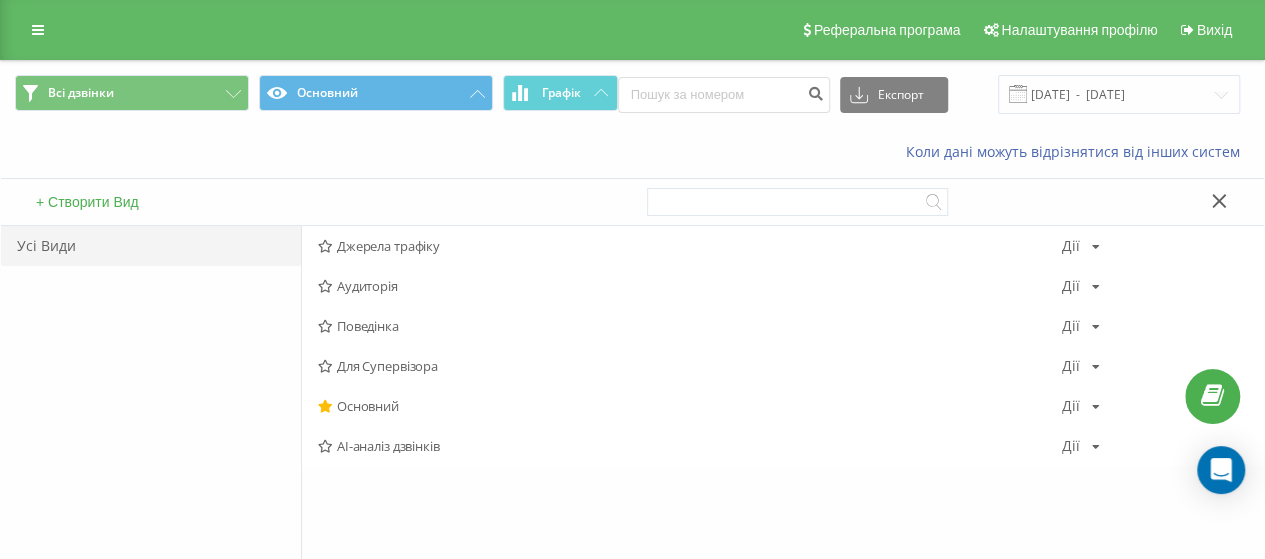 click on "Всі дзвінки Основний Графік Експорт .csv .xls .xlsx 21.07.2025  -  21.07.2025" at bounding box center (632, 94) 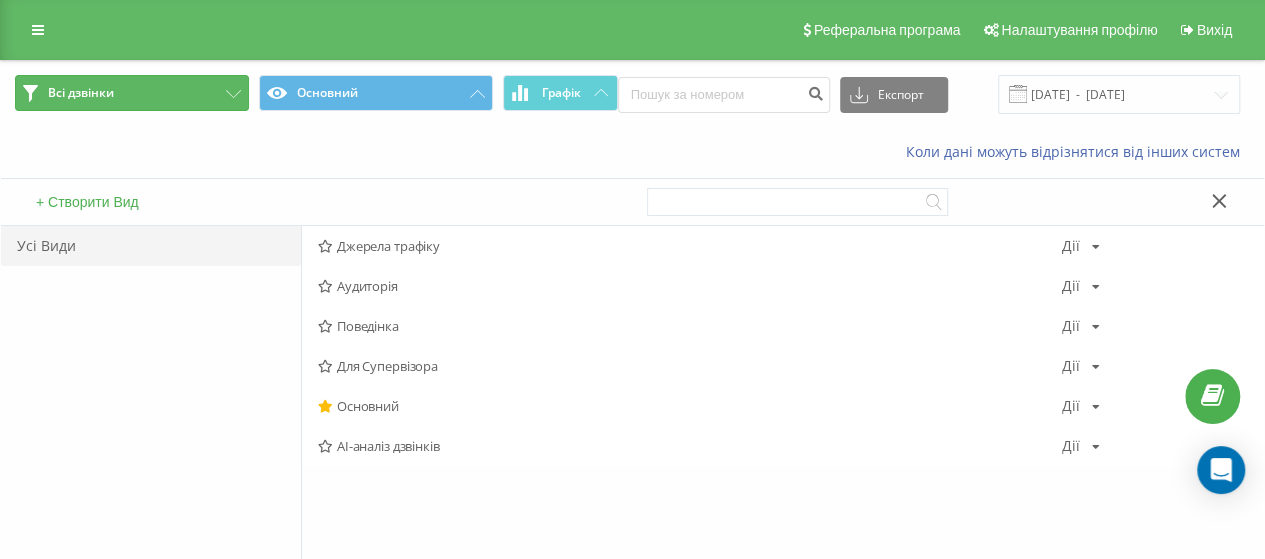 click on "Всі дзвінки" at bounding box center [132, 93] 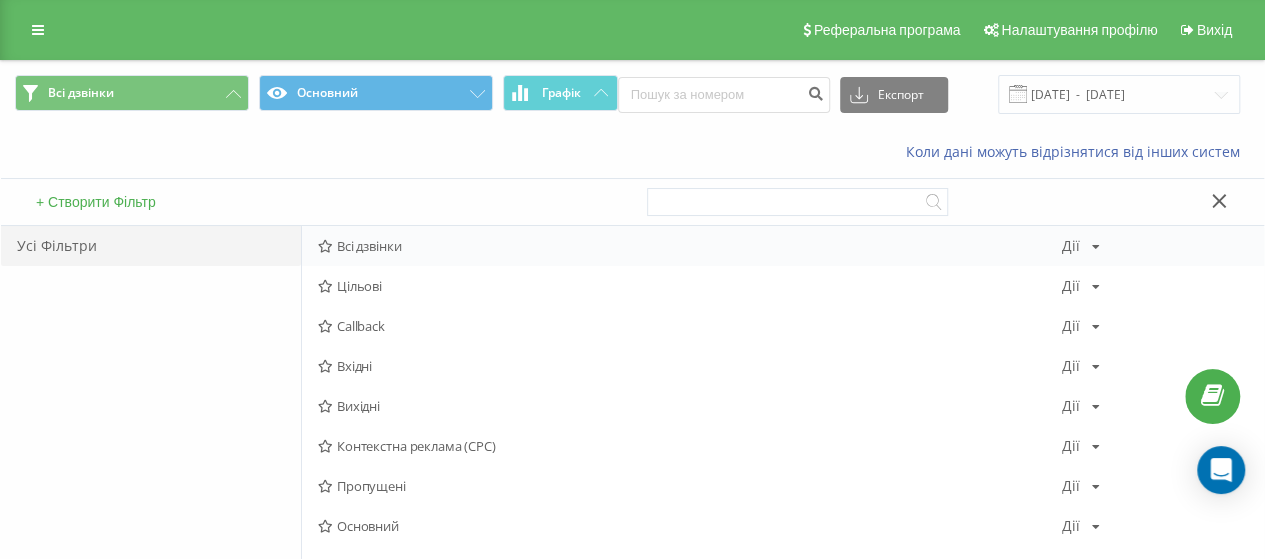 click on "Всі дзвінки" at bounding box center (690, 246) 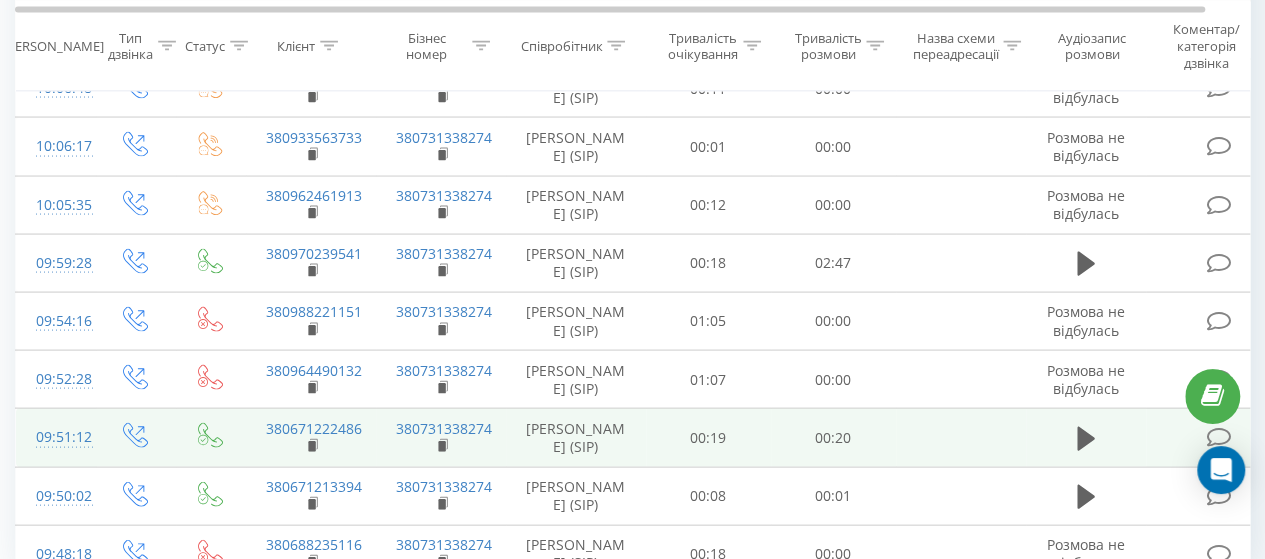 scroll, scrollTop: 2015, scrollLeft: 0, axis: vertical 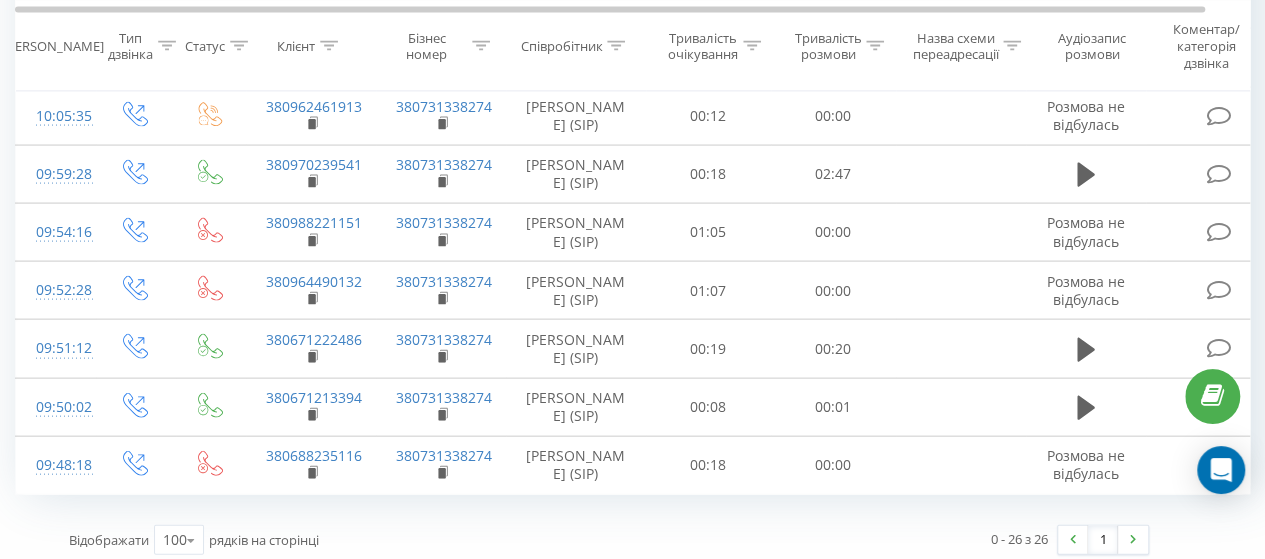 click on "1" at bounding box center (1103, 540) 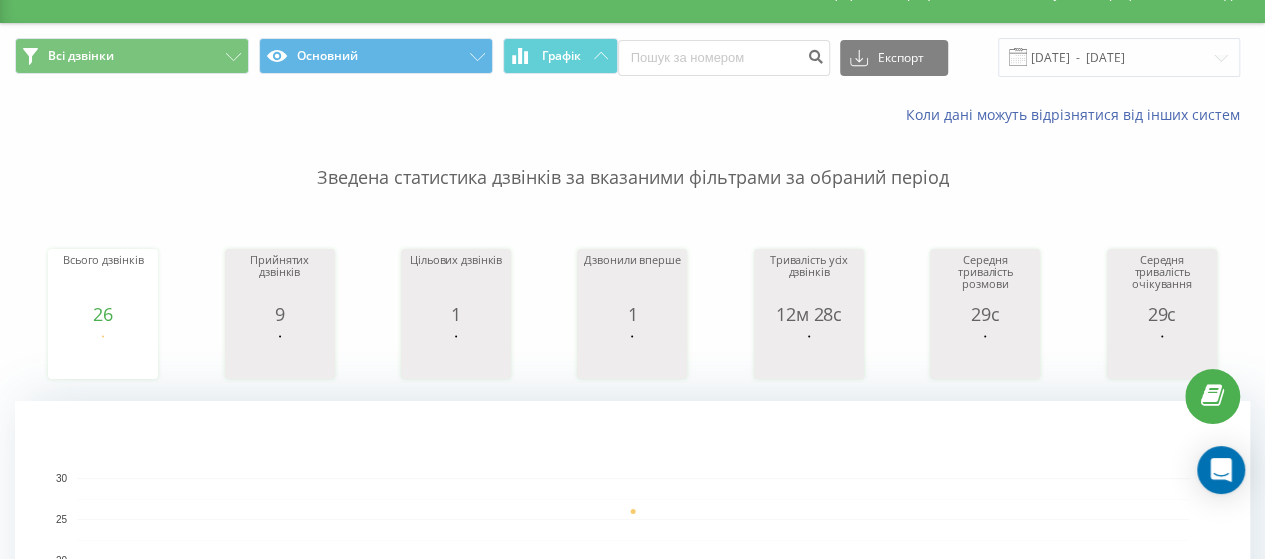 scroll, scrollTop: 0, scrollLeft: 0, axis: both 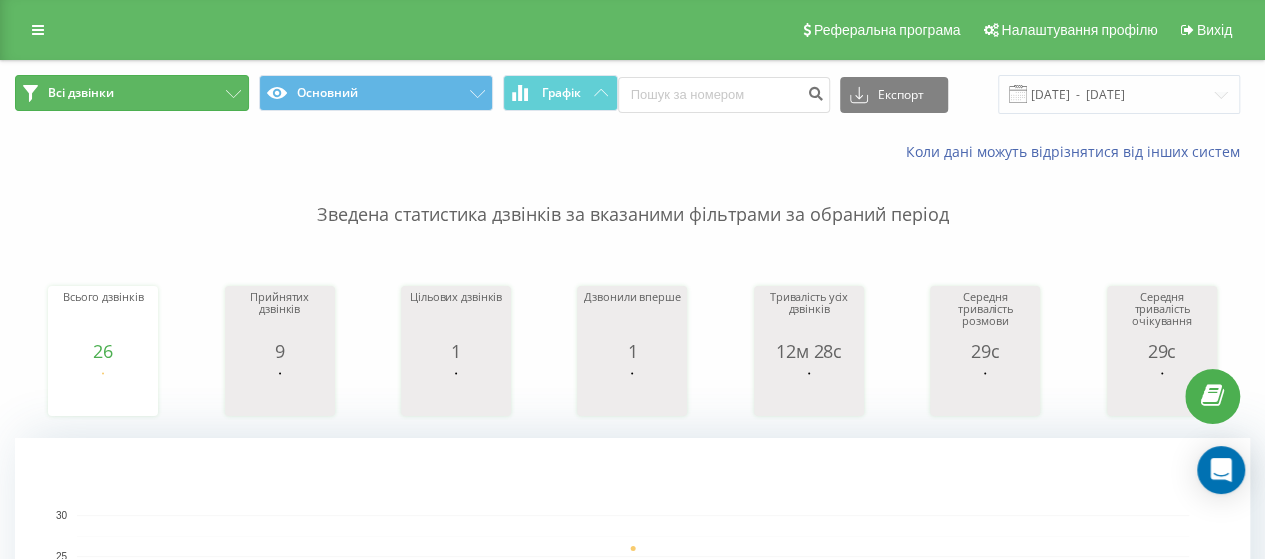 click on "Всі дзвінки" at bounding box center [132, 93] 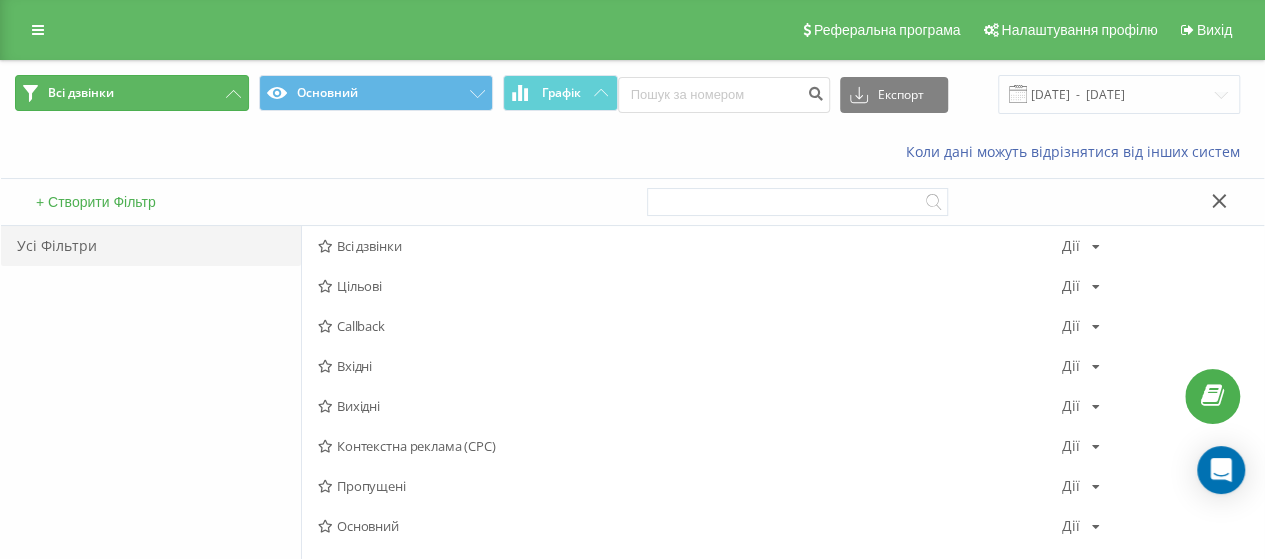 click on "Всі дзвінки" at bounding box center [132, 93] 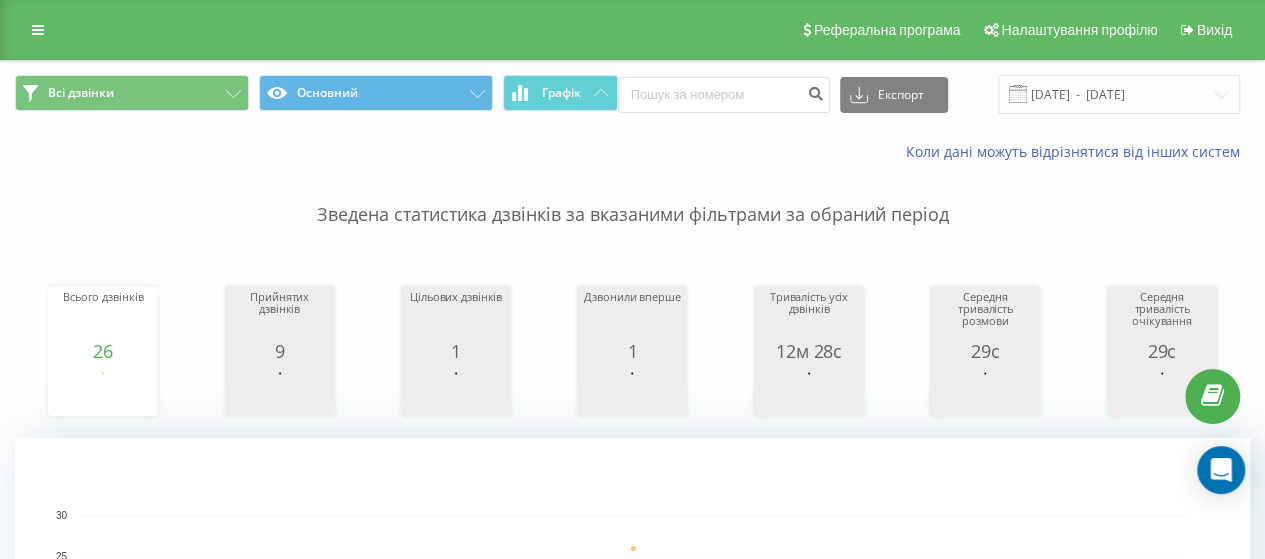click on "Реферальна програма Налаштування профілю Вихід" at bounding box center [632, 30] 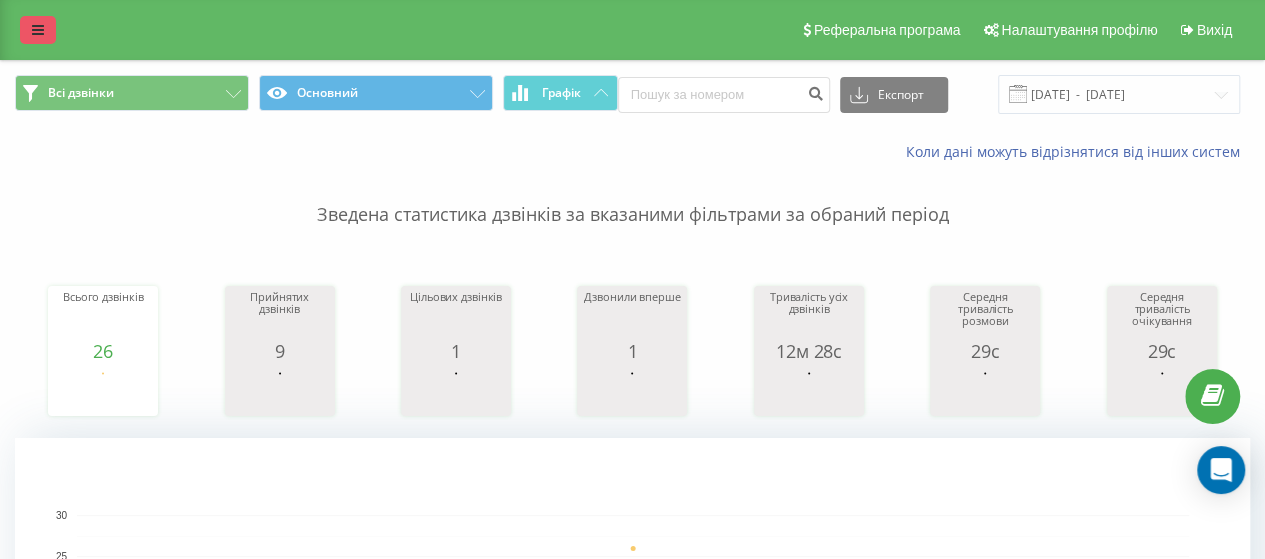 click at bounding box center [38, 30] 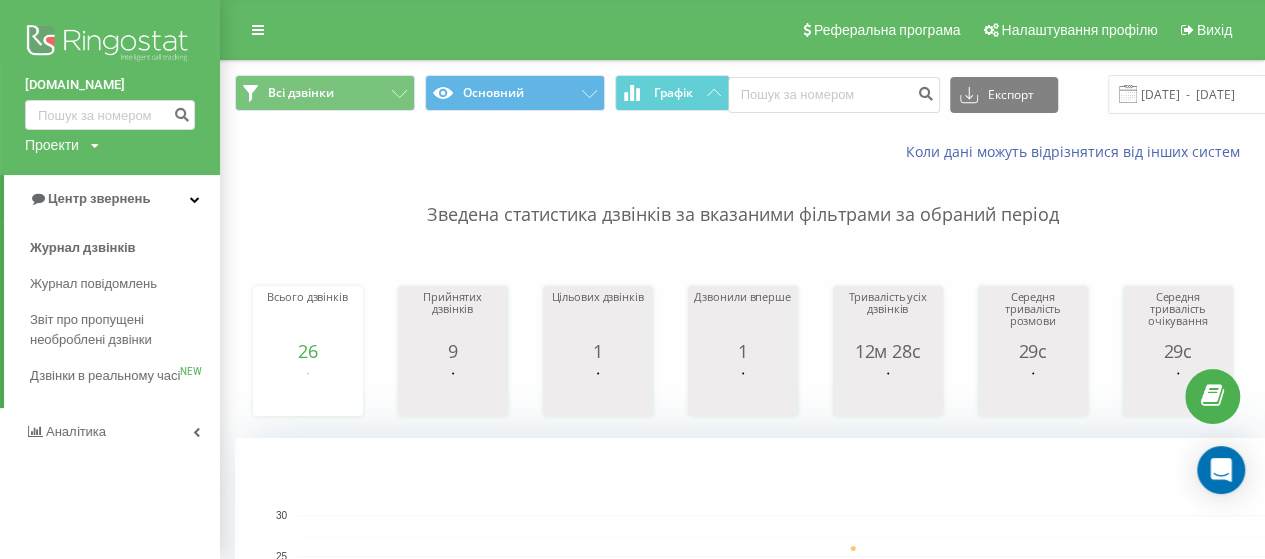 click on "Реферальна програма Налаштування профілю Вихід" at bounding box center (632, 30) 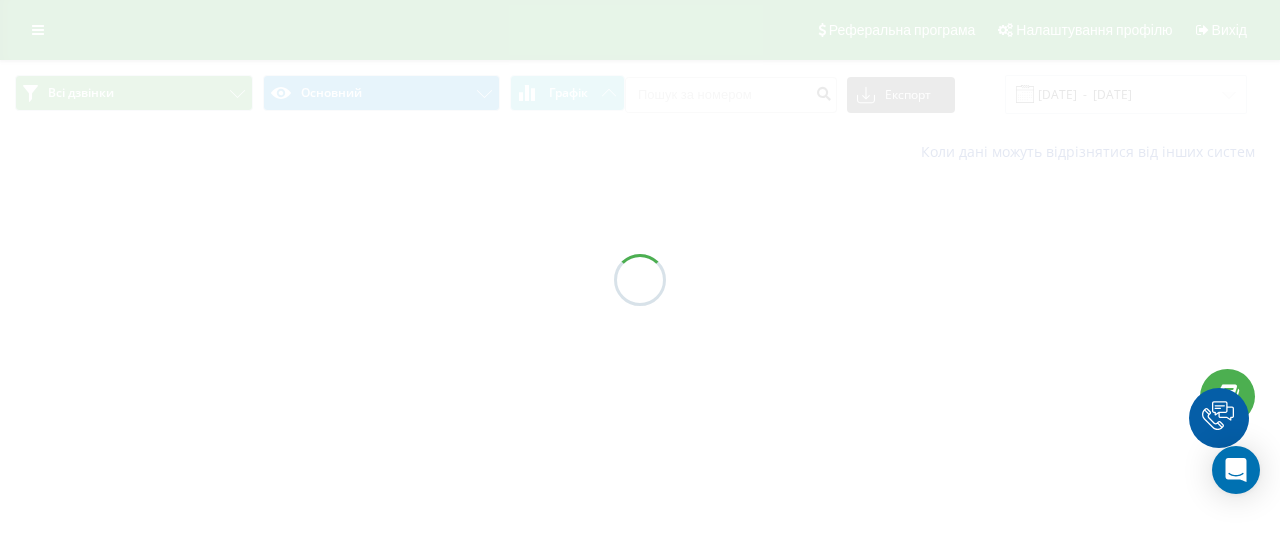 scroll, scrollTop: 0, scrollLeft: 0, axis: both 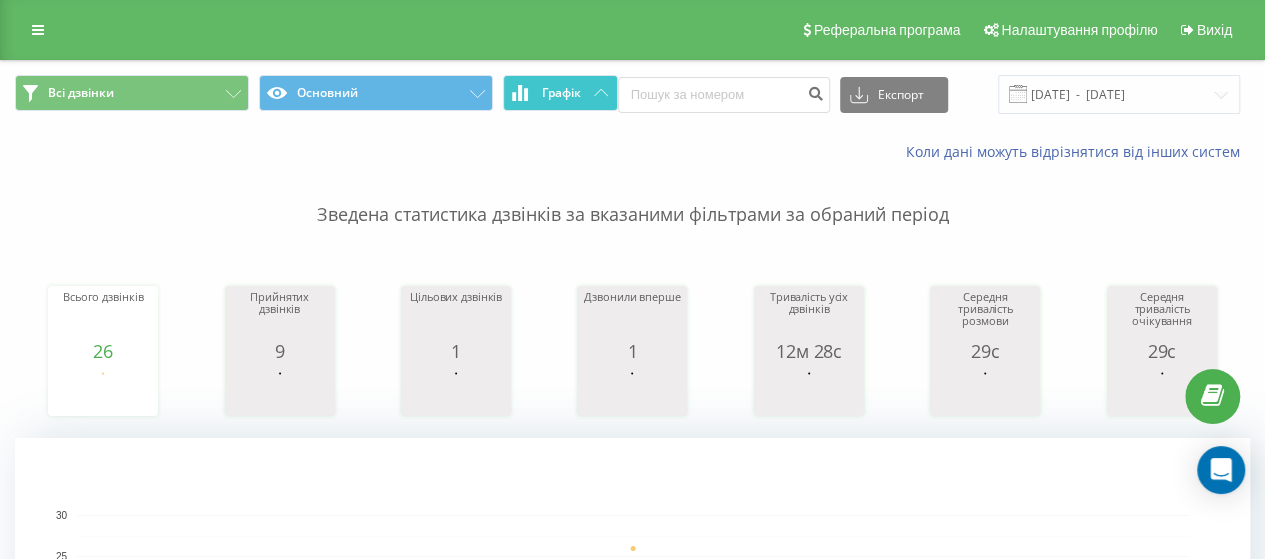 click on "Графік" at bounding box center [561, 93] 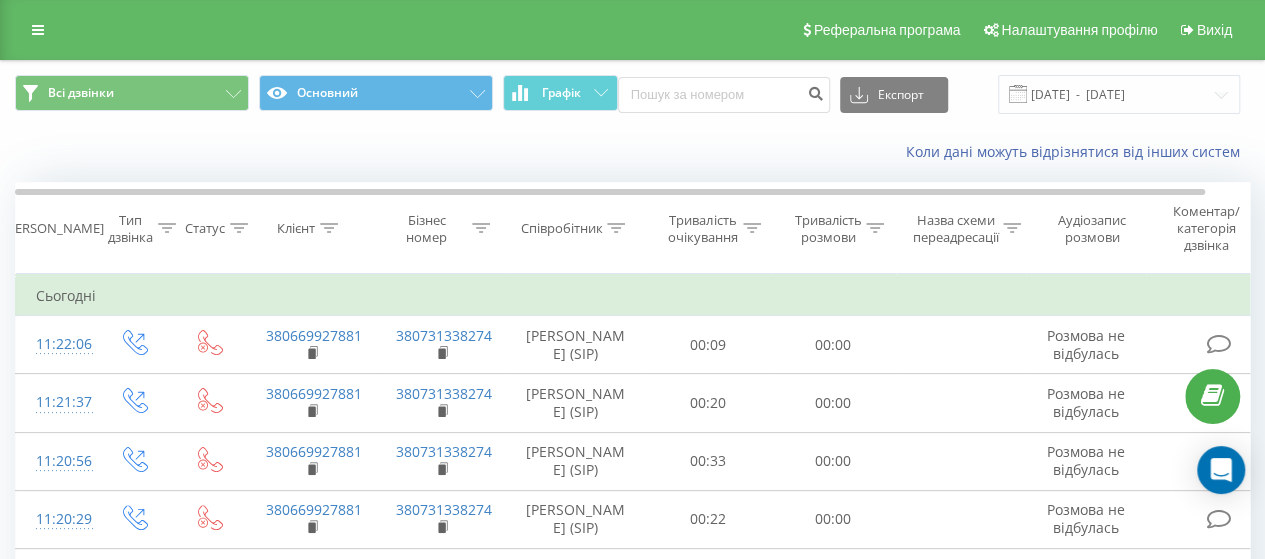 drag, startPoint x: 609, startPoint y: 123, endPoint x: 592, endPoint y: 92, distance: 35.35534 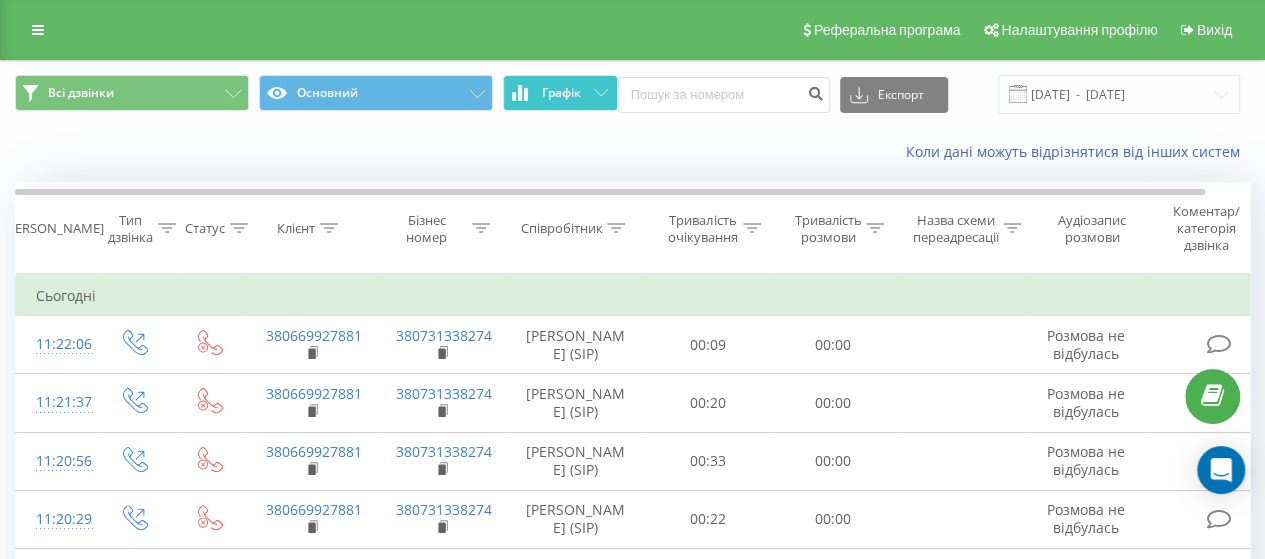 click on "Всі дзвінки Основний Графік Експорт .csv .xls .xlsx 21.07.2025  -  21.07.2025" at bounding box center [632, 94] 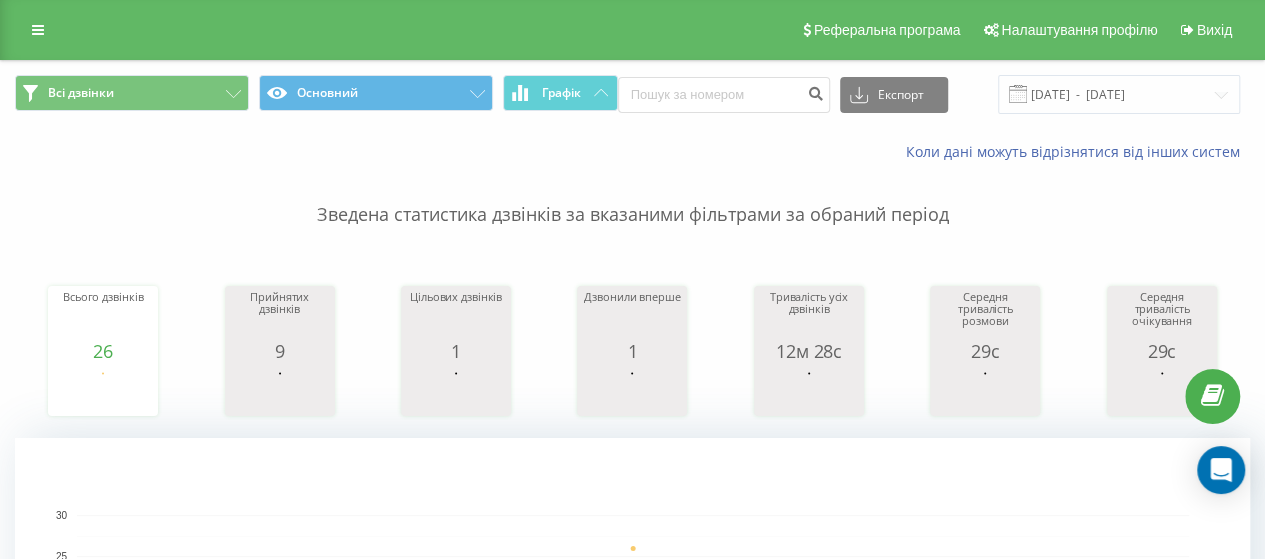 click on "Всі дзвінки Основний Графік Експорт .csv .xls .xlsx 21.07.2025  -  21.07.2025" at bounding box center [632, 94] 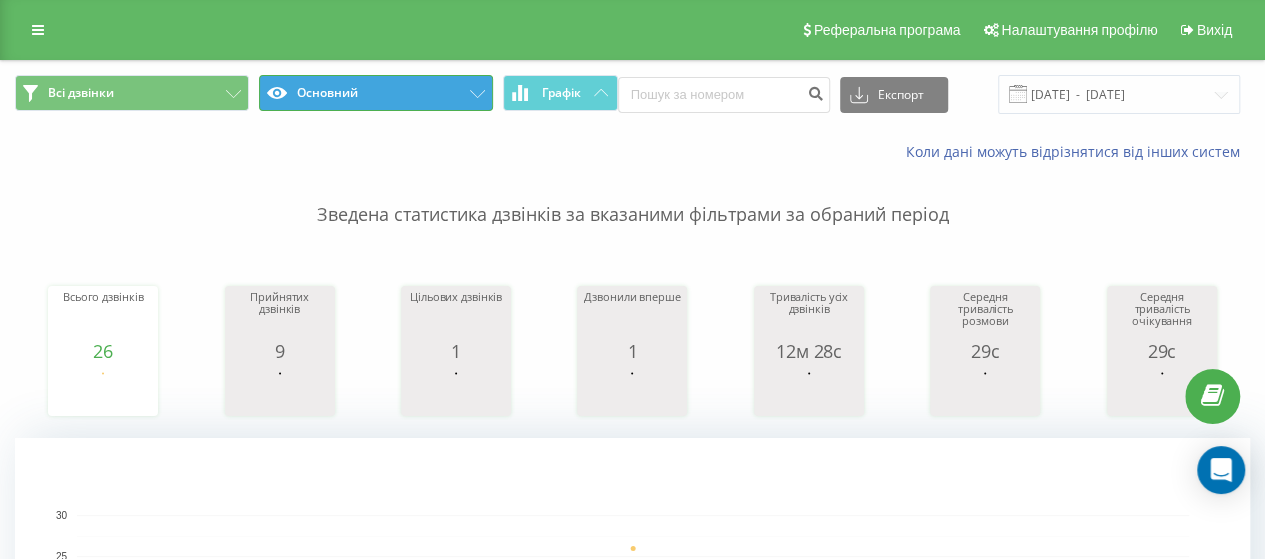 click on "Основний" at bounding box center (376, 93) 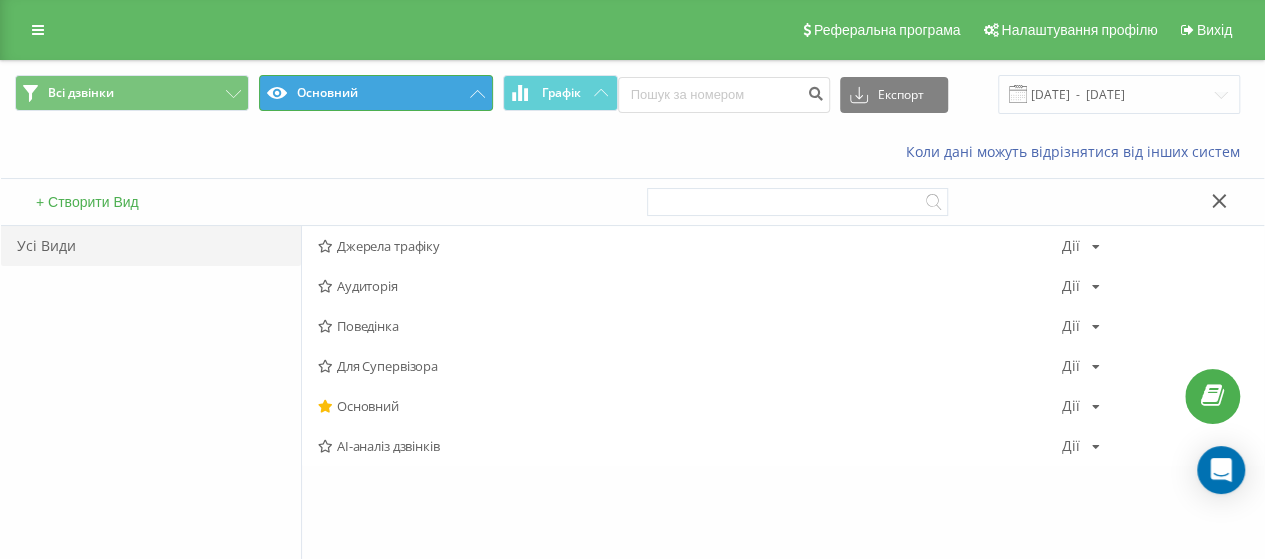 click on "Основний" at bounding box center [376, 93] 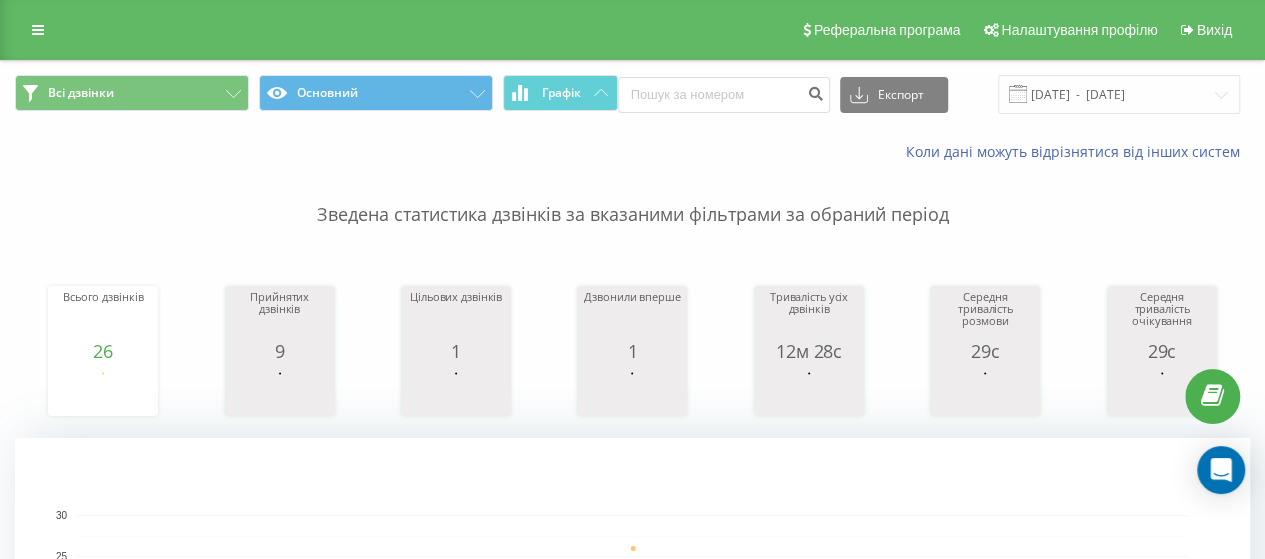 click on "Зведена статистика дзвінків за вказаними фільтрами за обраний період" at bounding box center (632, 195) 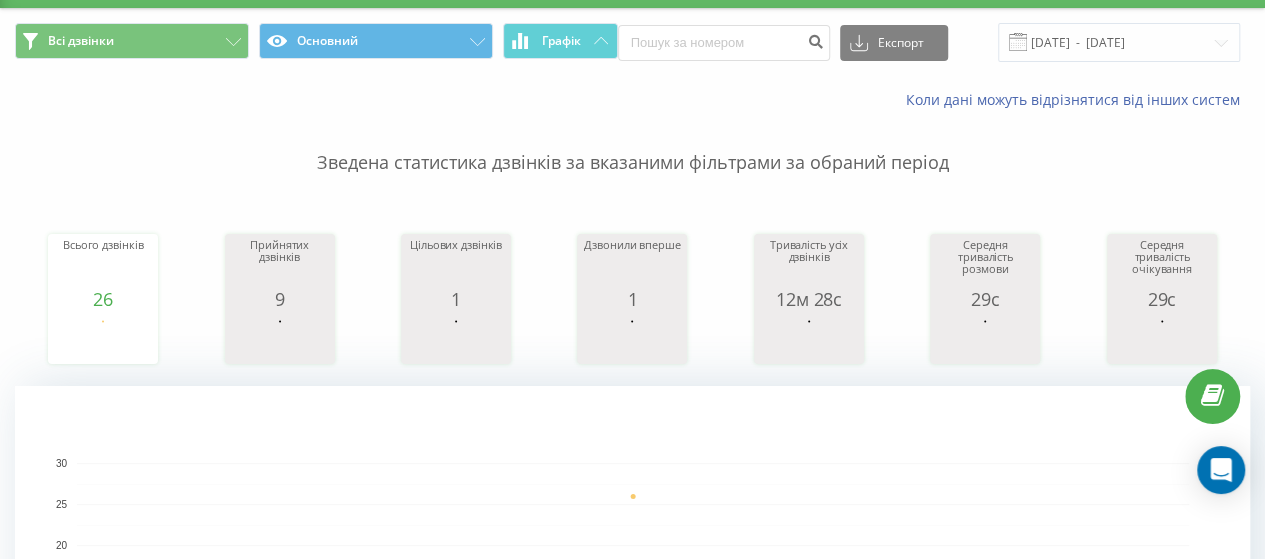 scroll, scrollTop: 0, scrollLeft: 0, axis: both 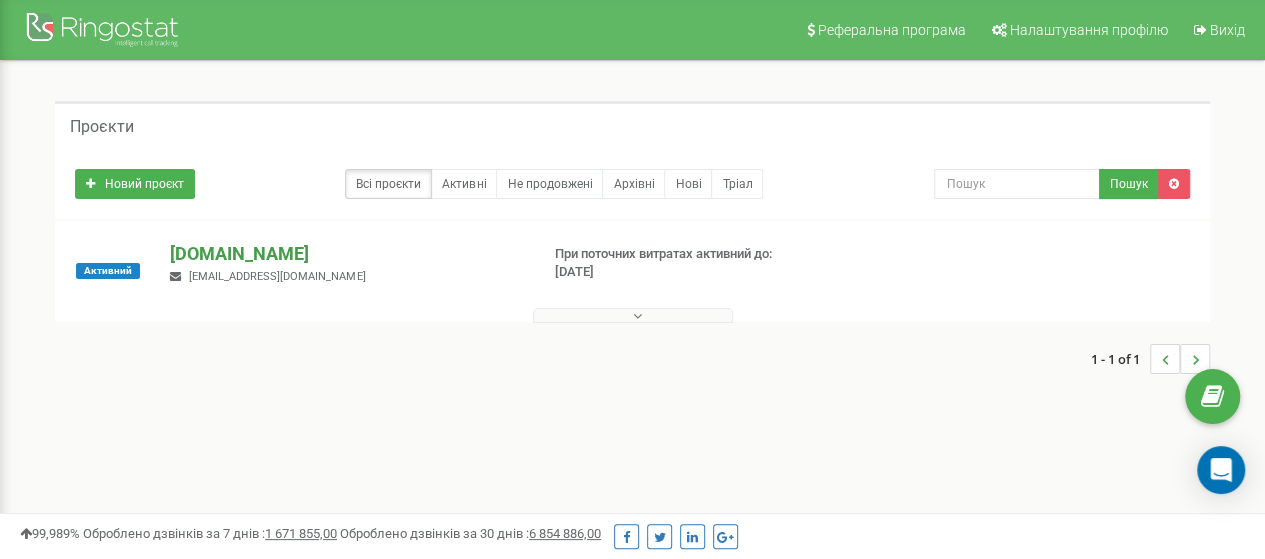click on "[DOMAIN_NAME]" at bounding box center (346, 254) 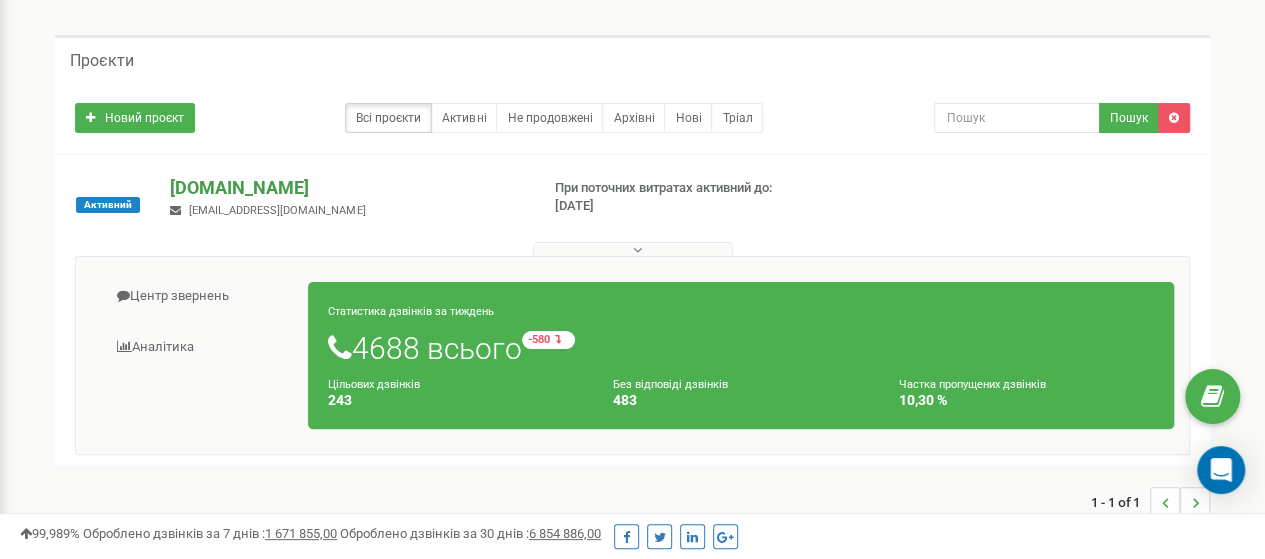 scroll, scrollTop: 0, scrollLeft: 0, axis: both 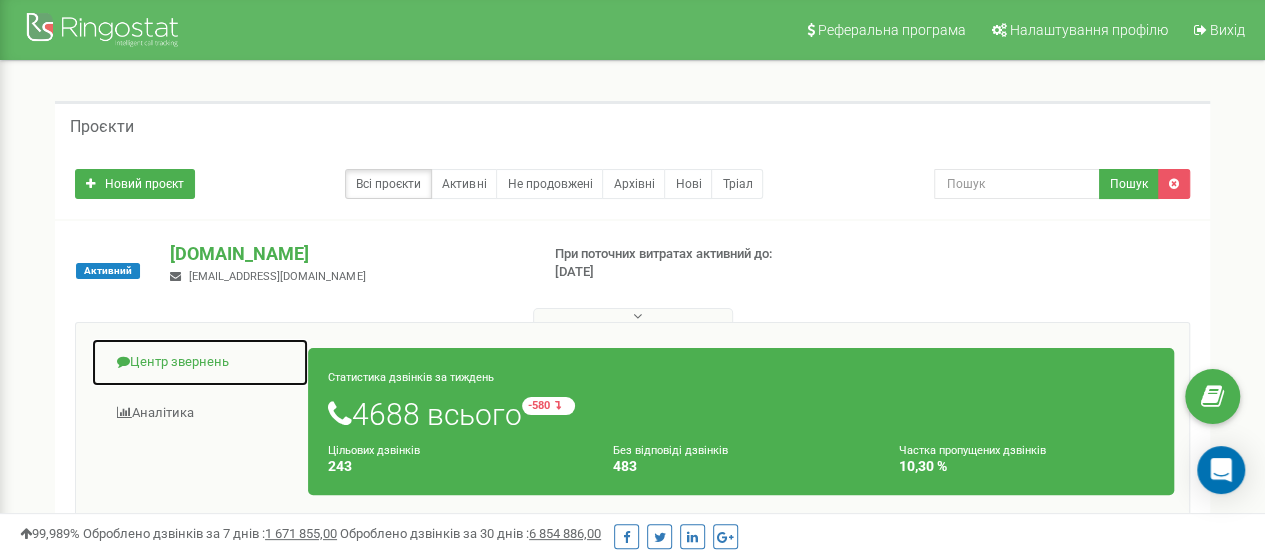 click on "Центр звернень" at bounding box center [200, 362] 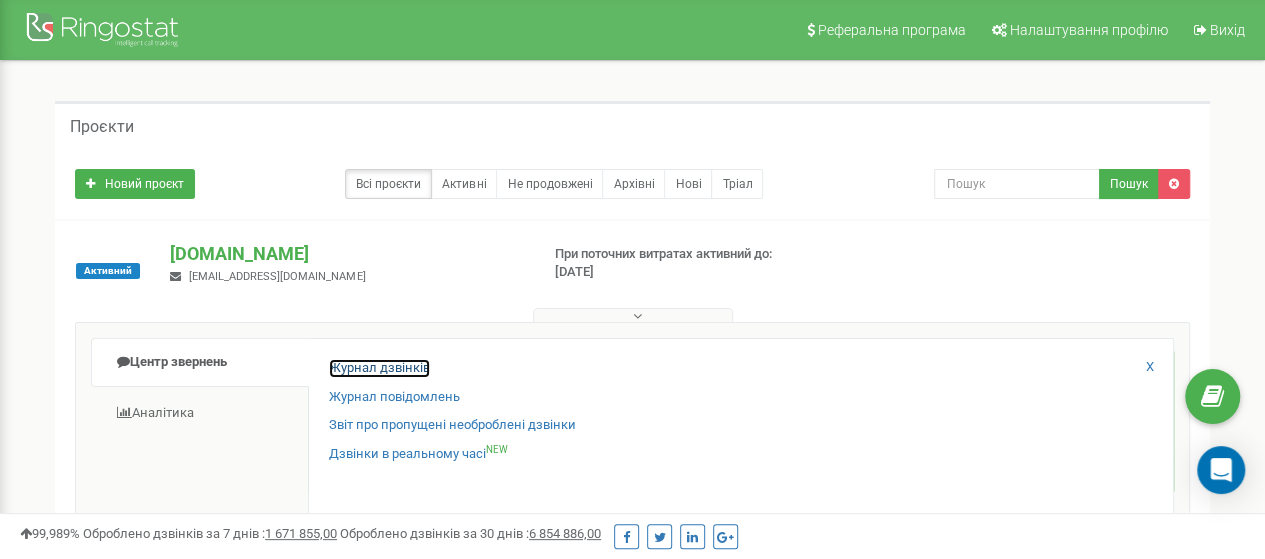 click on "Журнал дзвінків" at bounding box center [379, 368] 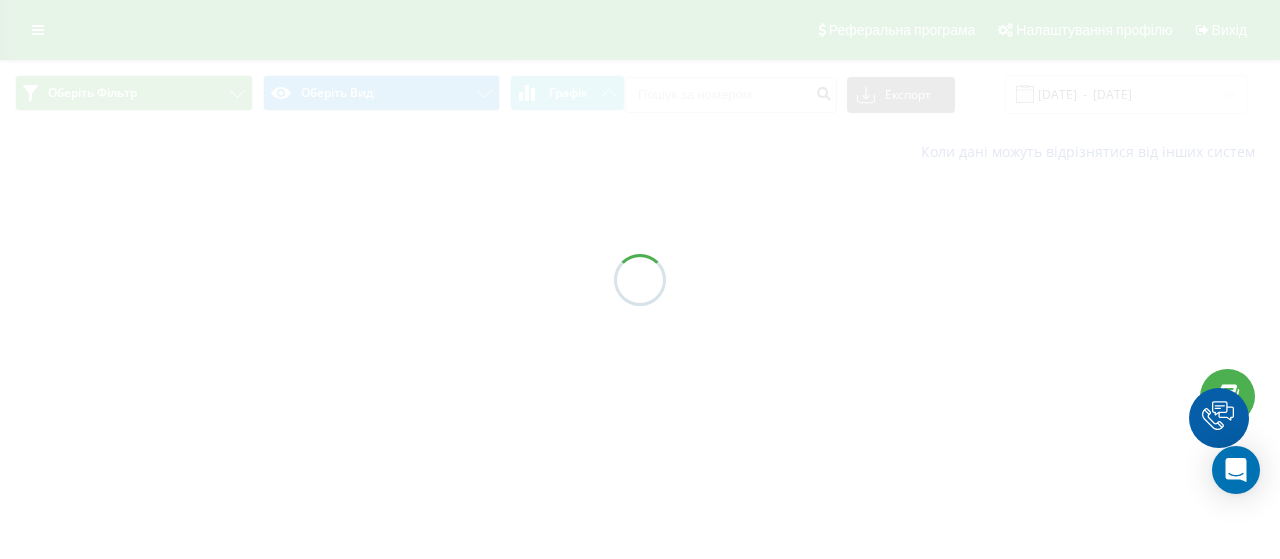 scroll, scrollTop: 0, scrollLeft: 0, axis: both 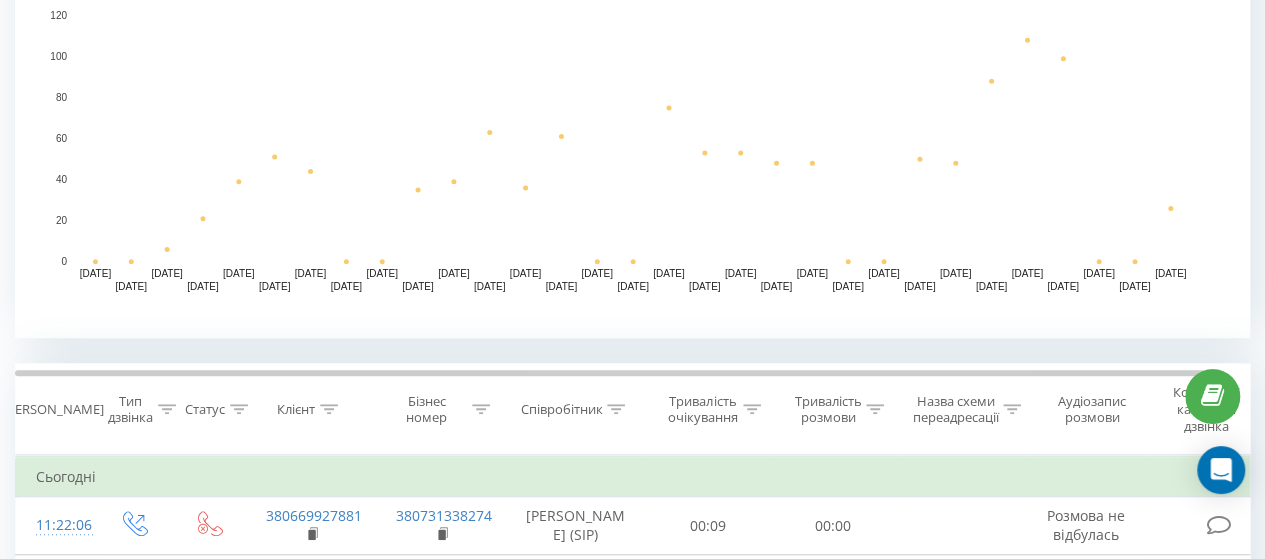click on "Співробітник" at bounding box center (576, 409) 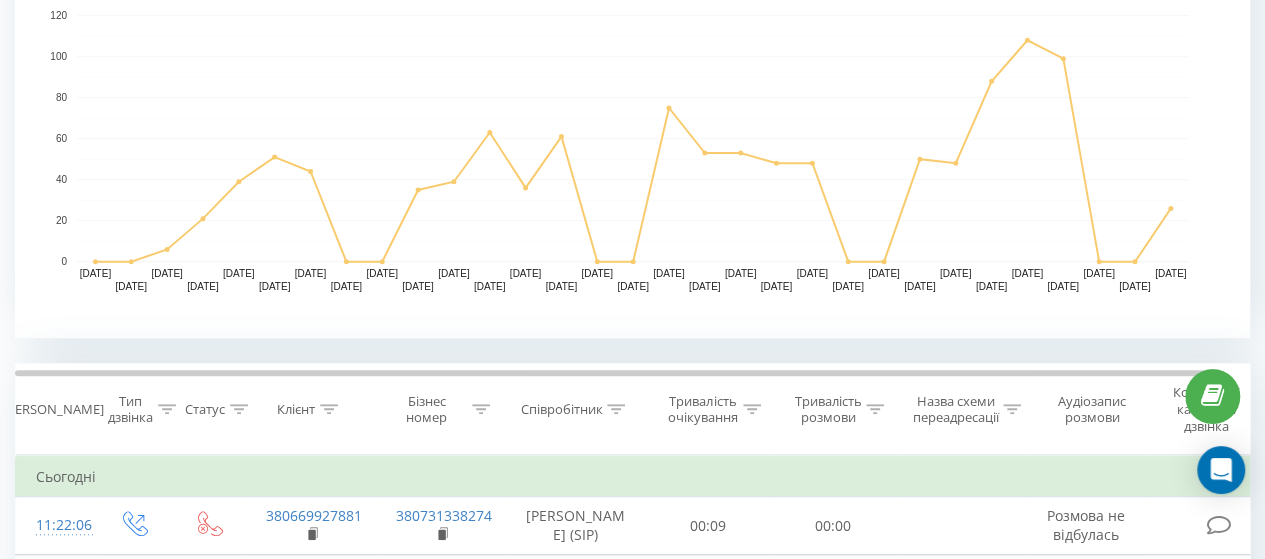 click 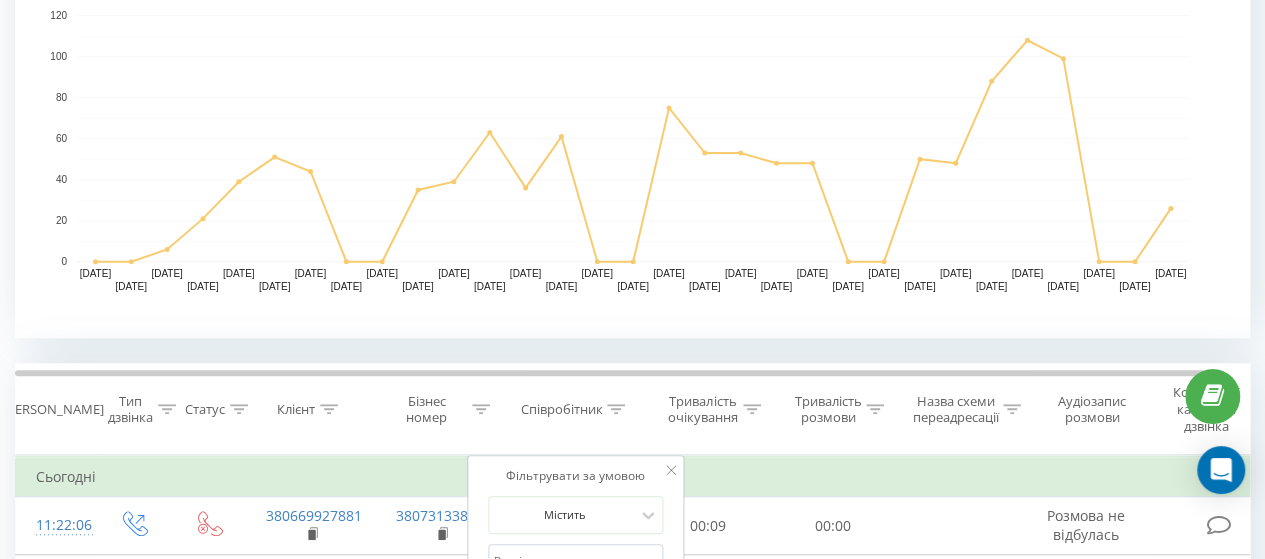scroll, scrollTop: 600, scrollLeft: 0, axis: vertical 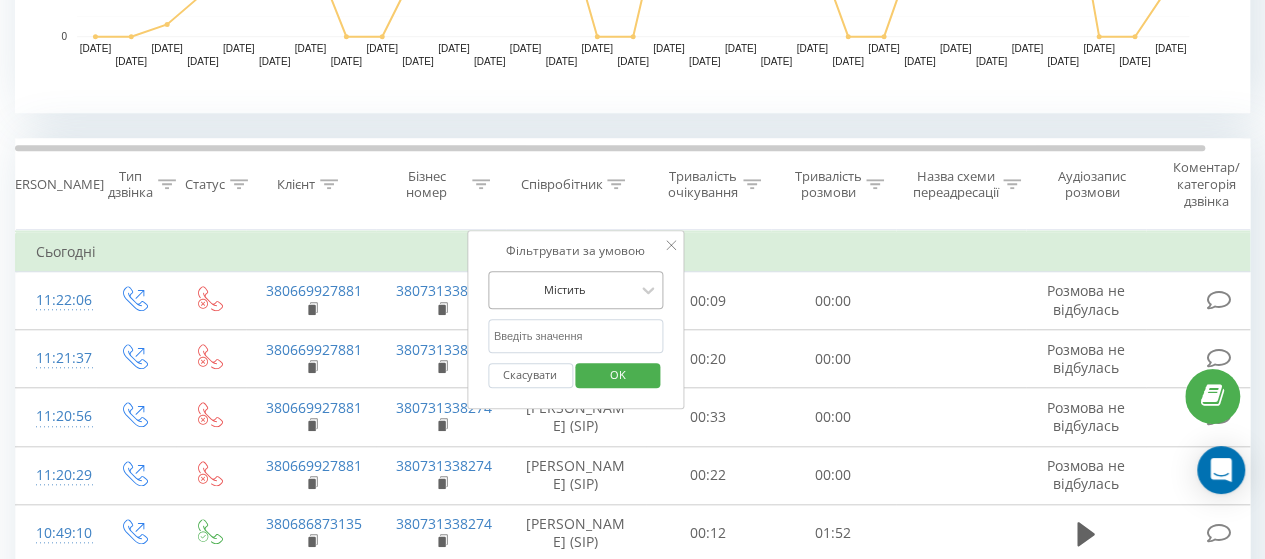 click on "Містить" at bounding box center (576, 290) 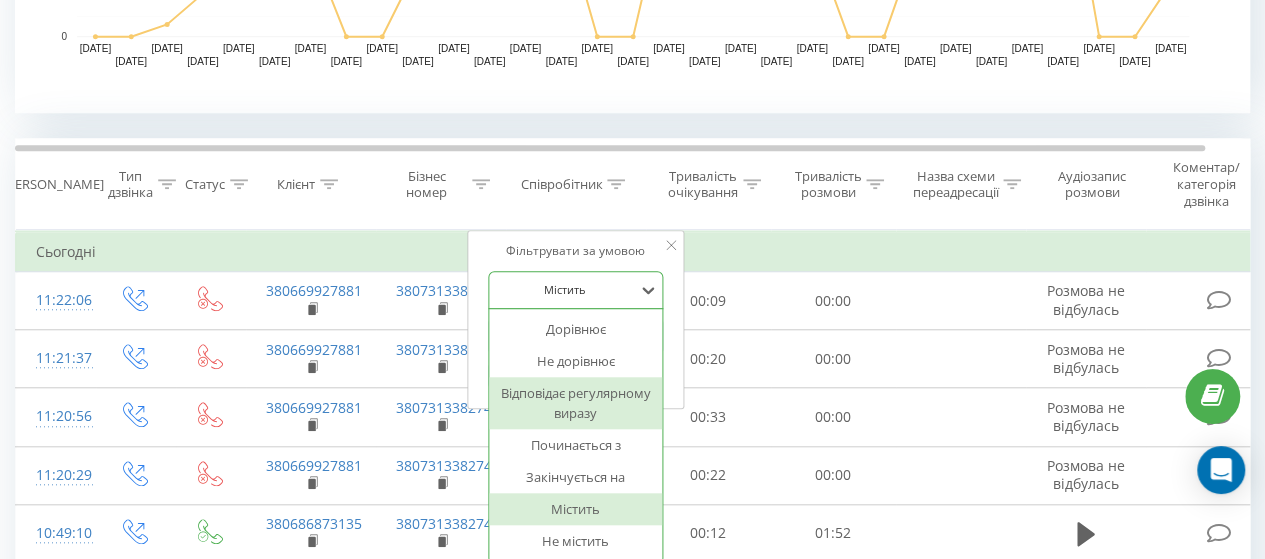 click on "Тривалість розмови" at bounding box center [833, 184] 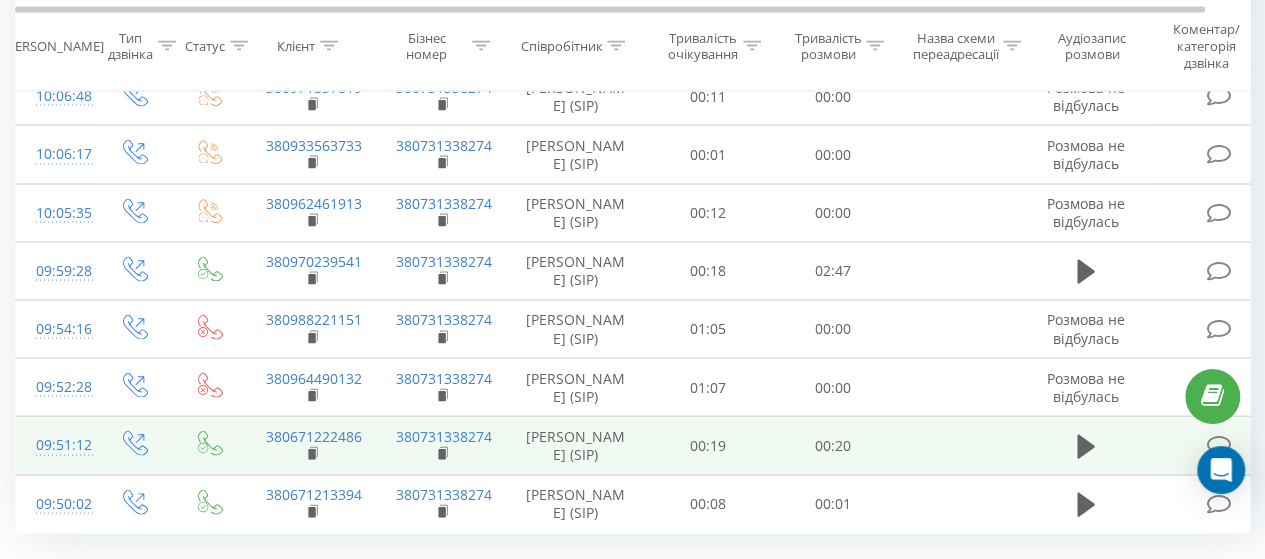 scroll, scrollTop: 1957, scrollLeft: 0, axis: vertical 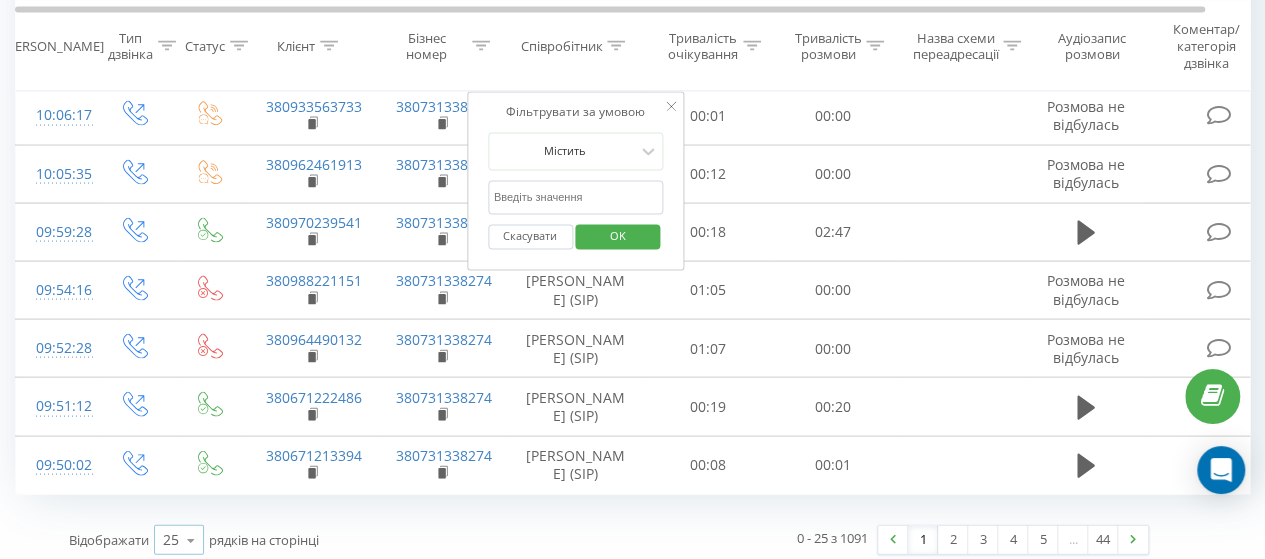 click on "25" at bounding box center [171, 540] 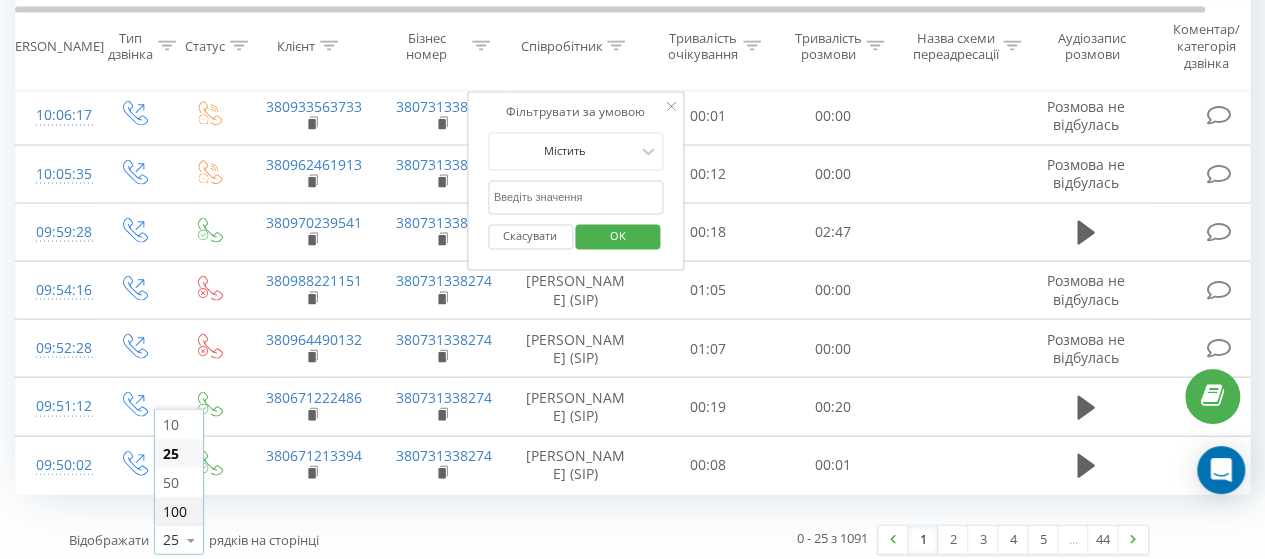 click on "100" at bounding box center [175, 511] 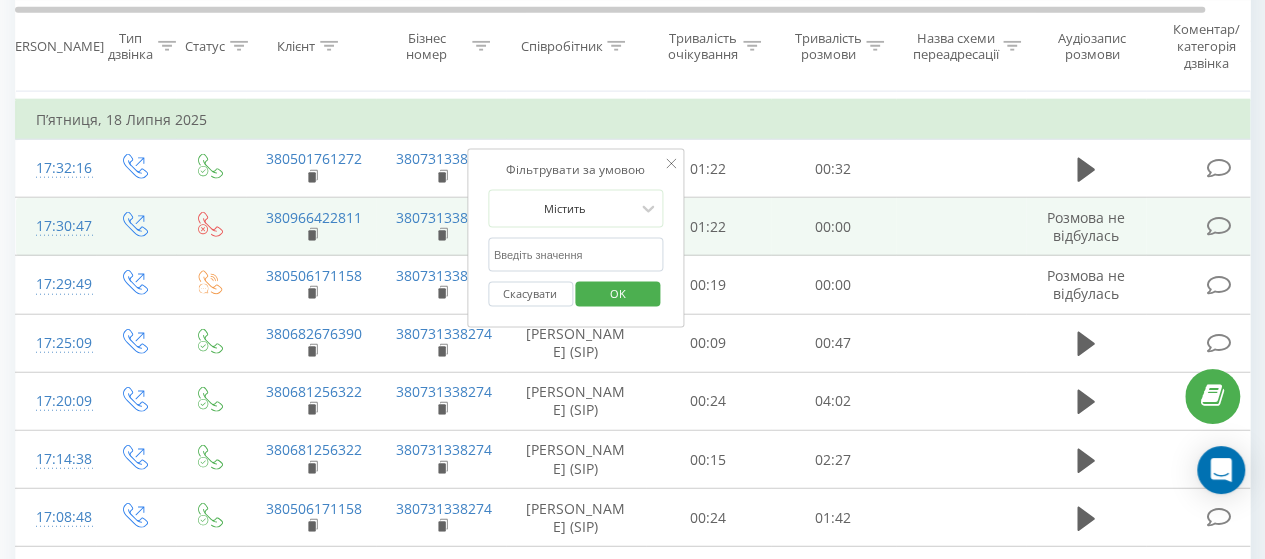 scroll, scrollTop: 2557, scrollLeft: 0, axis: vertical 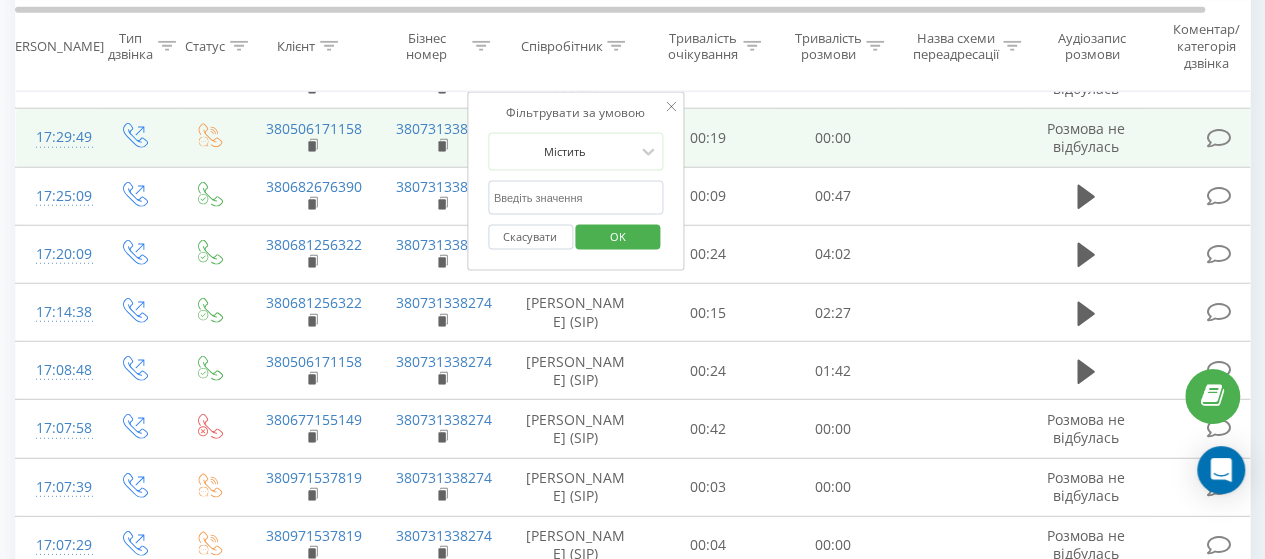 click 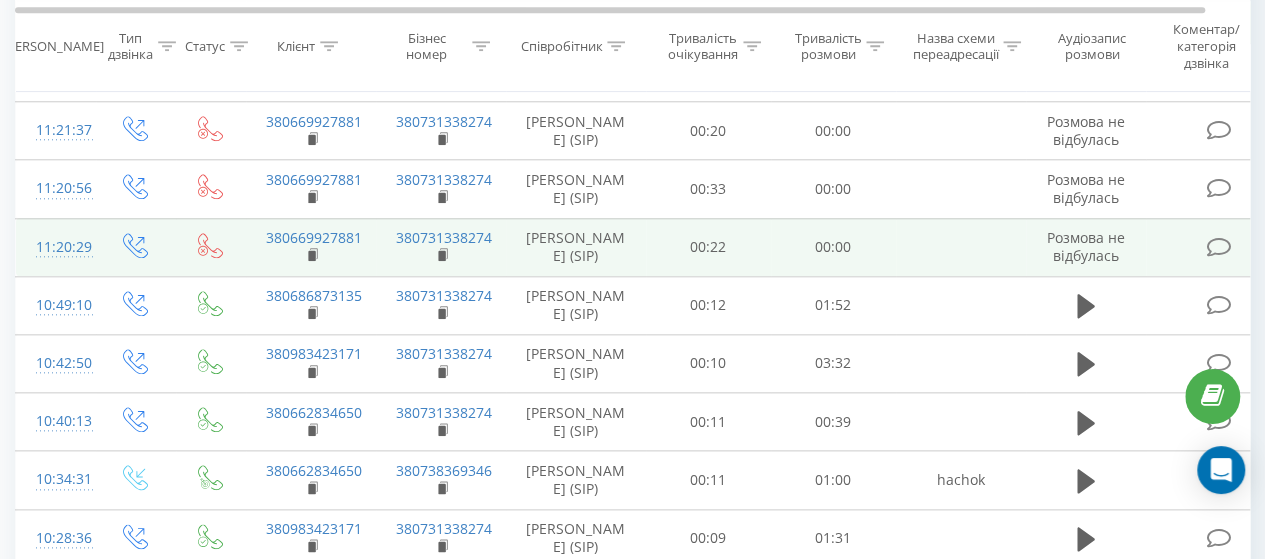 scroll, scrollTop: 653, scrollLeft: 0, axis: vertical 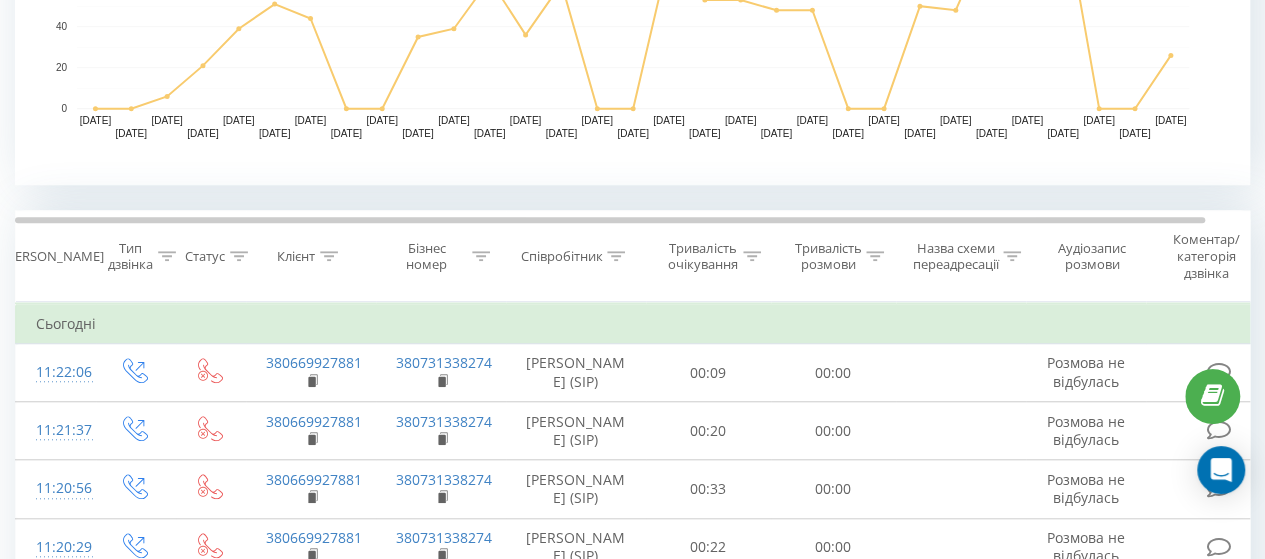 click 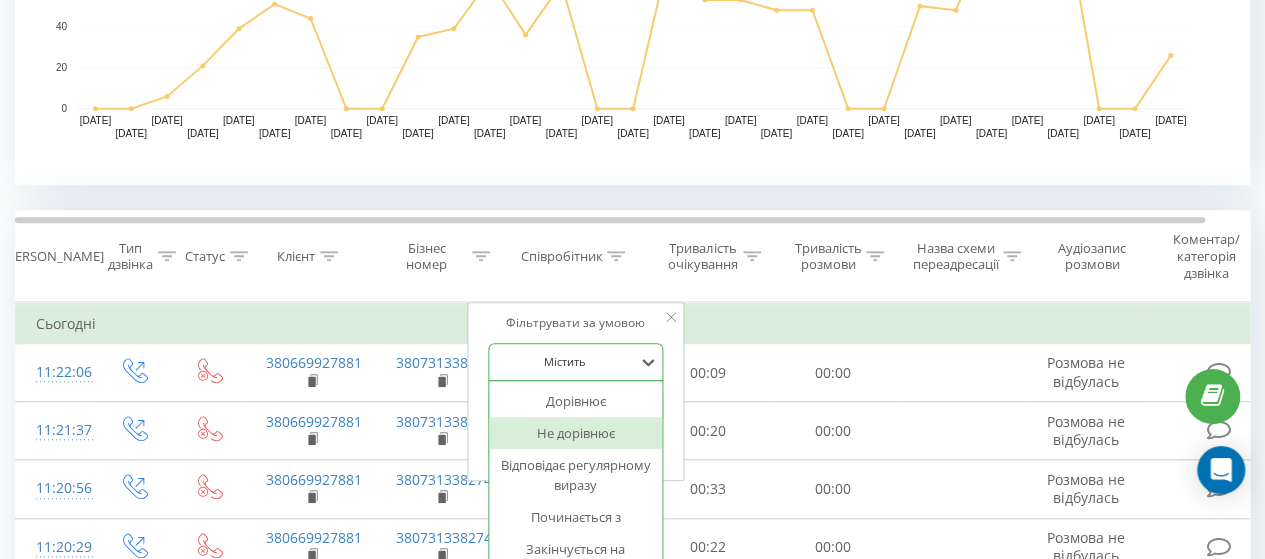 click on "option Не дорівнює focused, 2 of 7. 7 results available. Use Up and Down to choose options, press Enter to select the currently focused option, press Escape to exit the menu, press Tab to select the option and exit the menu. Містить Дорівнює Не дорівнює Відповідає регулярному виразу Починається з Закінчується на Містить Не містить" at bounding box center (576, 362) 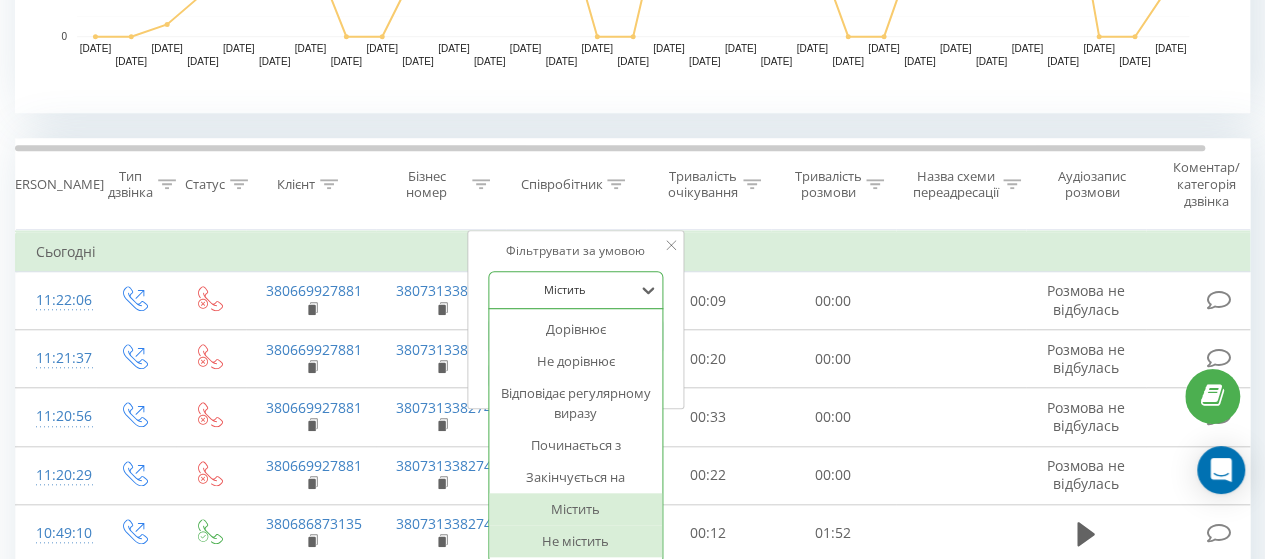 click on "Не містить" at bounding box center (576, 541) 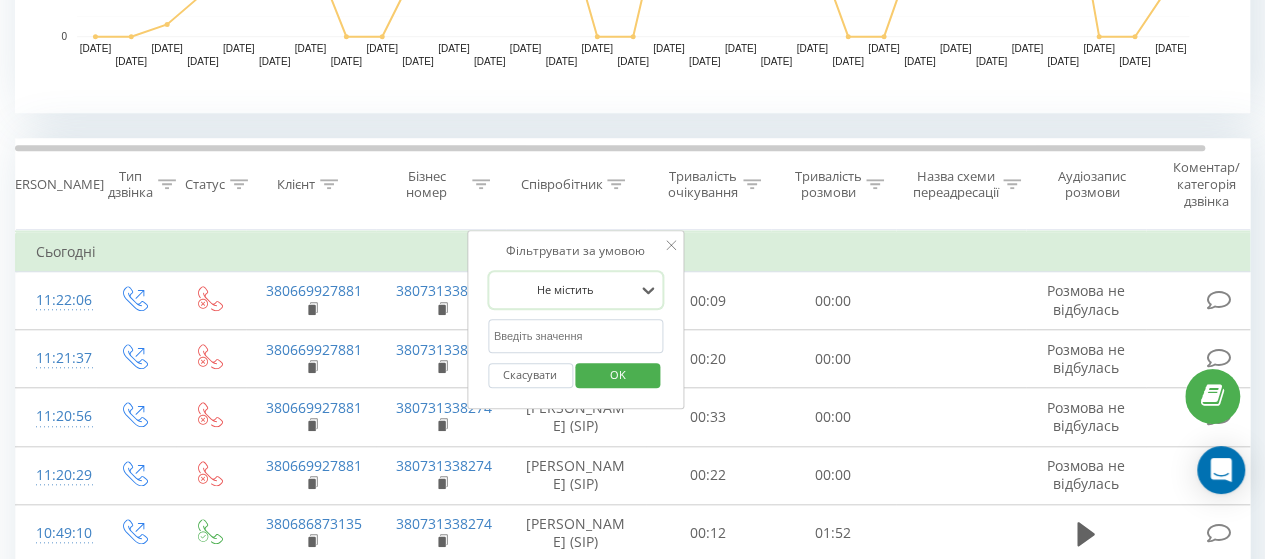 click on "OK" at bounding box center (618, 374) 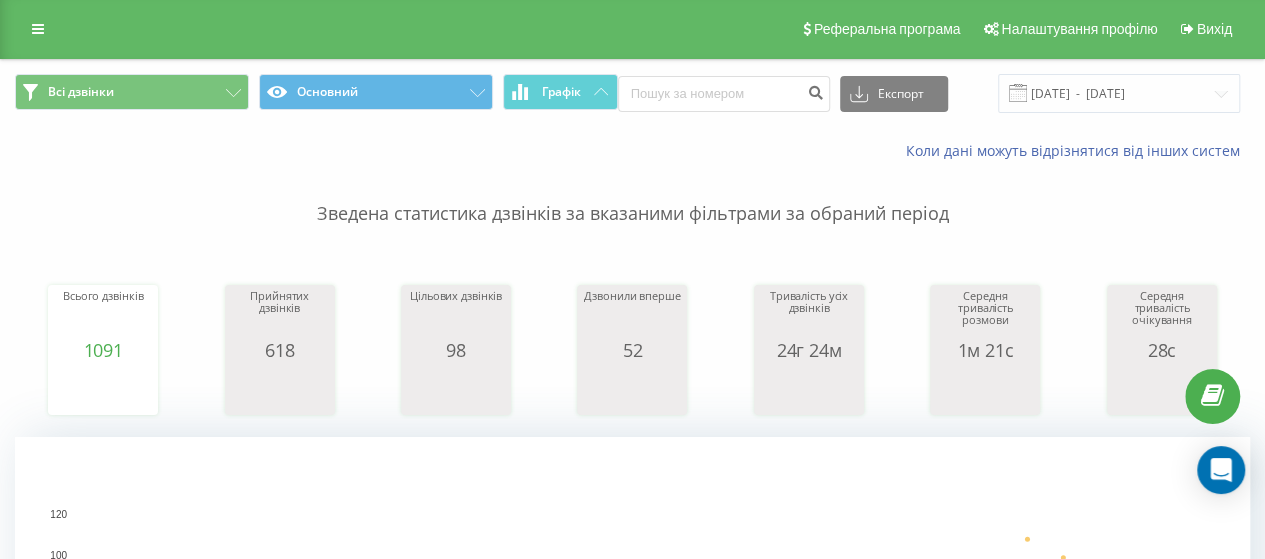scroll, scrollTop: 0, scrollLeft: 0, axis: both 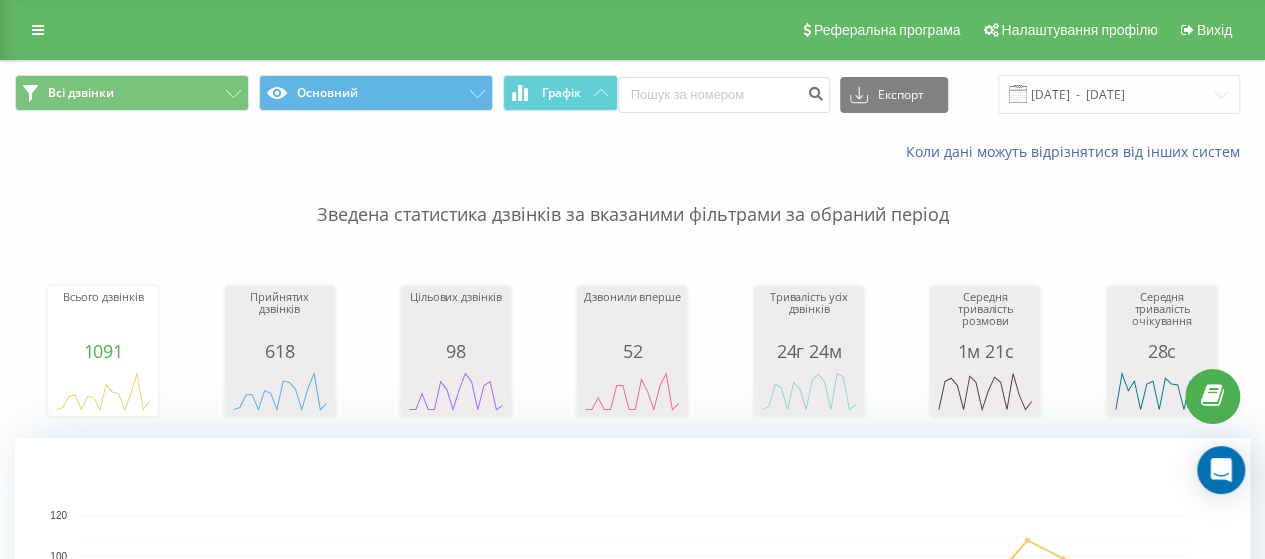 click on "Зведена статистика дзвінків за вказаними фільтрами за обраний період" at bounding box center (632, 195) 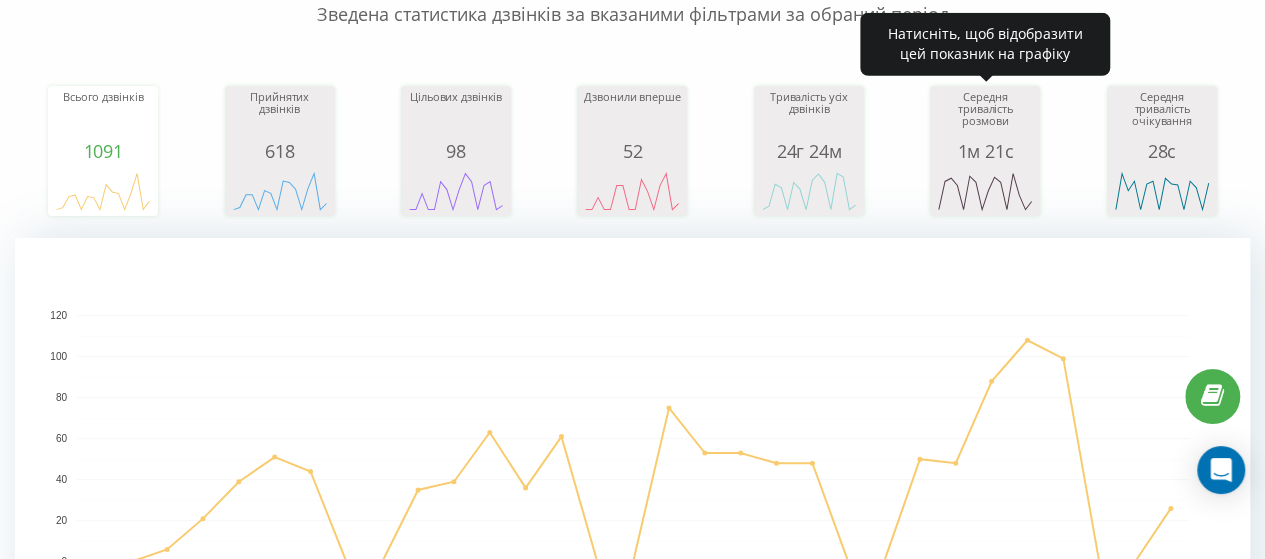 scroll, scrollTop: 0, scrollLeft: 0, axis: both 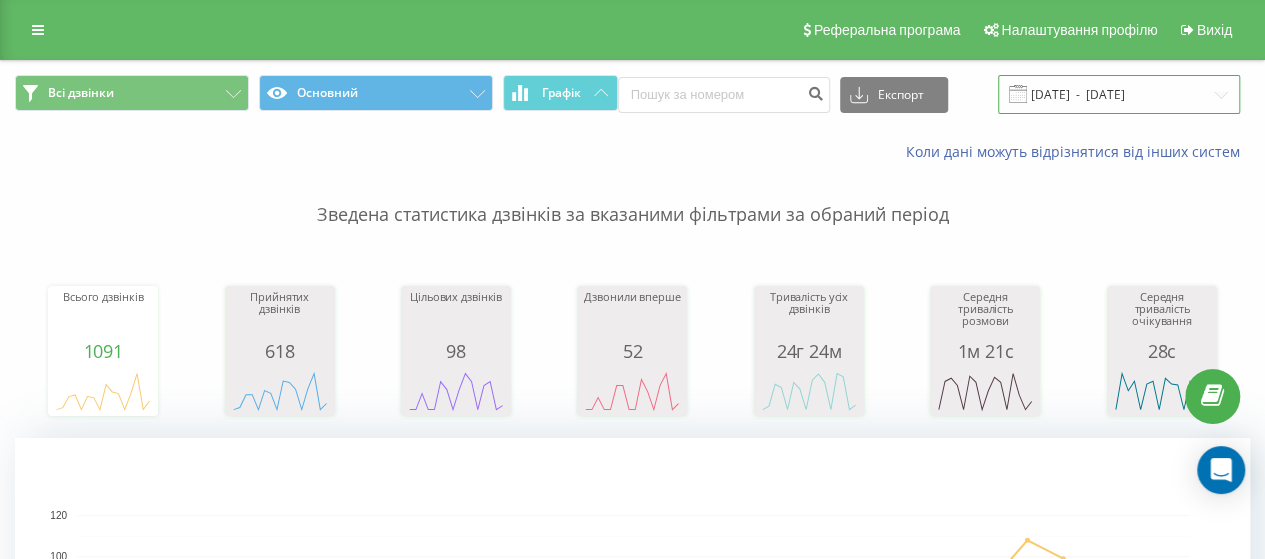 click on "21.06.2025  -  21.07.2025" at bounding box center (1119, 94) 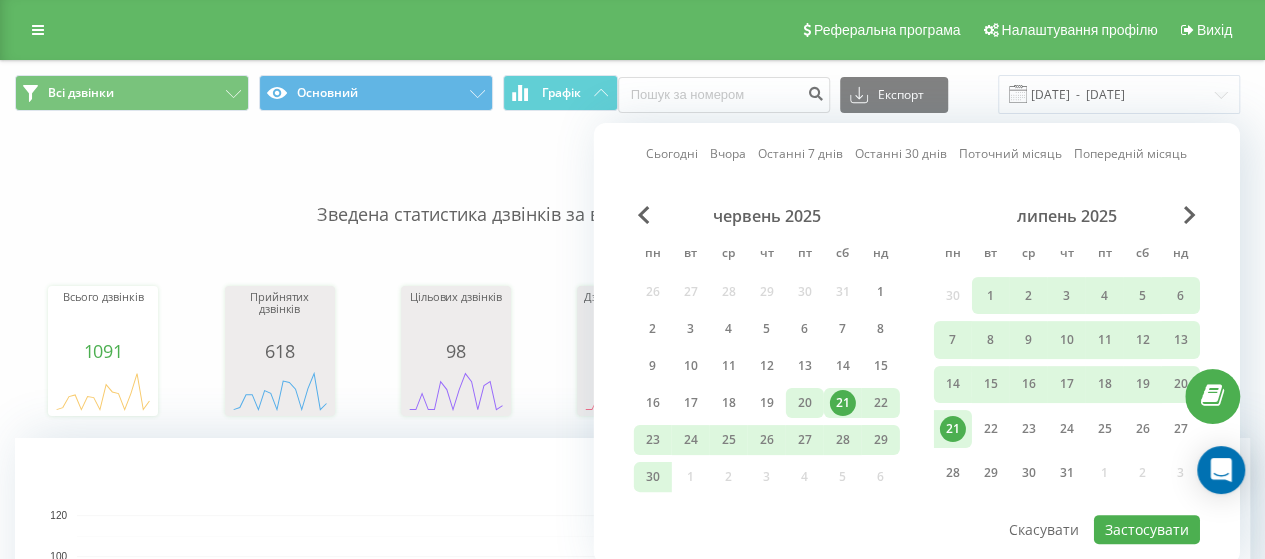 click on "20" at bounding box center [805, 403] 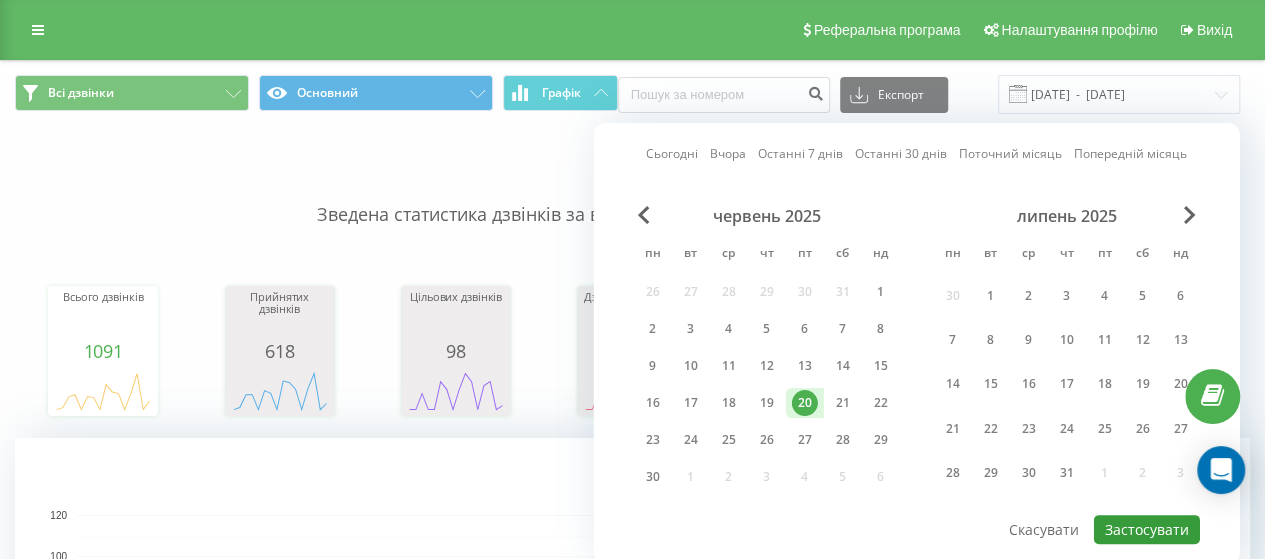 click on "Застосувати" at bounding box center (1147, 529) 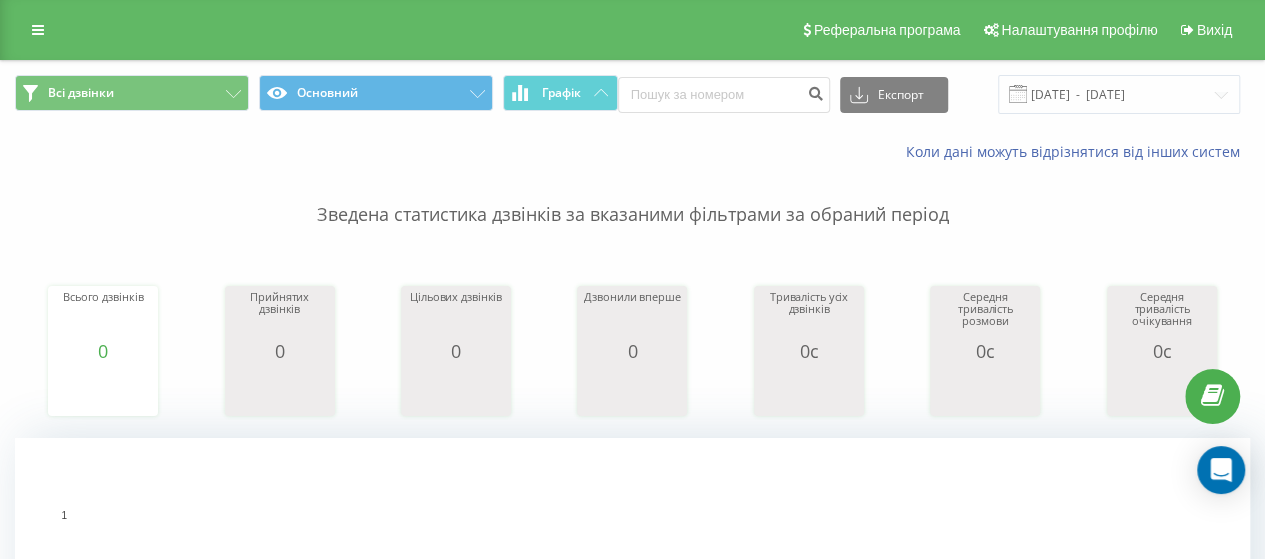 scroll, scrollTop: 0, scrollLeft: 0, axis: both 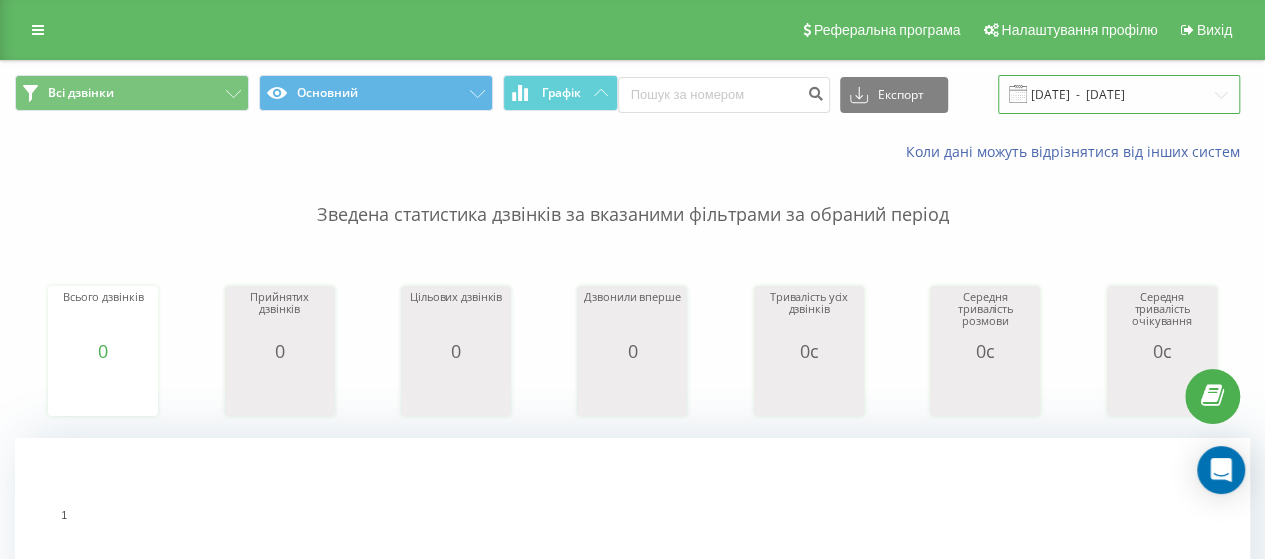 click on "20.06.2025  -  20.06.2025" at bounding box center [1119, 94] 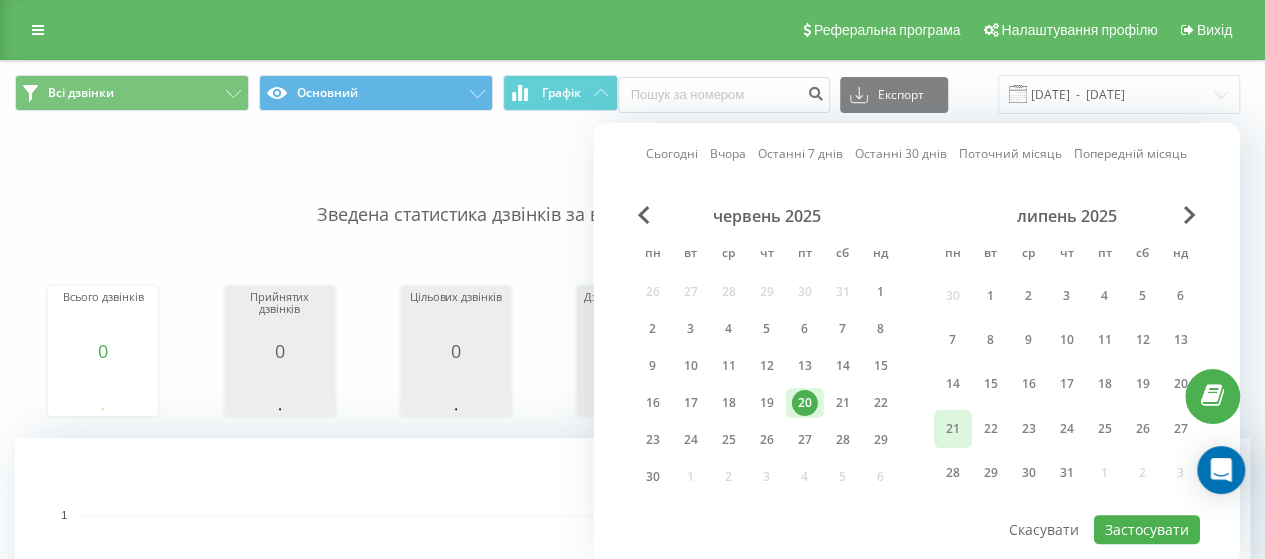 click on "21" at bounding box center [953, 429] 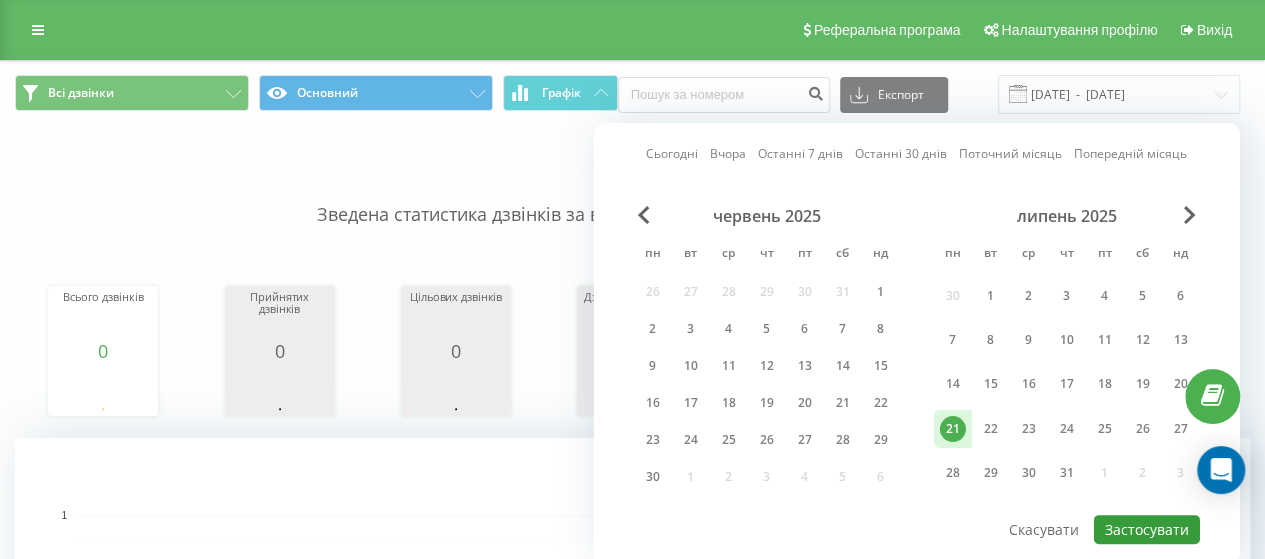 click on "Застосувати" at bounding box center (1147, 529) 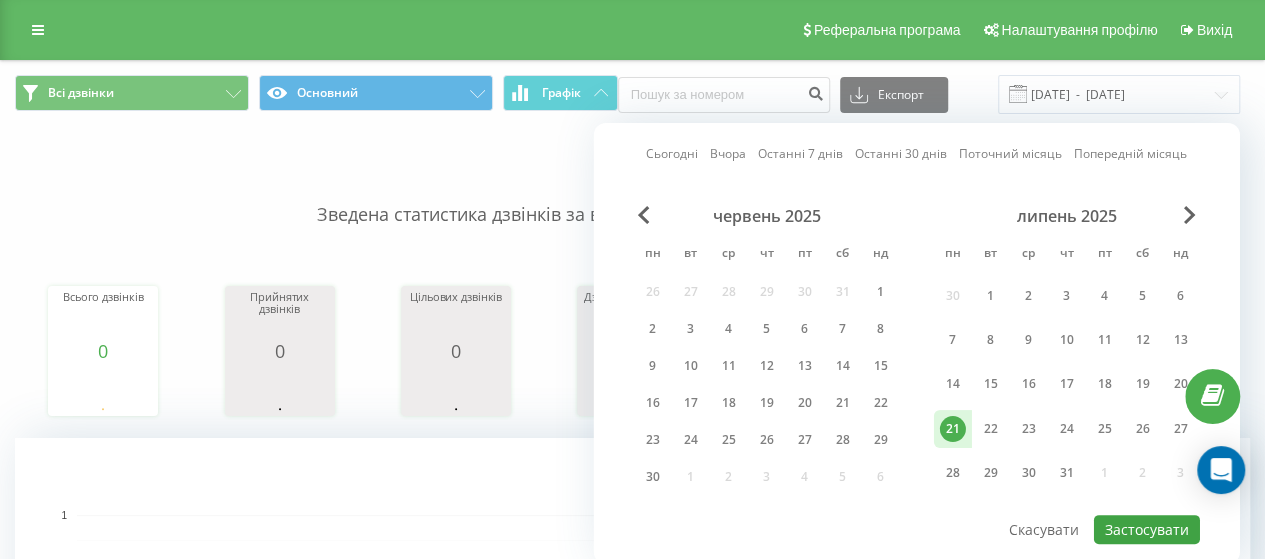 type on "21.07.2025  -  21.07.2025" 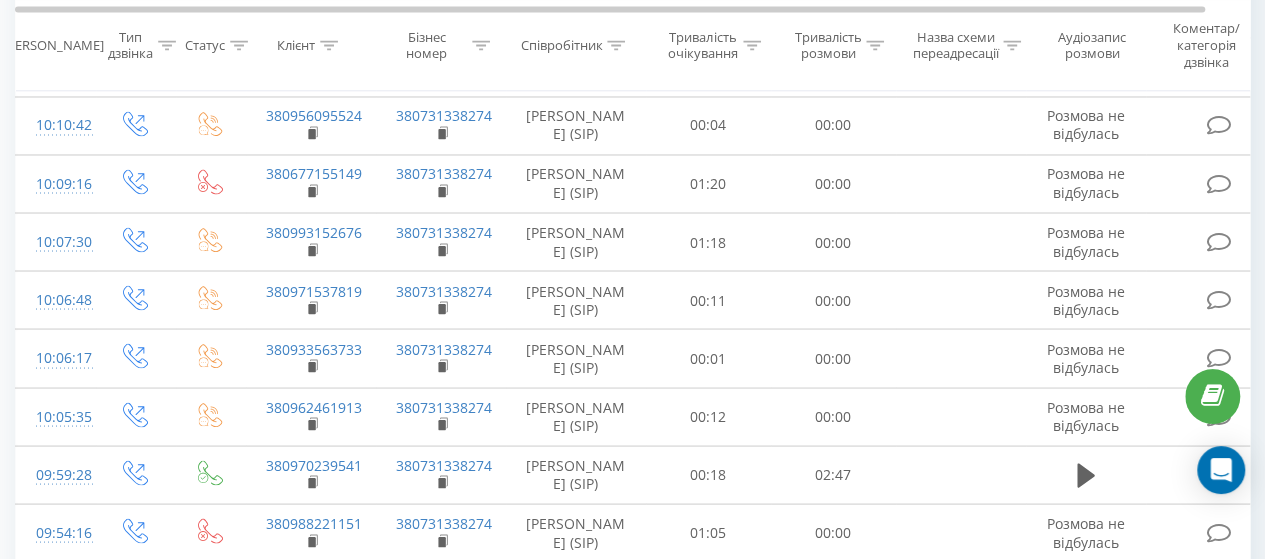 scroll, scrollTop: 2015, scrollLeft: 0, axis: vertical 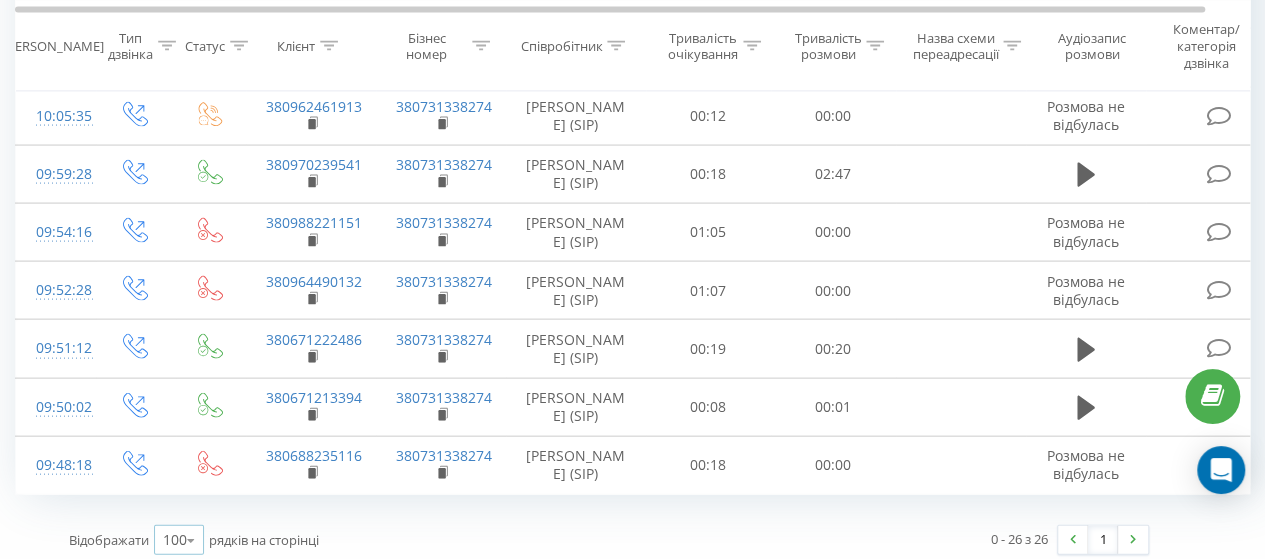 click at bounding box center [191, 540] 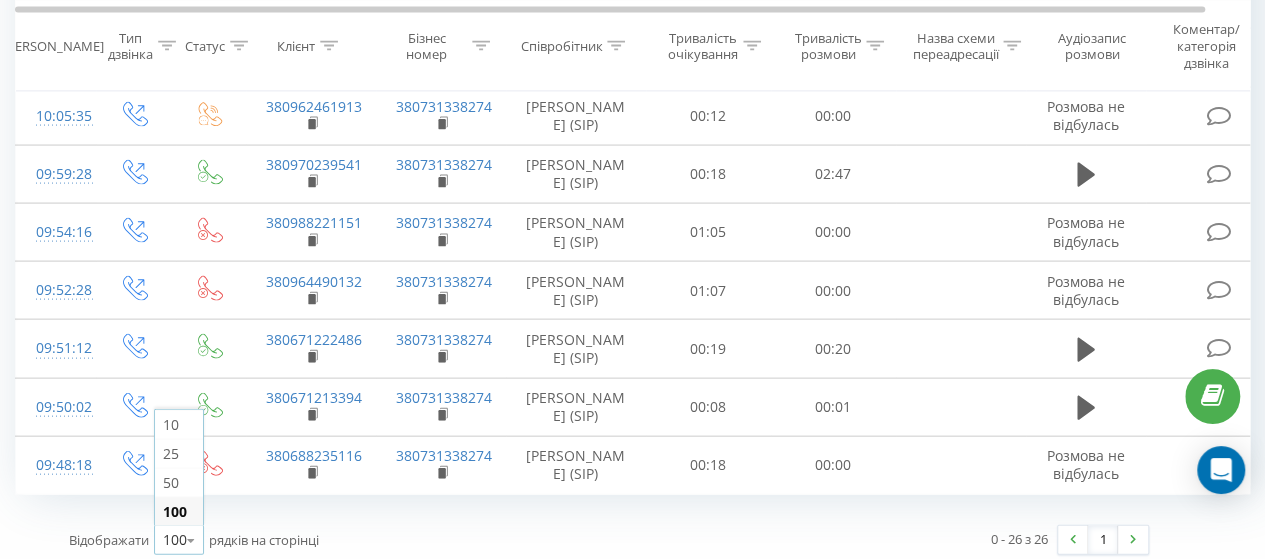 click on "100" at bounding box center (179, 511) 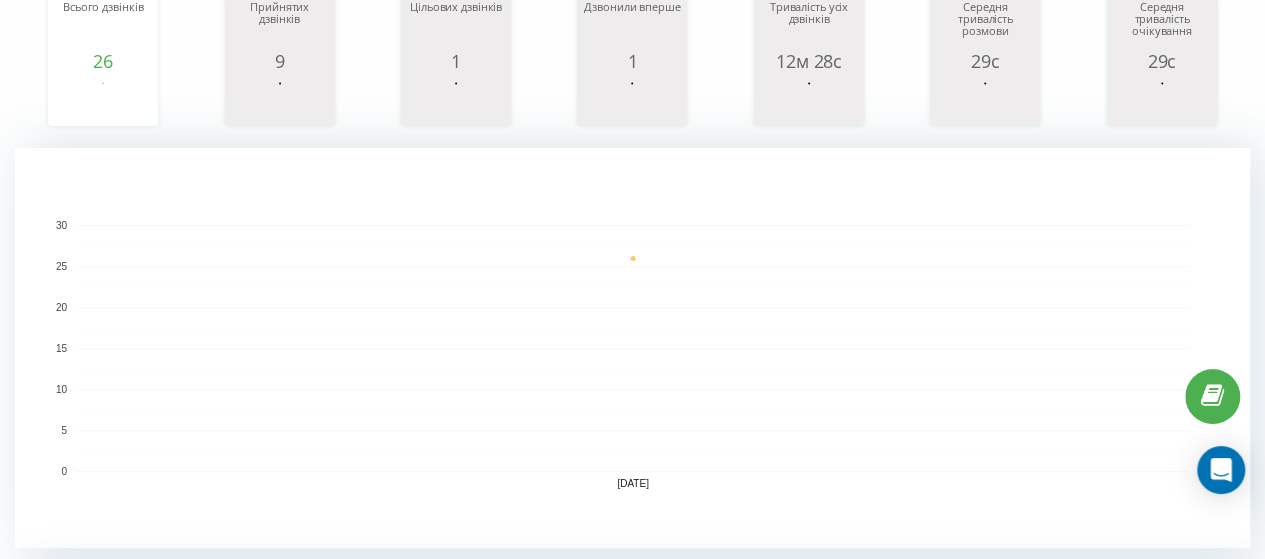 scroll, scrollTop: 115, scrollLeft: 0, axis: vertical 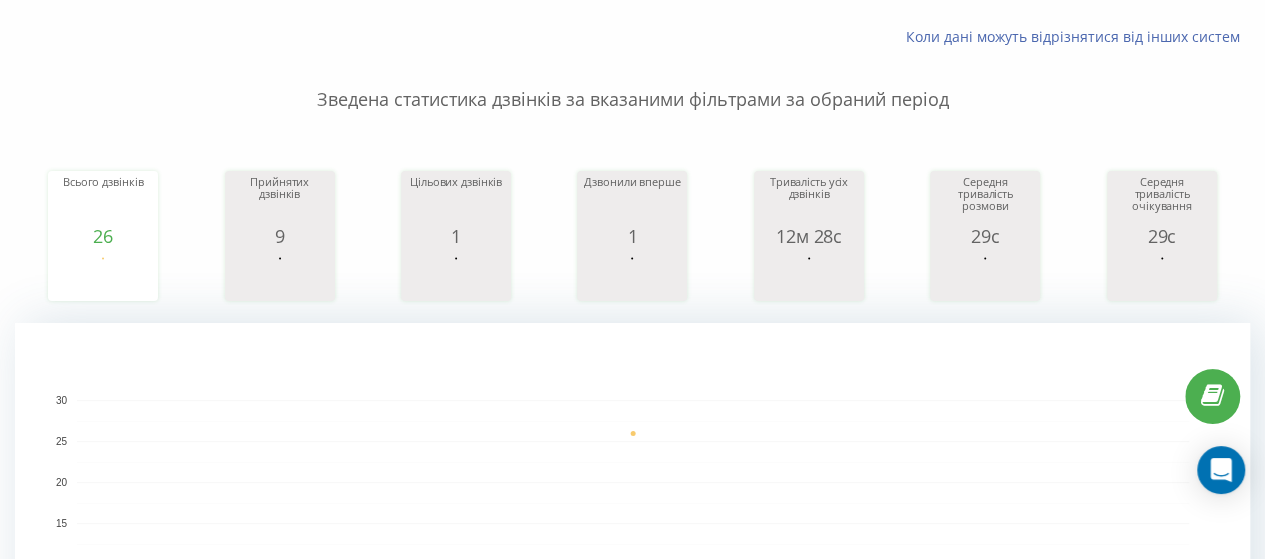 click on "21.07.25 0 5 10 15 20 25 30" 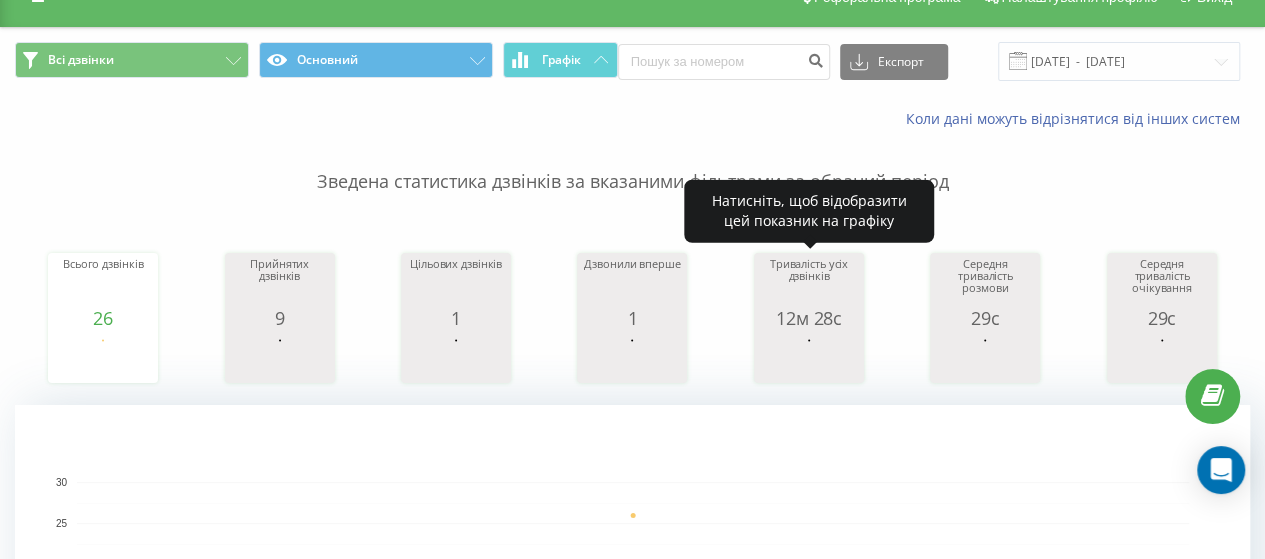 scroll, scrollTop: 0, scrollLeft: 0, axis: both 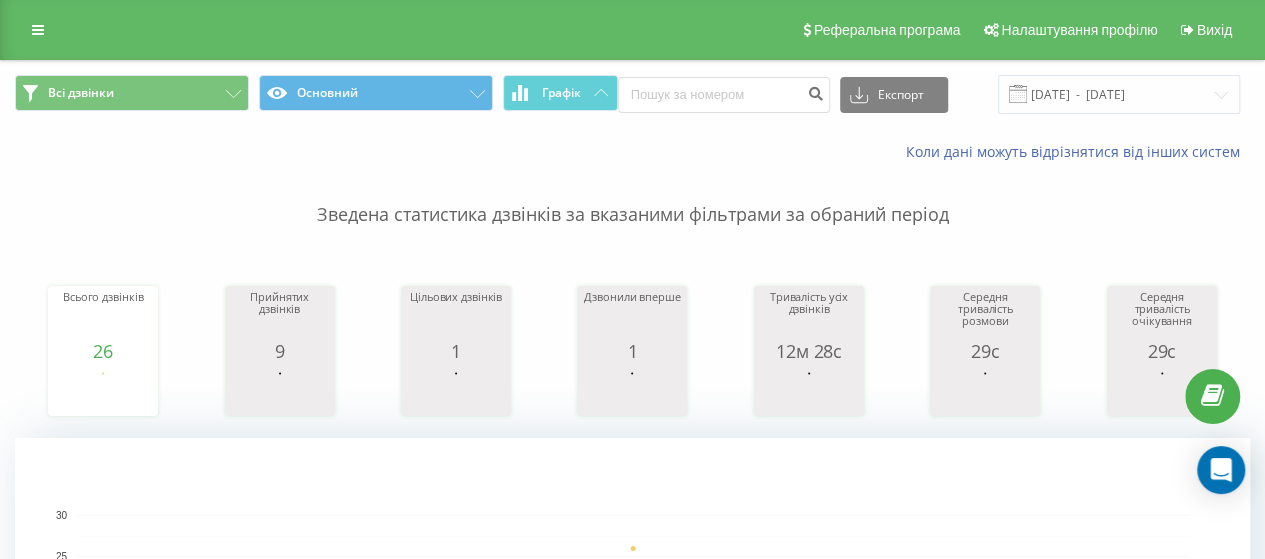 click on "Всі дзвінки Основний Графік Експорт .csv .xls .xlsx 21.07.2025  -  21.07.2025" at bounding box center (632, 94) 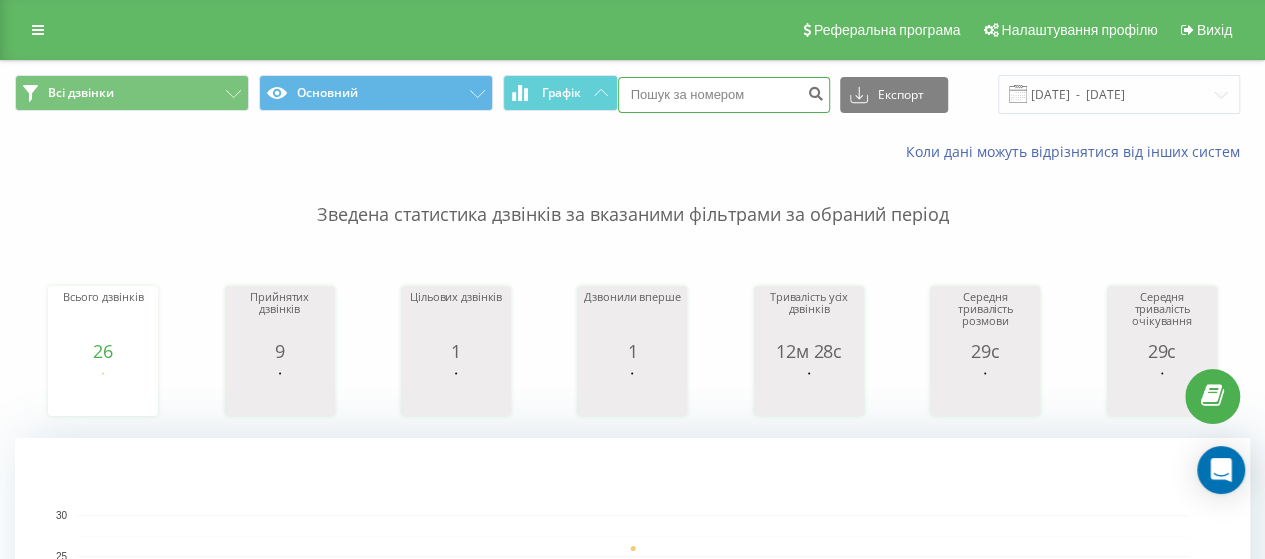 click at bounding box center (724, 95) 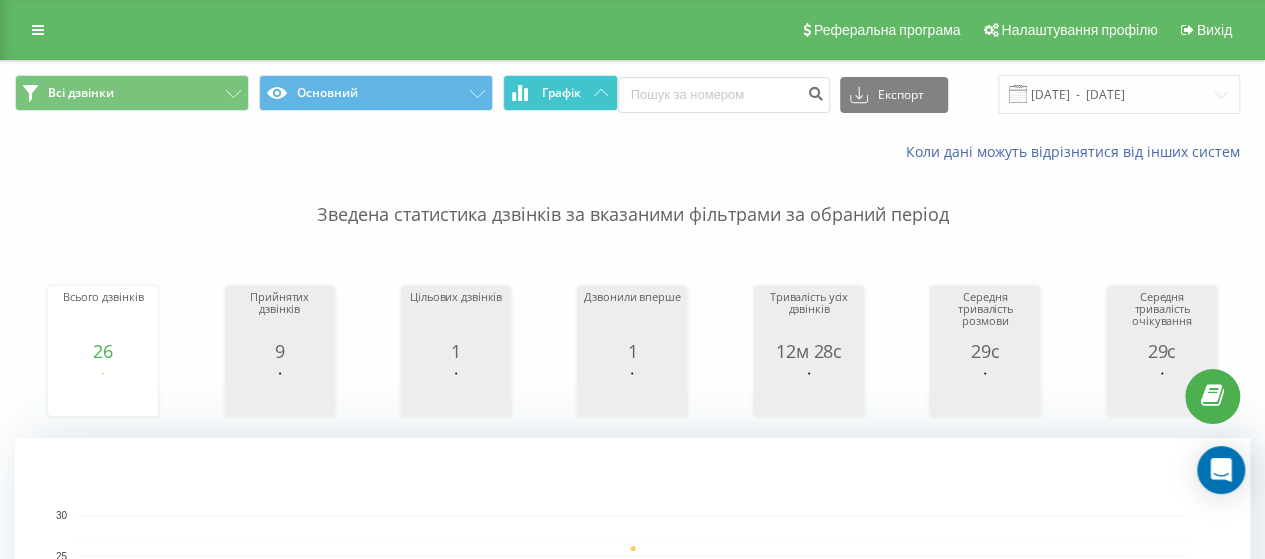 click on "Графік" at bounding box center (560, 93) 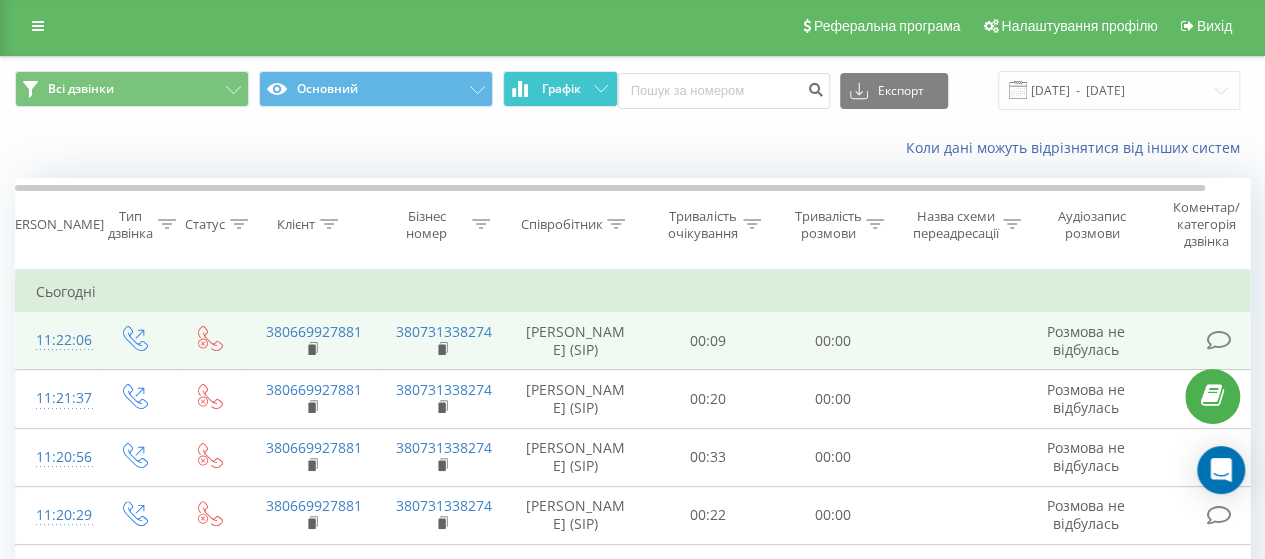 scroll, scrollTop: 0, scrollLeft: 0, axis: both 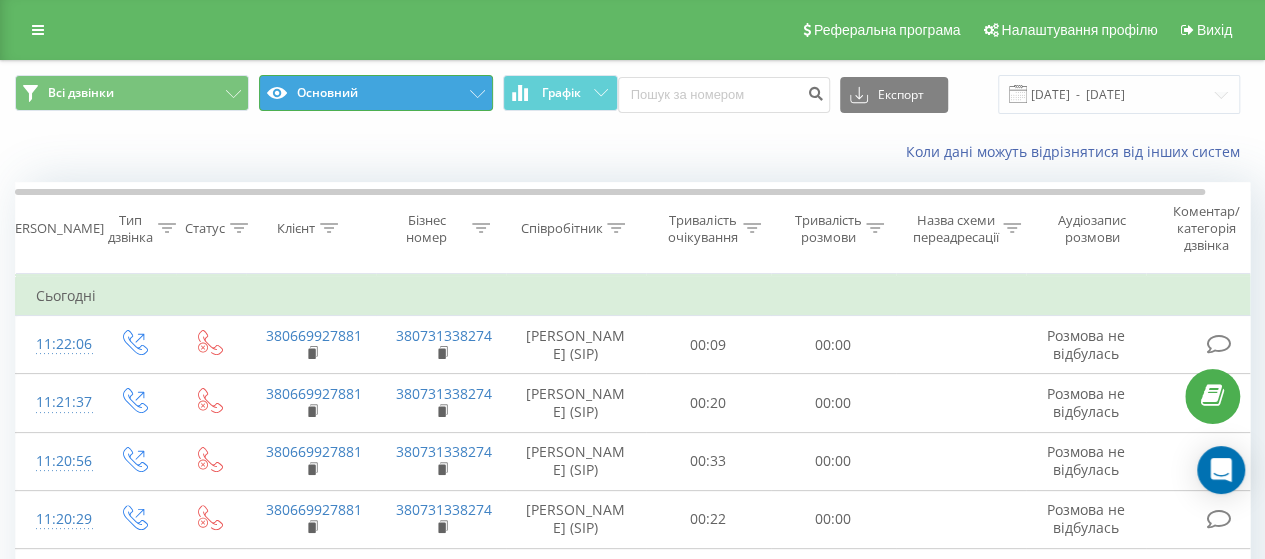 click on "Основний" at bounding box center [376, 93] 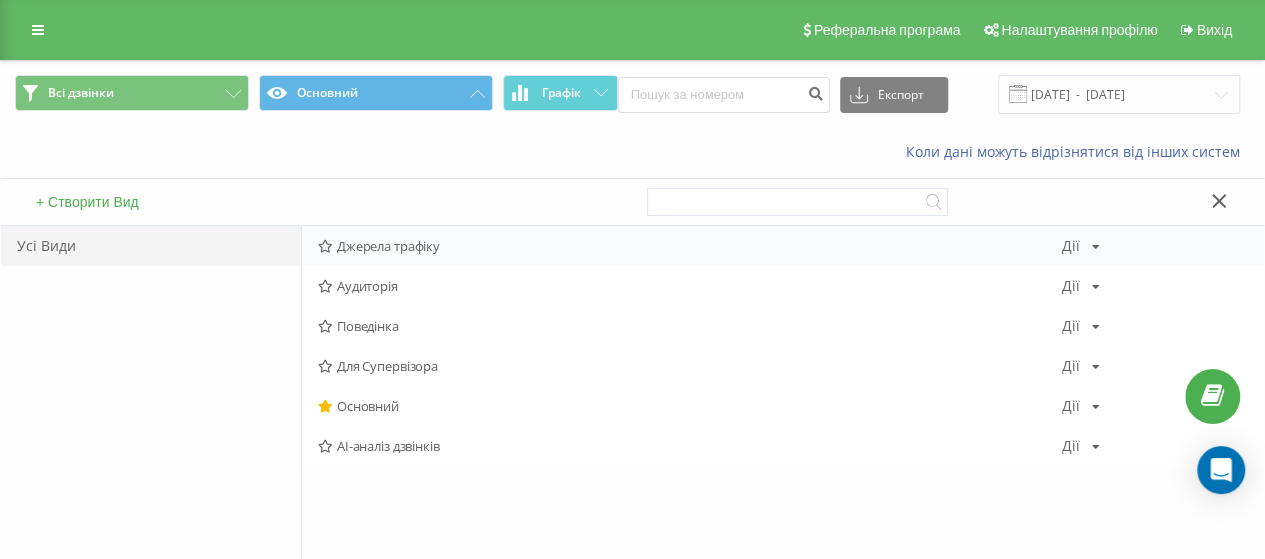 click on "Джерела трафіку" at bounding box center (690, 246) 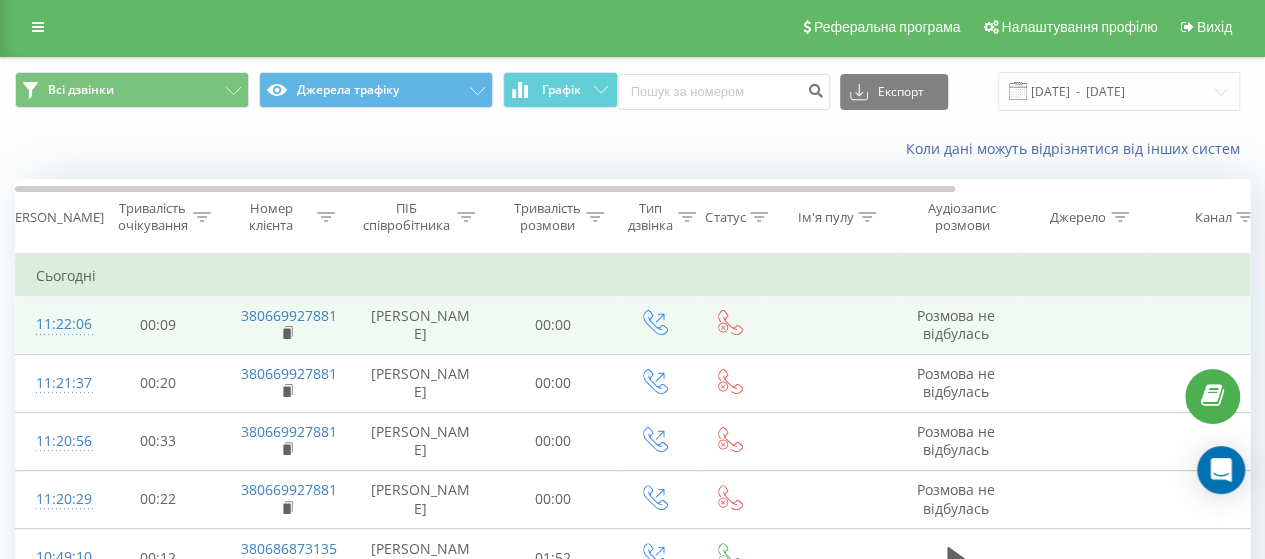scroll, scrollTop: 0, scrollLeft: 0, axis: both 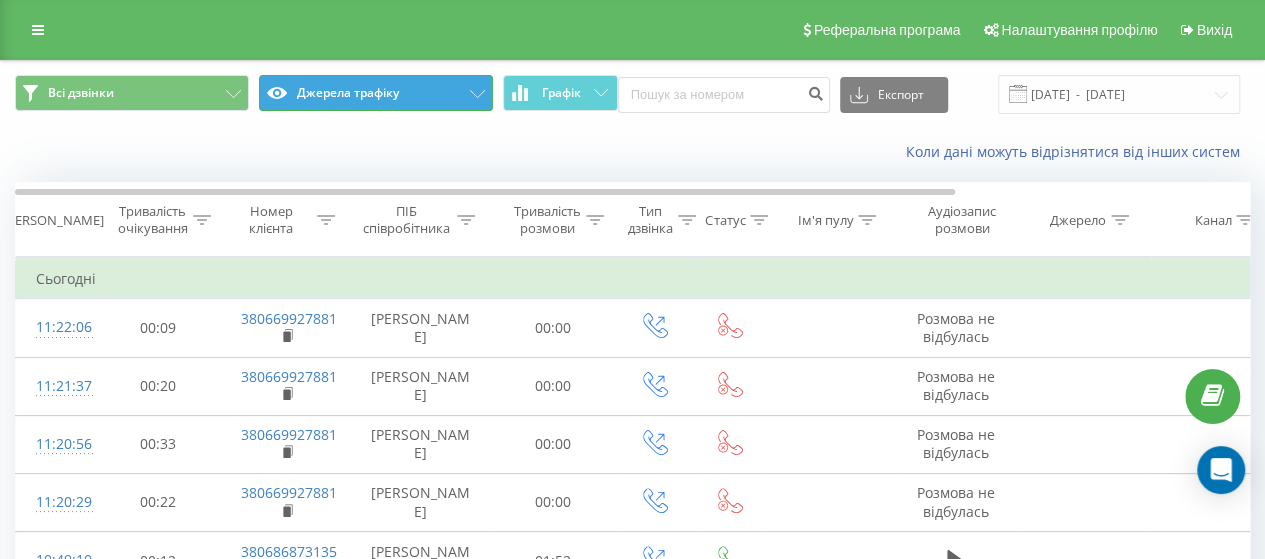 click on "Джерела трафіку" at bounding box center (376, 93) 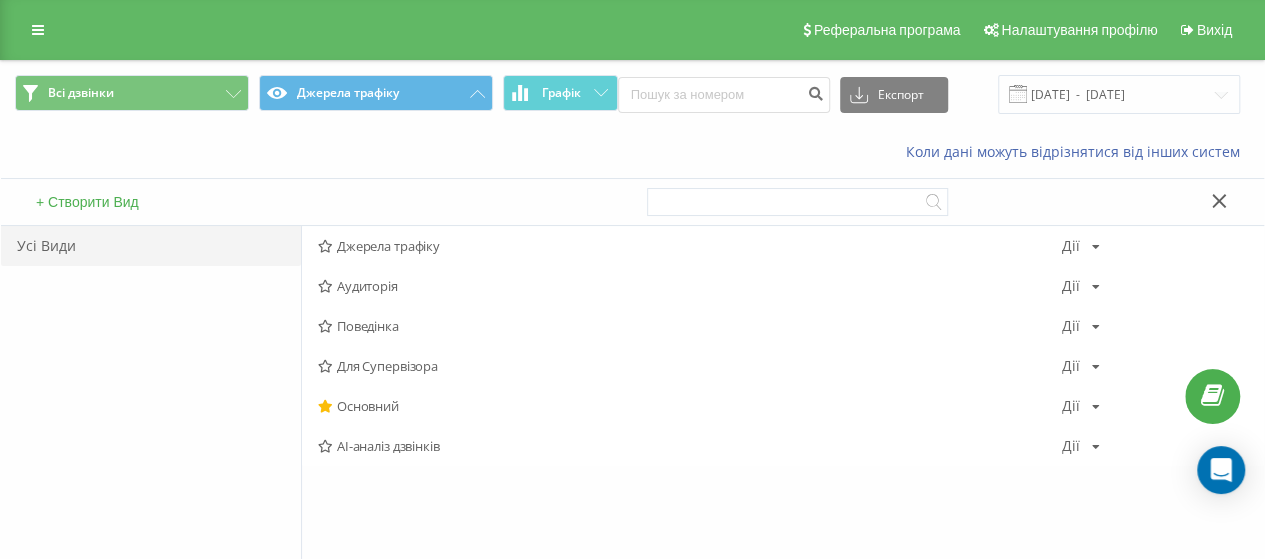 click on "Джерела трафіку Дії Редагувати Копіювати Видалити За замовчуванням Поділитися Аудиторія Дії Редагувати Копіювати Видалити За замовчуванням Поділитися Поведінка Дії Редагувати Копіювати Видалити За замовчуванням Поділитися Для Супервізора Дії Редагувати Копіювати Видалити За замовчуванням Поділитися Основний Дії Редагувати Копіювати Видалити За замовчуванням Поділитися AI-аналіз дзвінків Дії Редагувати Копіювати Видалити За замовчуванням Поділитися" at bounding box center (782, 461) 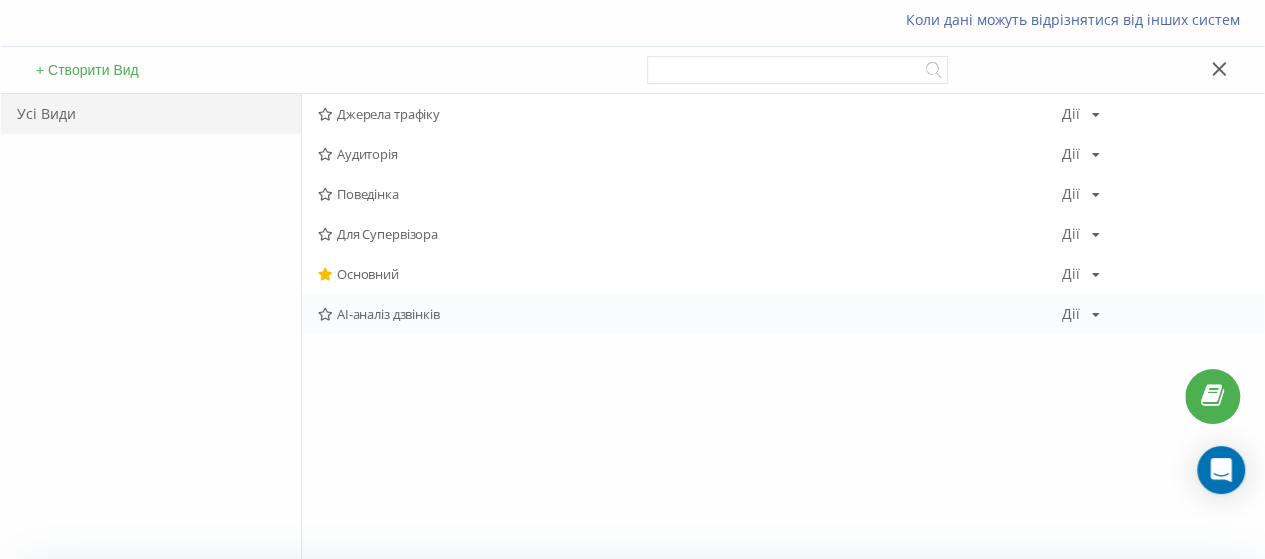 scroll, scrollTop: 200, scrollLeft: 0, axis: vertical 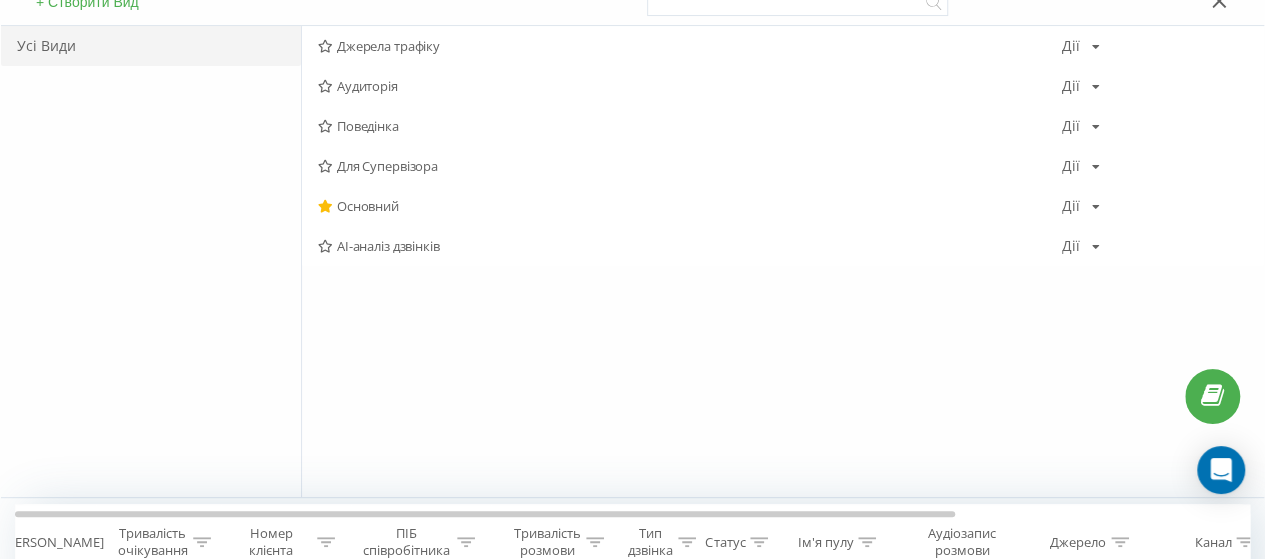 click on "Усі Види" at bounding box center [151, 261] 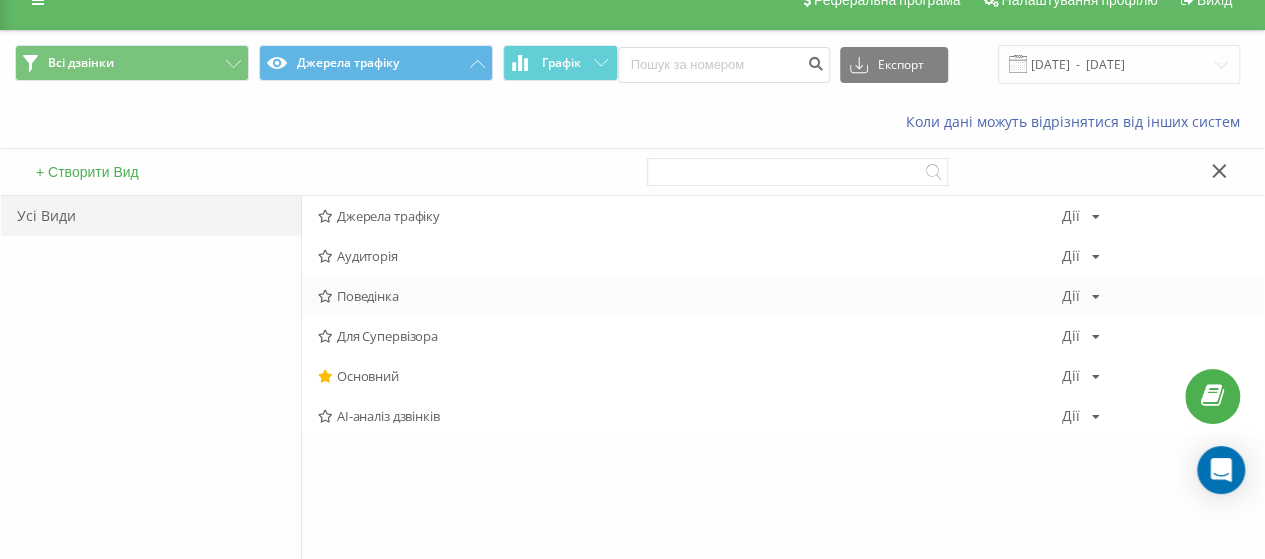 scroll, scrollTop: 0, scrollLeft: 0, axis: both 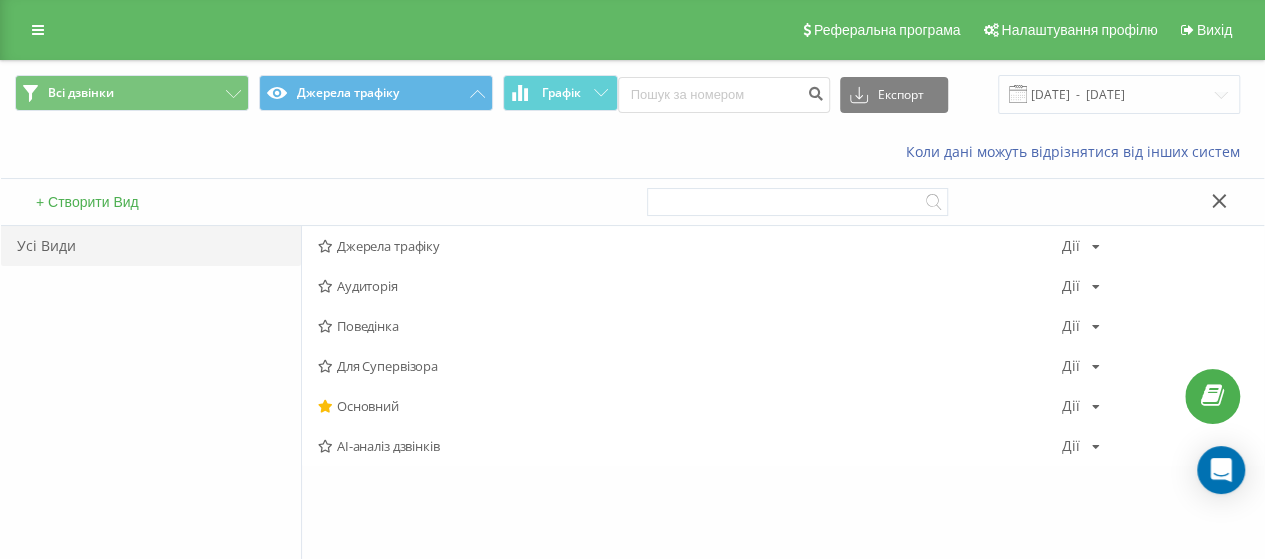 click on "Усі Види" at bounding box center (151, 461) 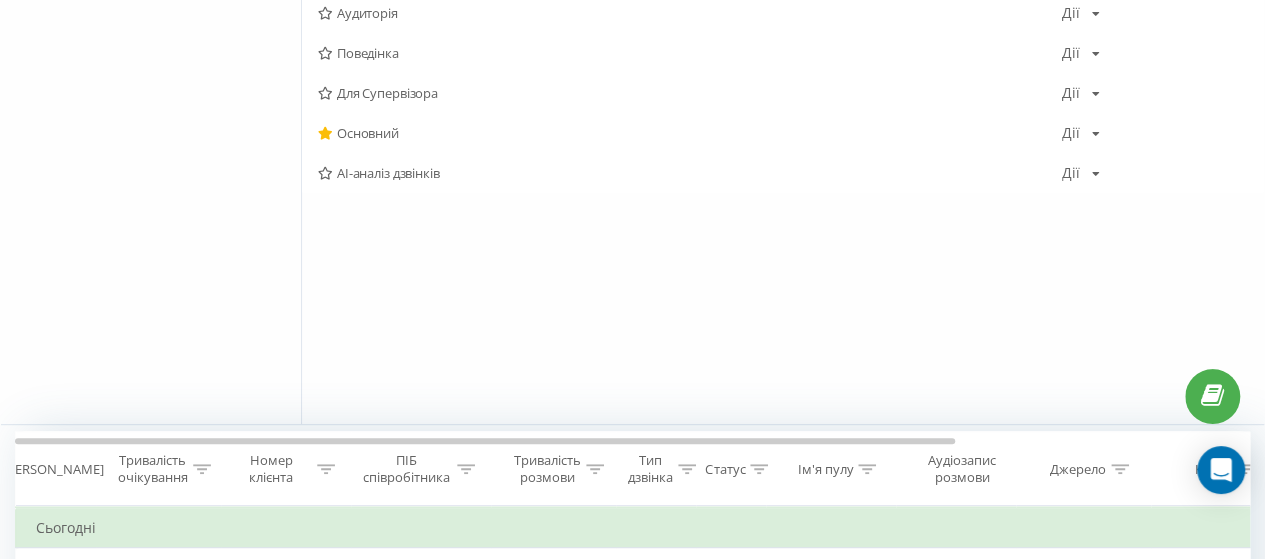 scroll, scrollTop: 139, scrollLeft: 0, axis: vertical 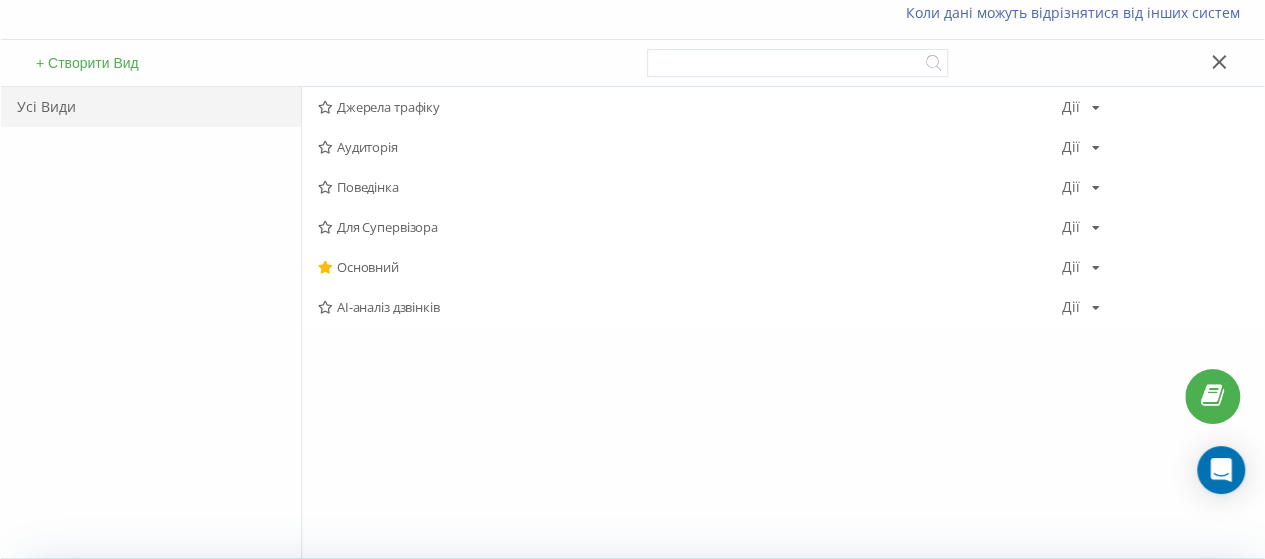 click on "Коли дані можуть відрізнятися вiд інших систем" at bounding box center [632, 13] 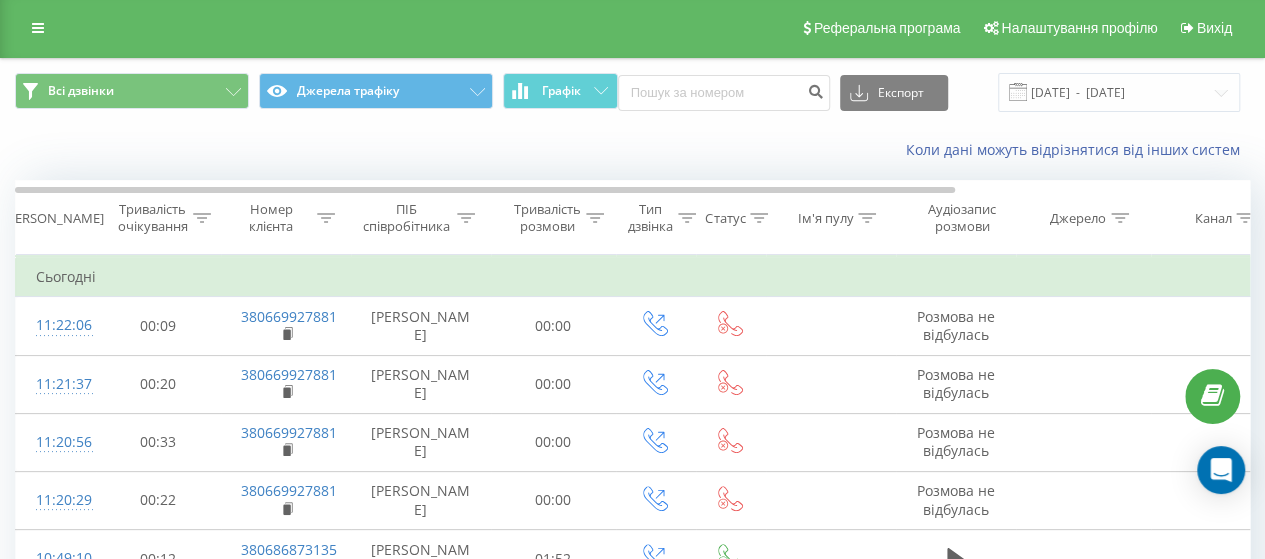 scroll, scrollTop: 0, scrollLeft: 0, axis: both 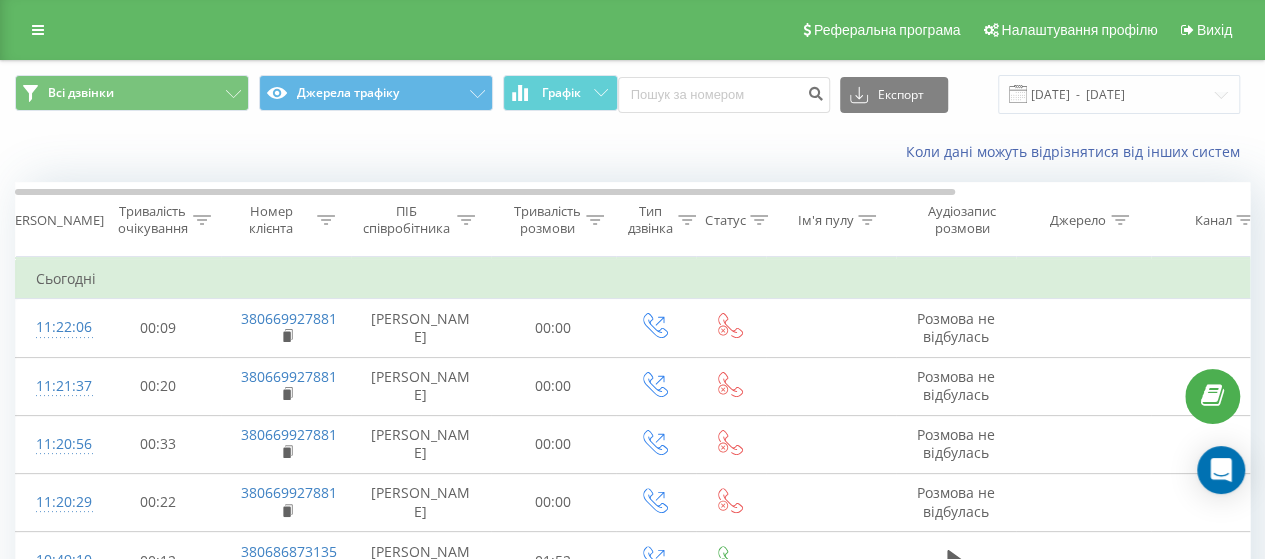 click on "Всі дзвінки Джерела трафіку Графік Експорт .csv .xls .xlsx 21.07.2025  -  21.07.2025" at bounding box center [632, 94] 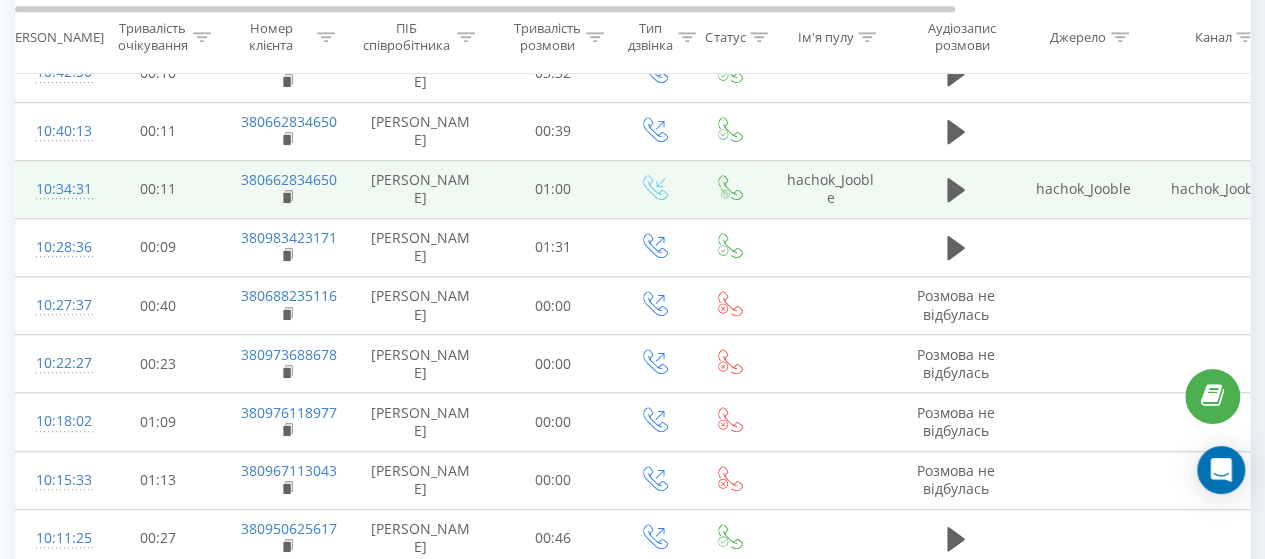 scroll, scrollTop: 600, scrollLeft: 0, axis: vertical 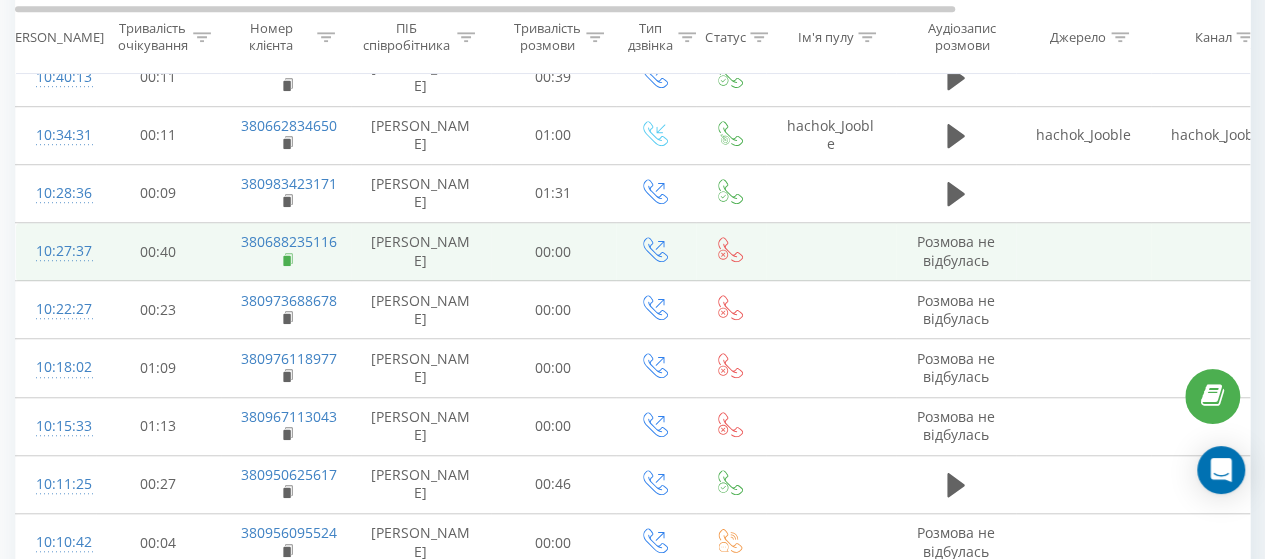 click 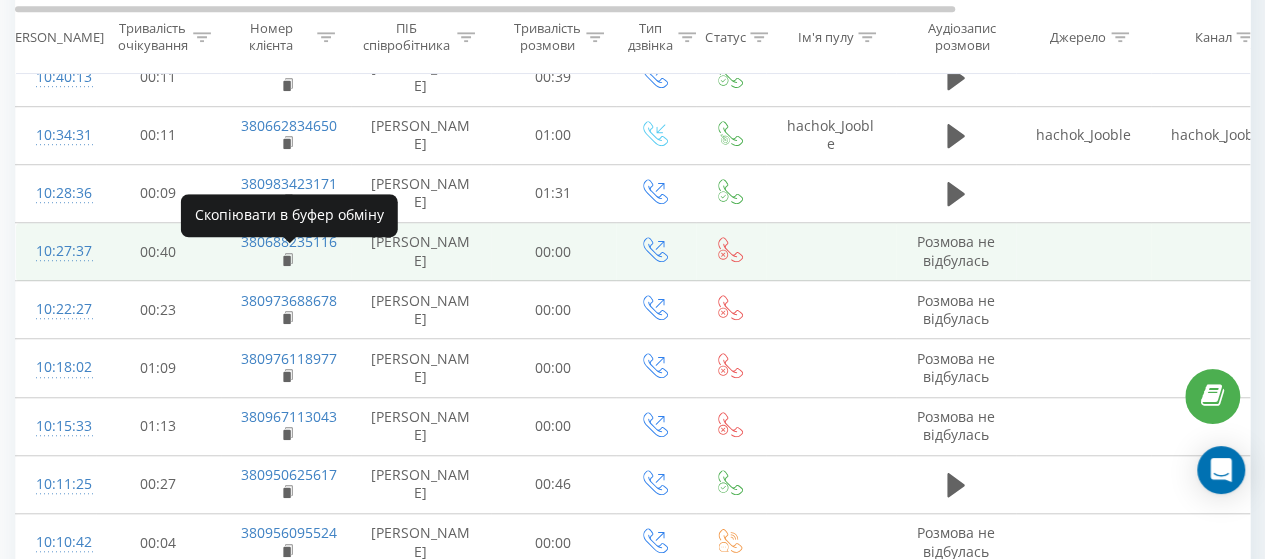 click on "380688235116" at bounding box center (286, 252) 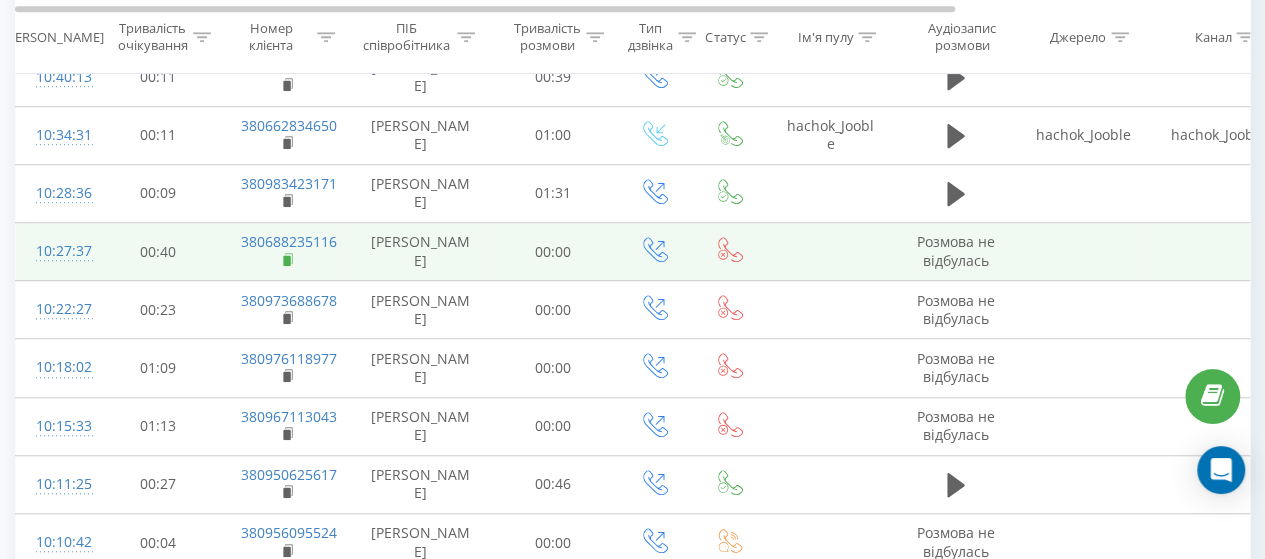 click 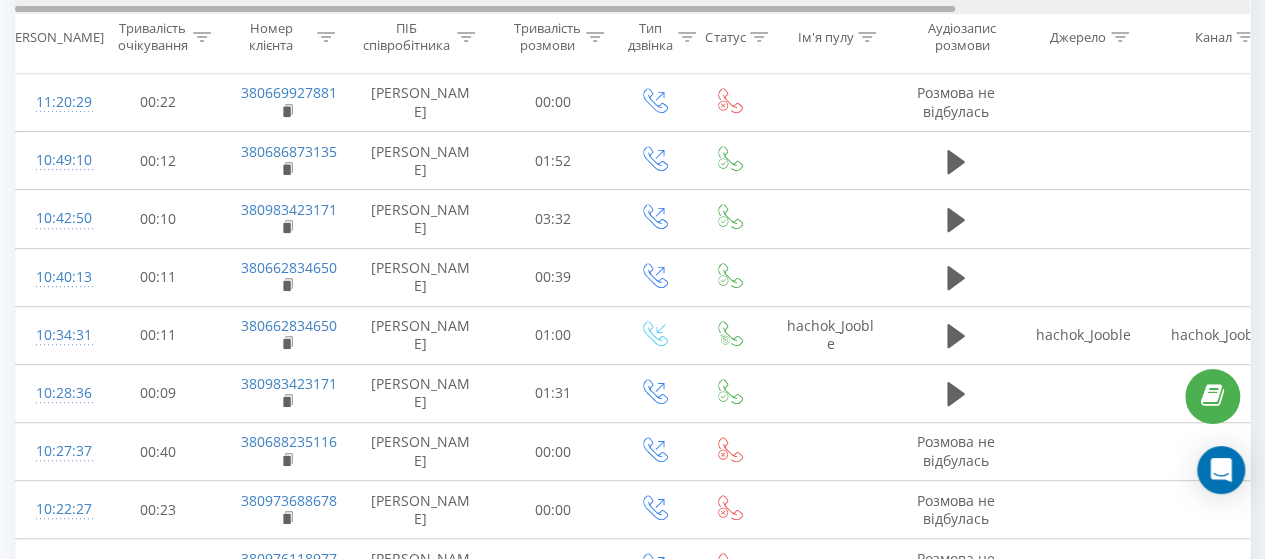 scroll, scrollTop: 0, scrollLeft: 0, axis: both 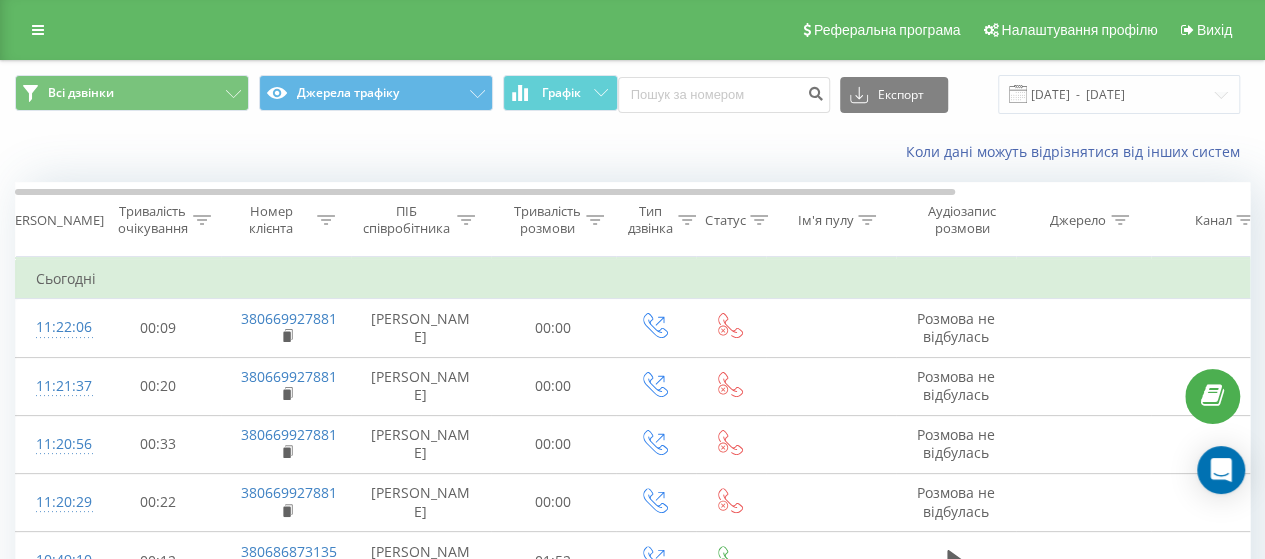 click on "Коли дані можуть відрізнятися вiд інших систем" at bounding box center [869, 152] 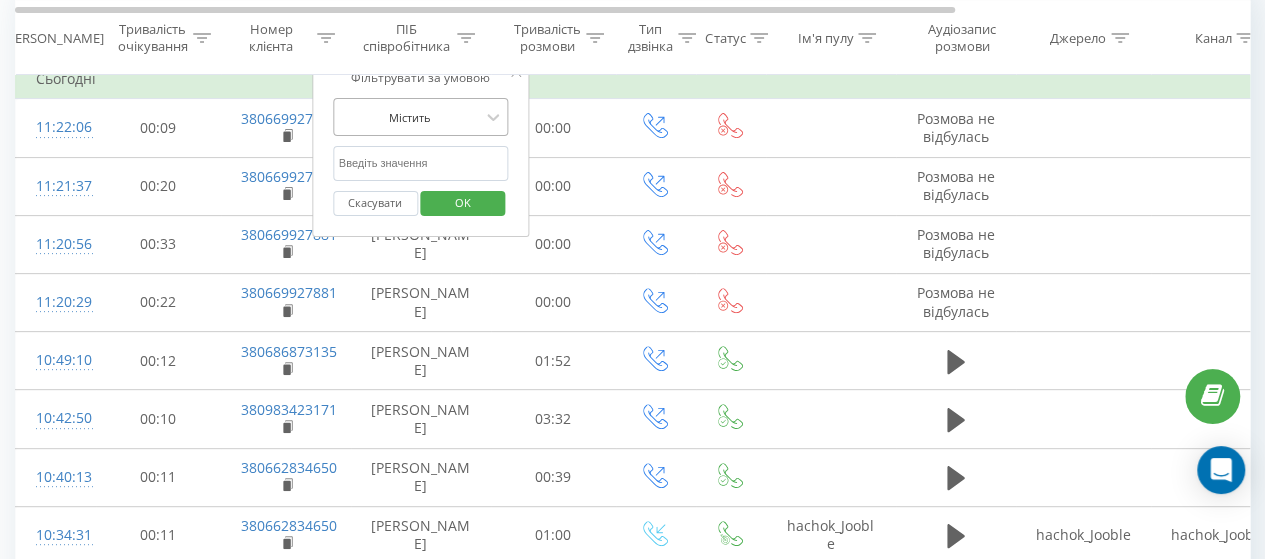 scroll, scrollTop: 100, scrollLeft: 0, axis: vertical 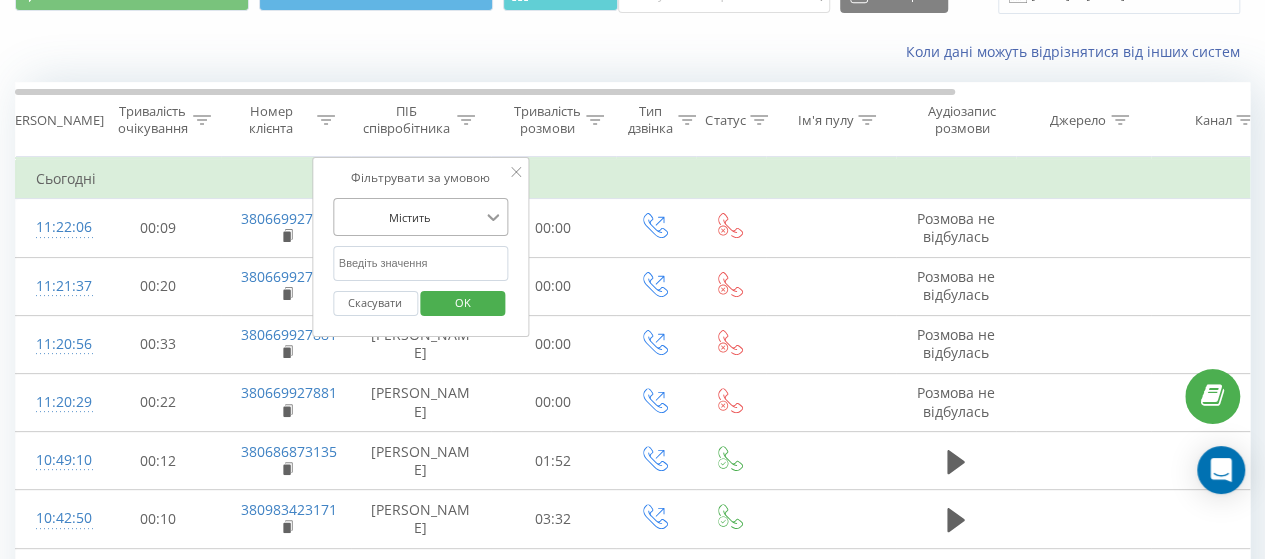 click 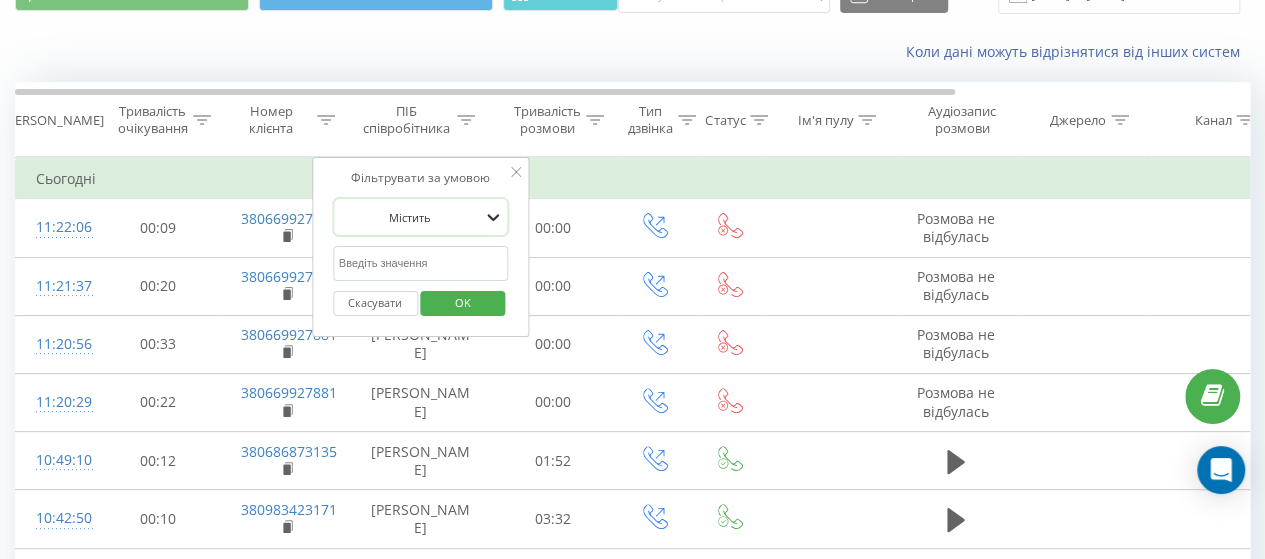 click 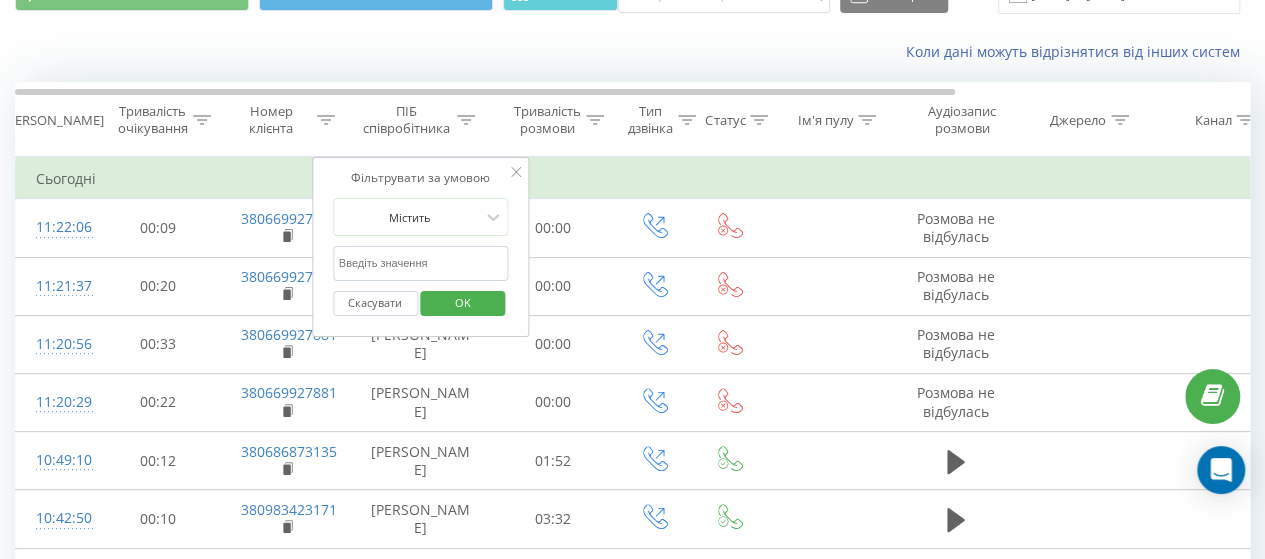 click on "Коли дані можуть відрізнятися вiд інших систем" at bounding box center [869, 52] 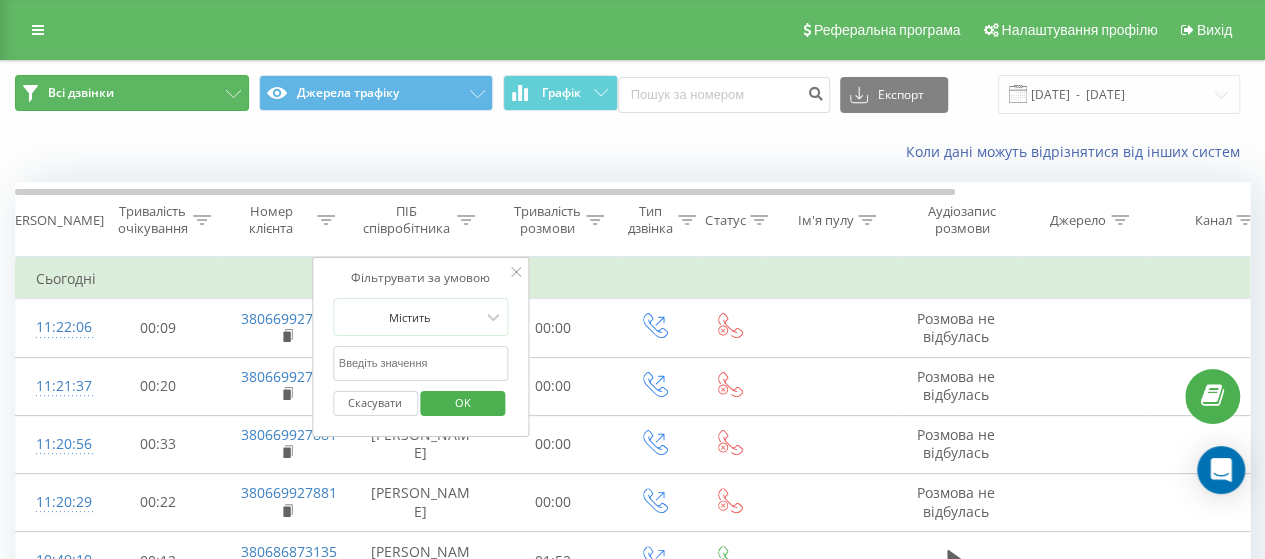 click on "Всі дзвінки" at bounding box center (132, 93) 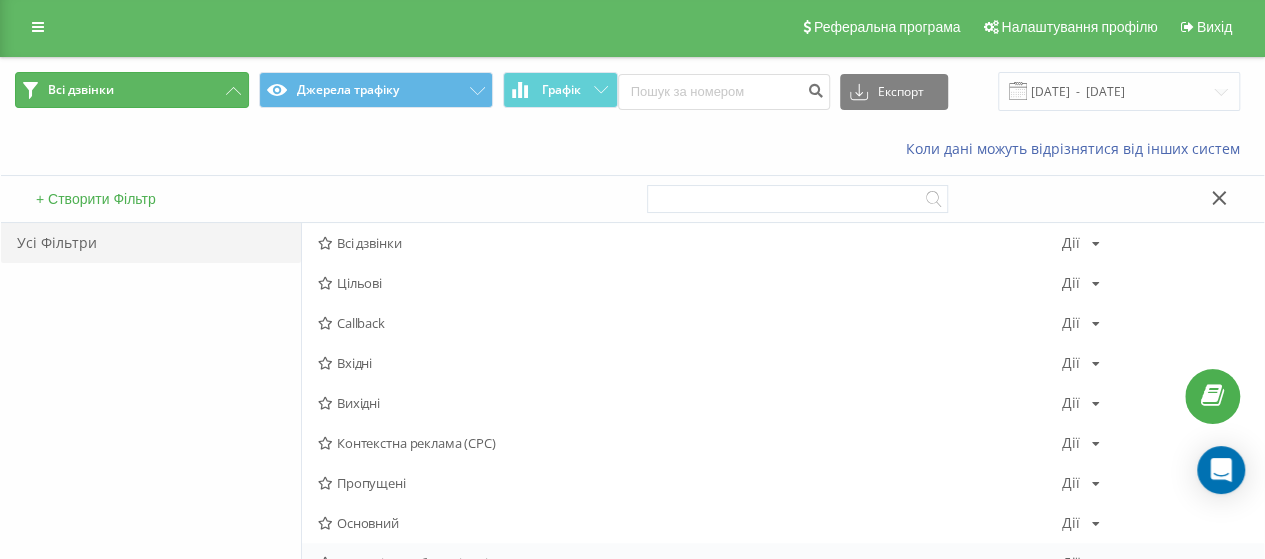 scroll, scrollTop: 0, scrollLeft: 0, axis: both 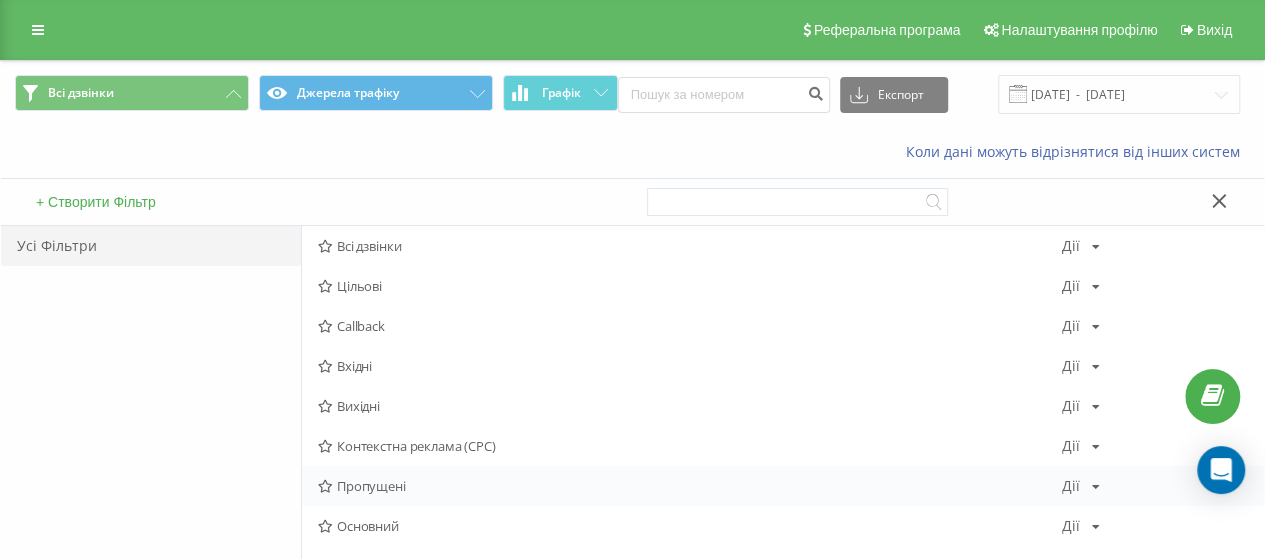 click on "Пропущені Дії Редагувати Копіювати Видалити За замовчуванням Поділитися" at bounding box center [783, 486] 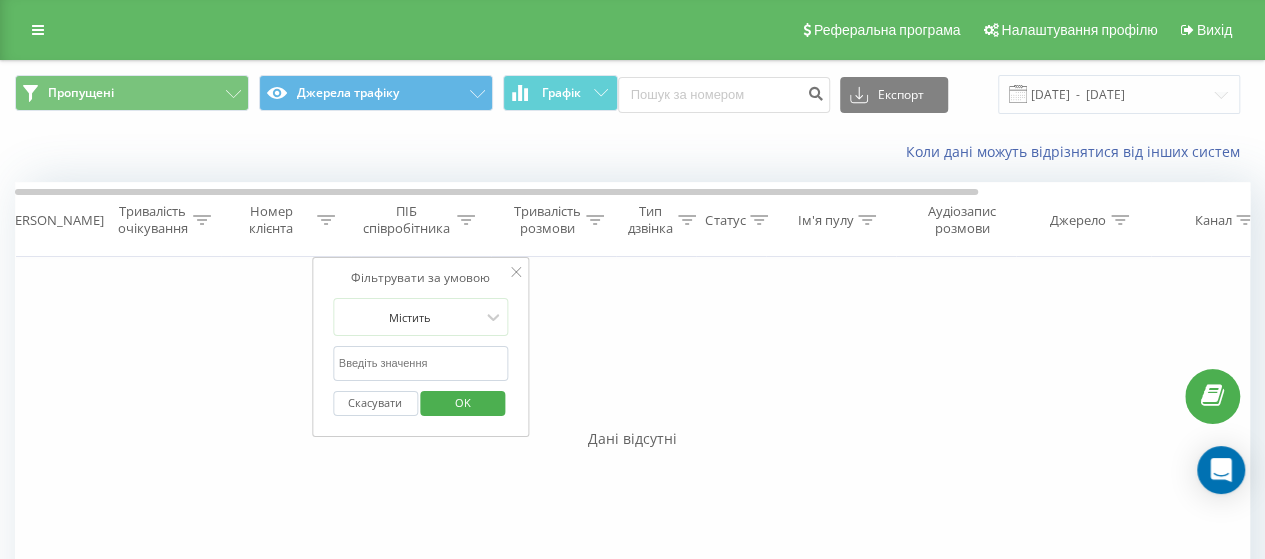 click on "Фільтрувати за умовою Дорівнює Скасувати OK Фільтрувати за умовою Містить Скасувати OK Фільтрувати за умовою Містить Скасувати OK Фільтрувати за умовою Дорівнює Скасувати OK Фільтрувати за умовою Дорівнює Введіть значення Скасувати OK Фільтрувати за умовою Дорівнює Введіть значення Скасувати OK Фільтрувати за умовою Містить Скасувати OK Фільтрувати за умовою Містить Скасувати OK Фільтрувати за умовою Містить Скасувати OK Фільтрувати за умовою Містить Скасувати OK Фільтрувати за умовою Містить Скасувати OK" at bounding box center (632, 482) 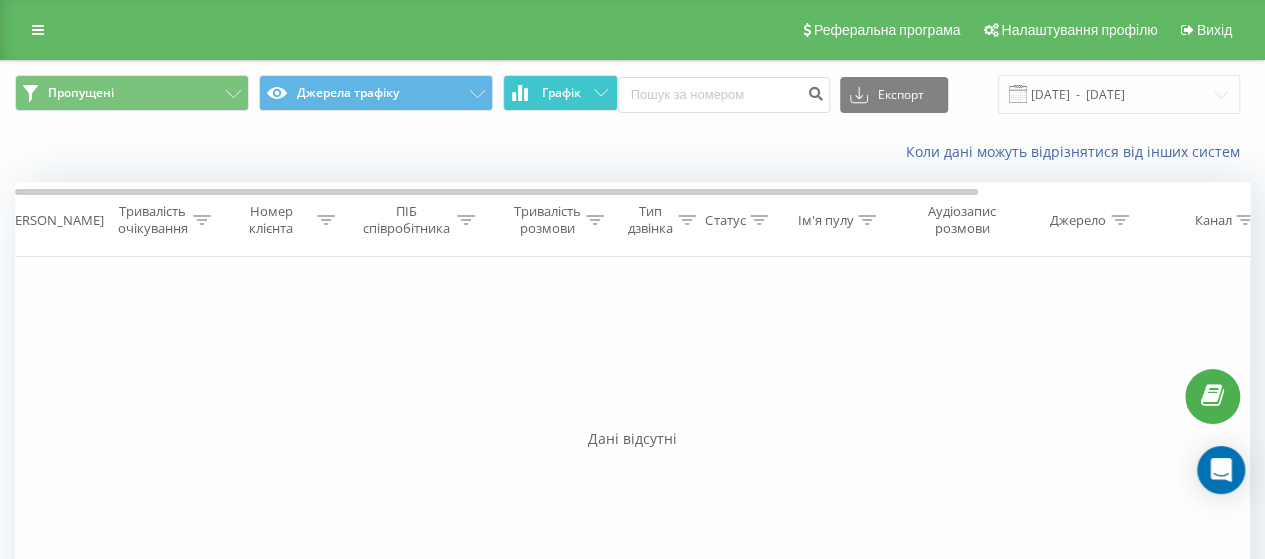 click on "Графік" at bounding box center [561, 93] 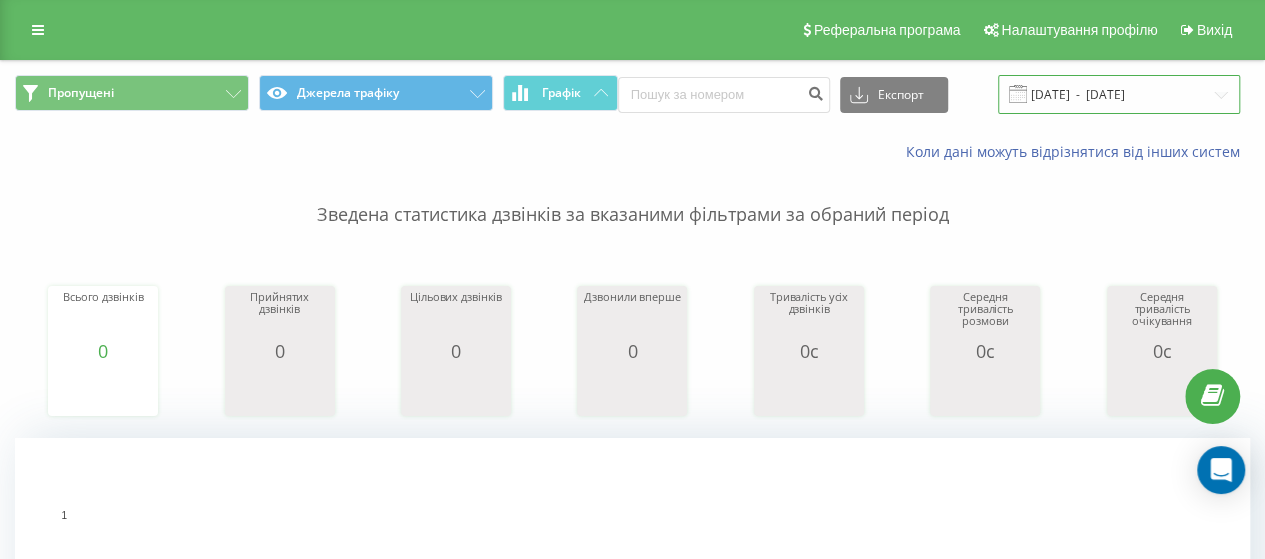 click on "21.07.2025  -  21.07.2025" at bounding box center [1119, 94] 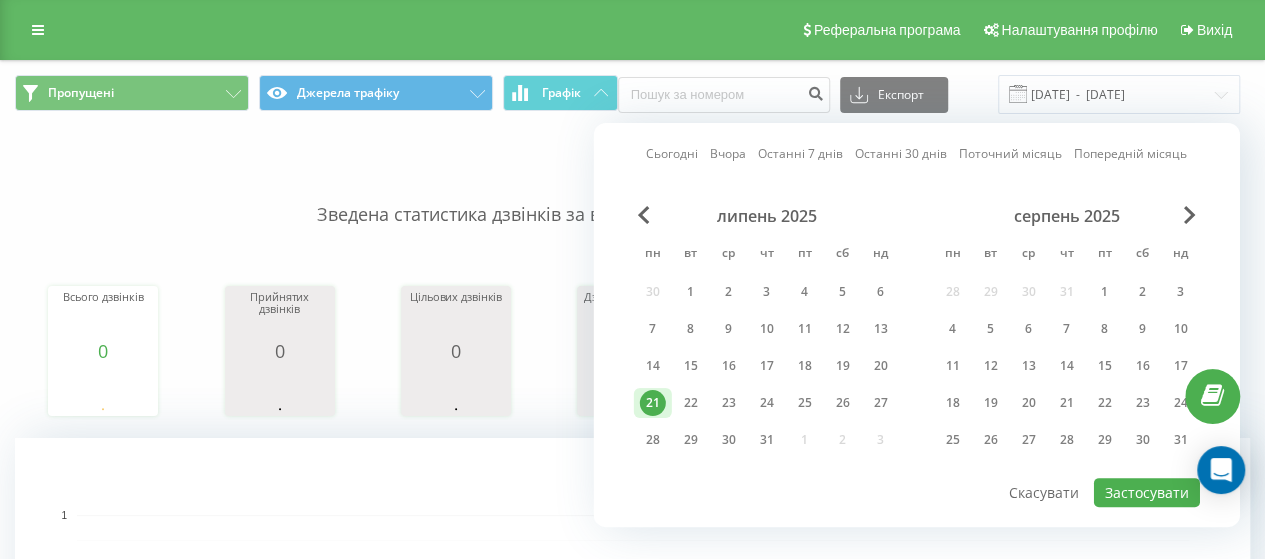 click on "21" at bounding box center (653, 403) 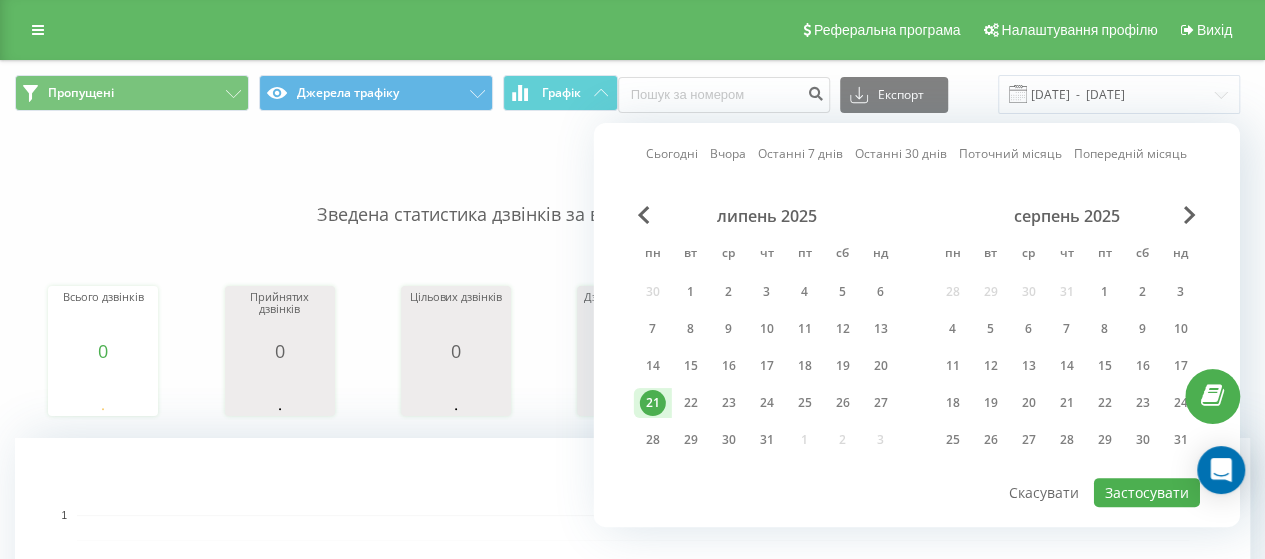 click on "21" at bounding box center [653, 403] 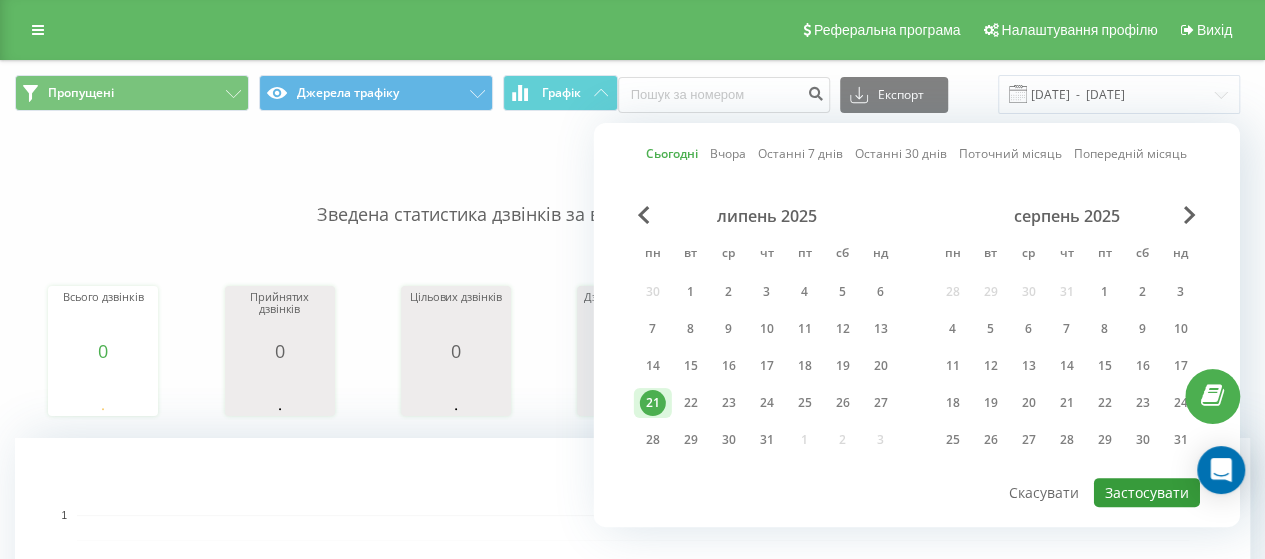 click on "Застосувати" at bounding box center [1147, 492] 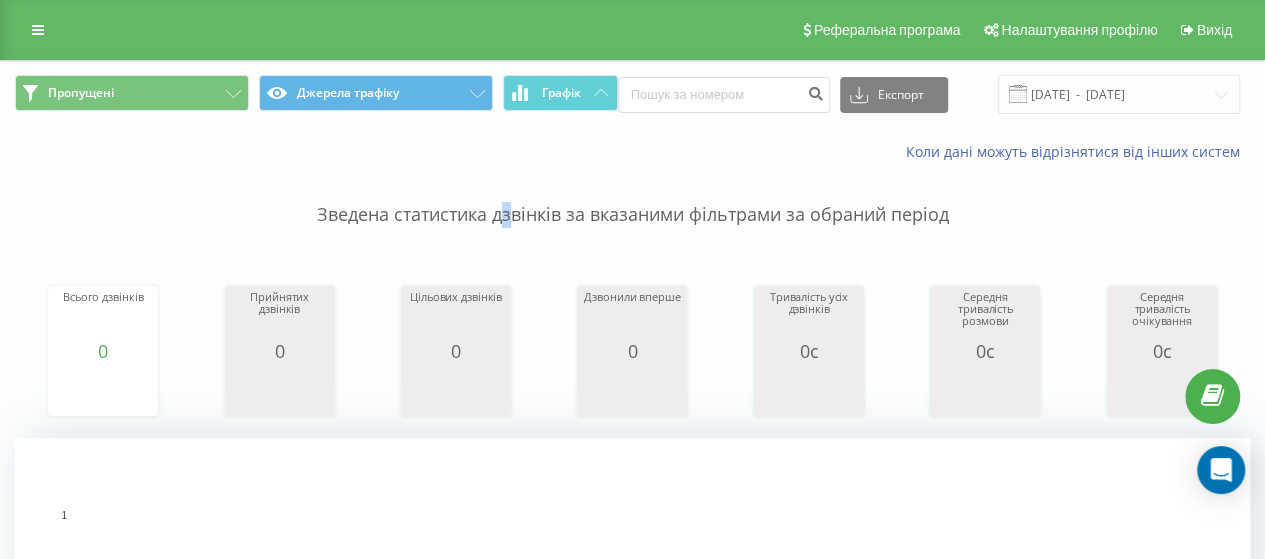 click on "Зведена статистика дзвінків за вказаними фільтрами за обраний період" at bounding box center (632, 195) 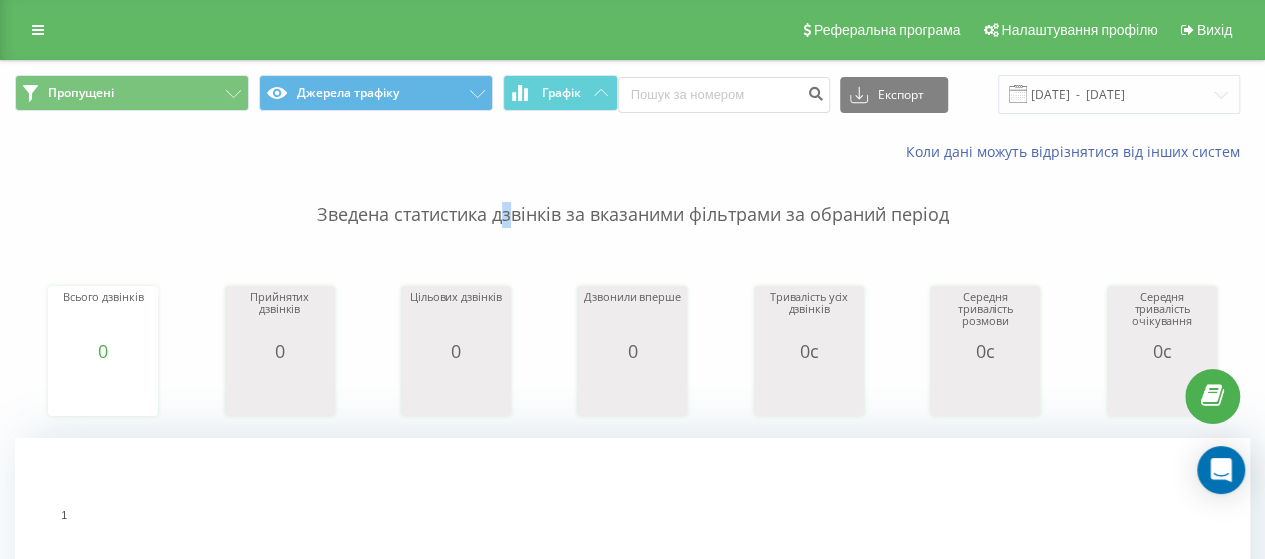 scroll, scrollTop: 139, scrollLeft: 0, axis: vertical 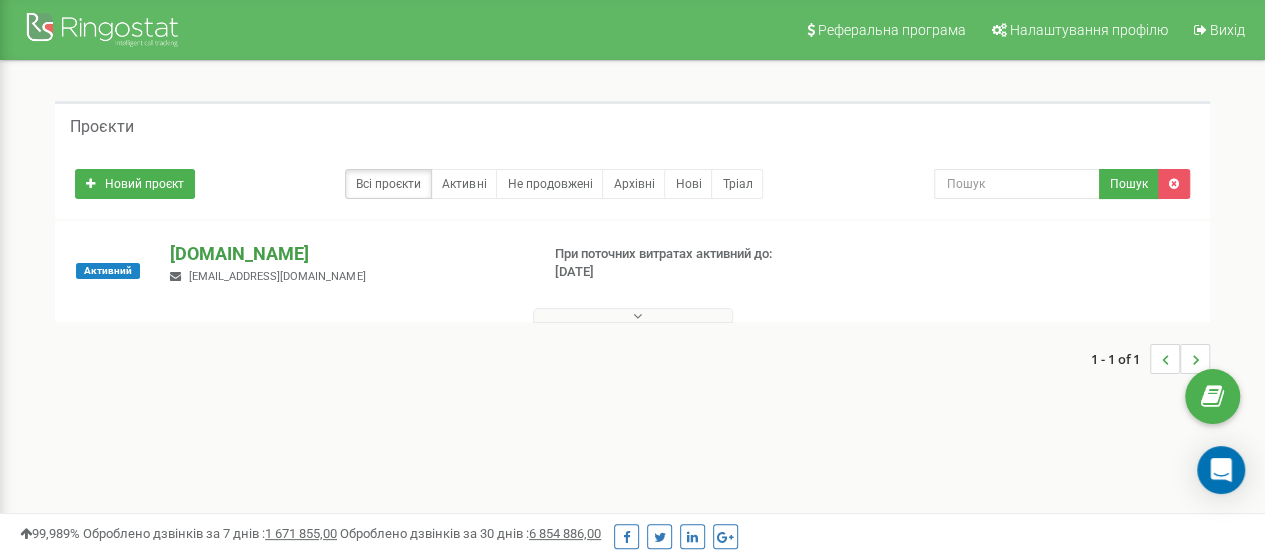 click on "[DOMAIN_NAME]" at bounding box center [346, 254] 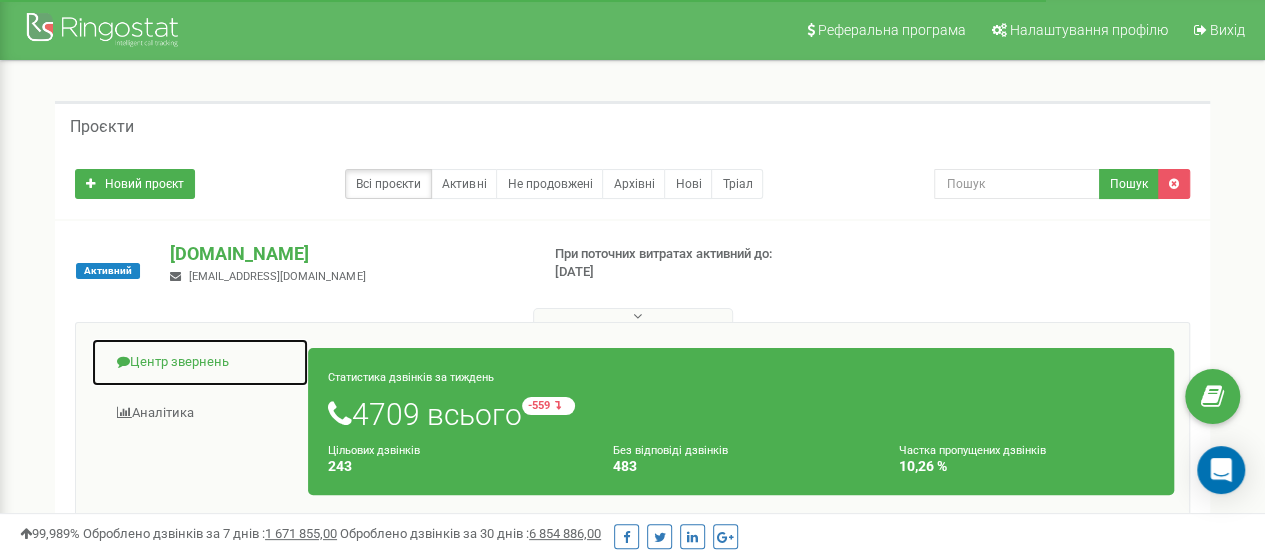 click on "Центр звернень" at bounding box center [200, 362] 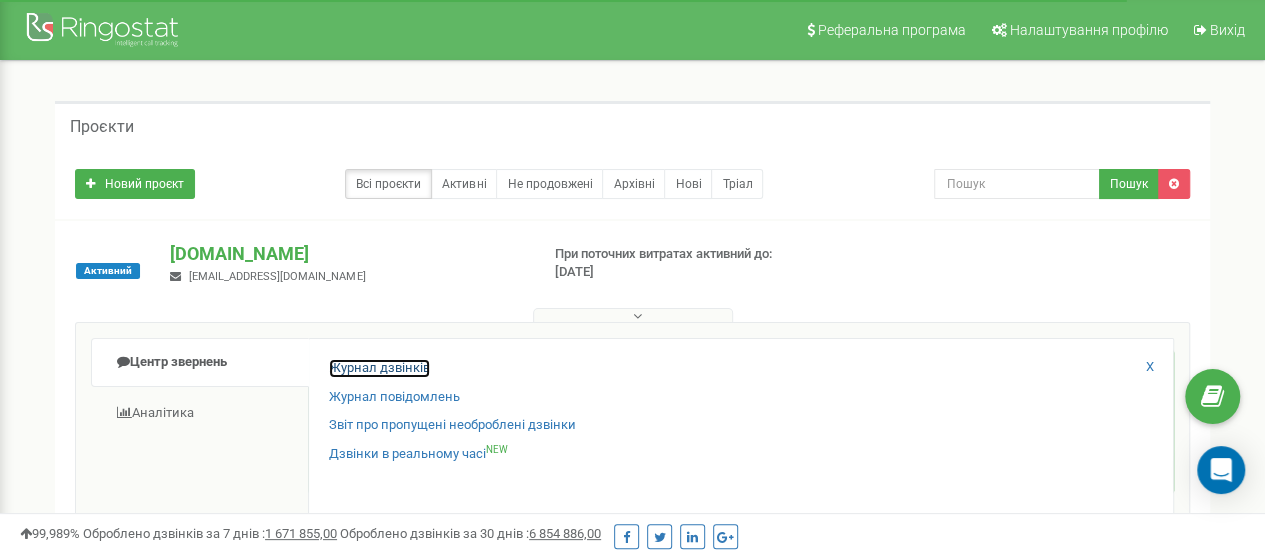 click on "Журнал дзвінків" at bounding box center (379, 368) 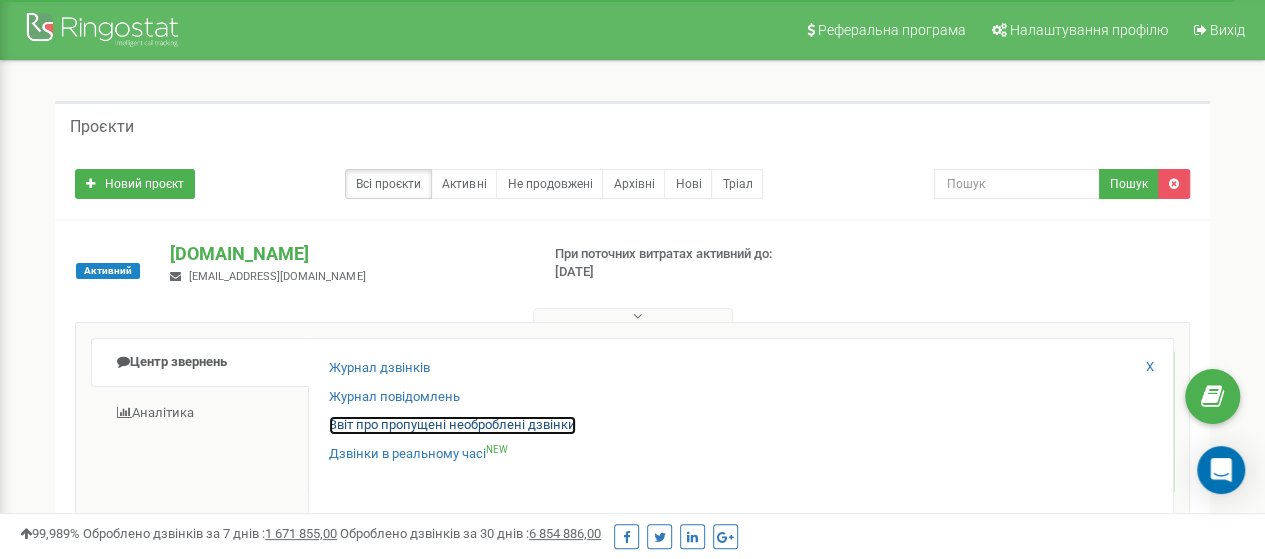 click on "Звіт про пропущені необроблені дзвінки" at bounding box center [452, 425] 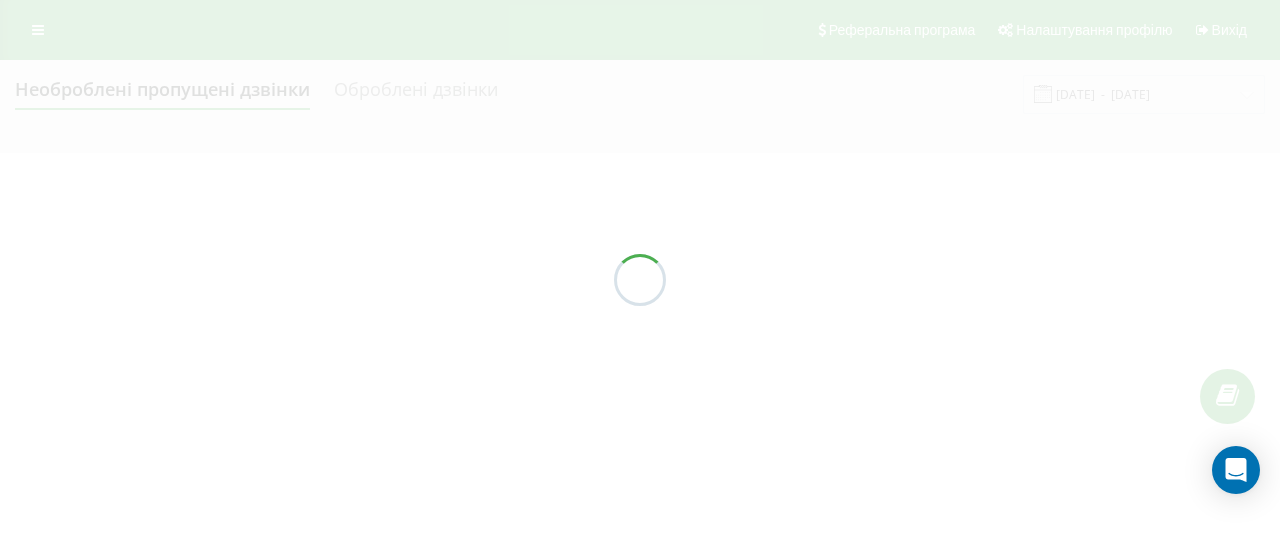 scroll, scrollTop: 0, scrollLeft: 0, axis: both 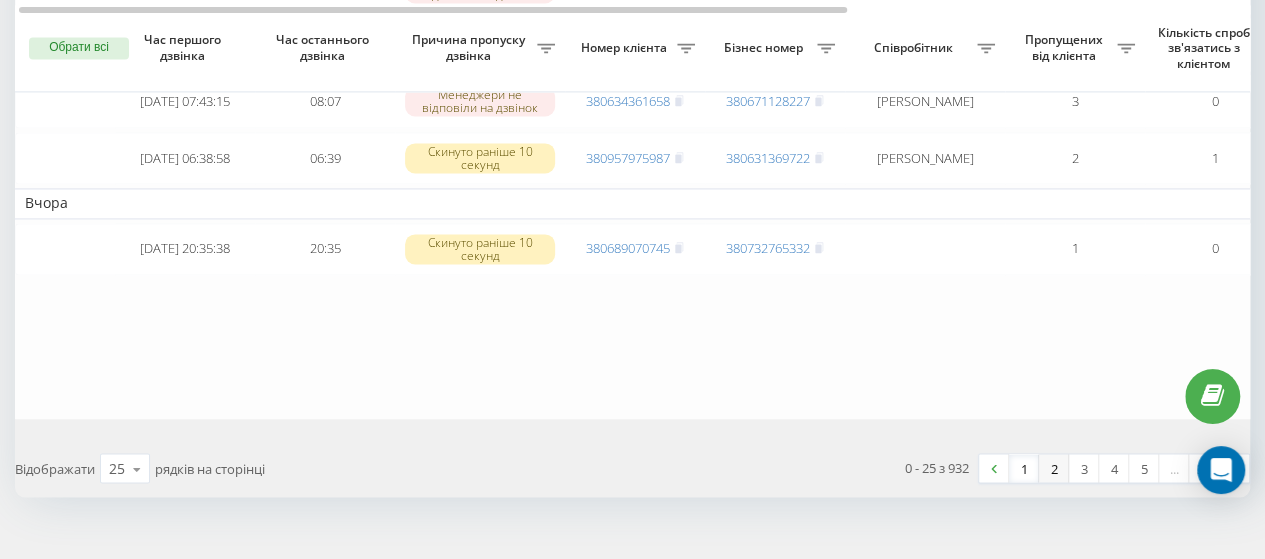 click on "2" at bounding box center [1054, 468] 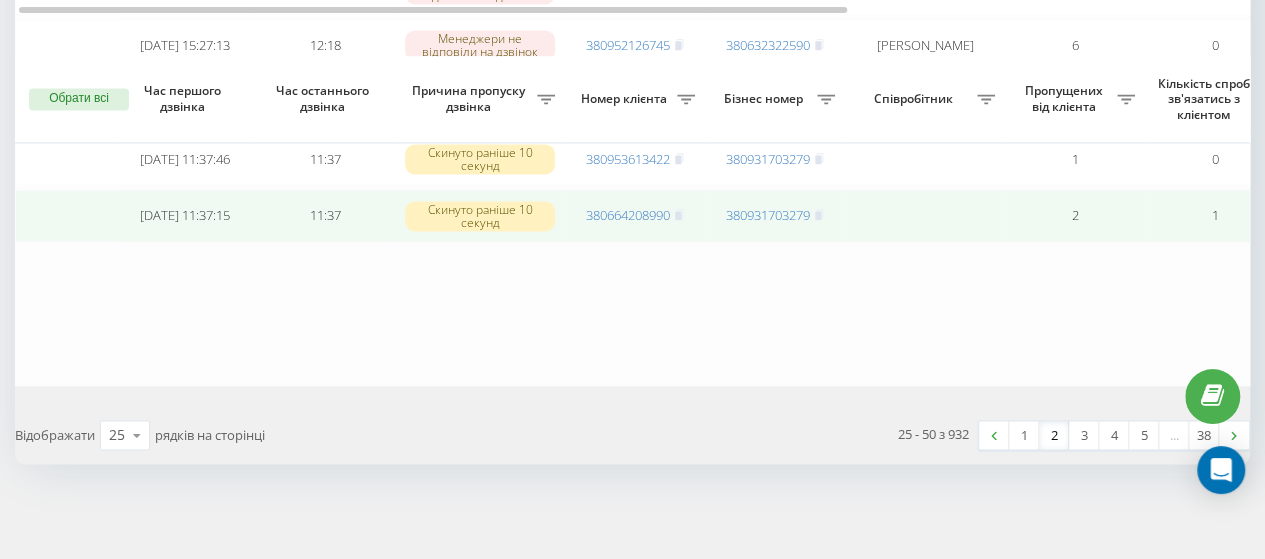 scroll, scrollTop: 1517, scrollLeft: 0, axis: vertical 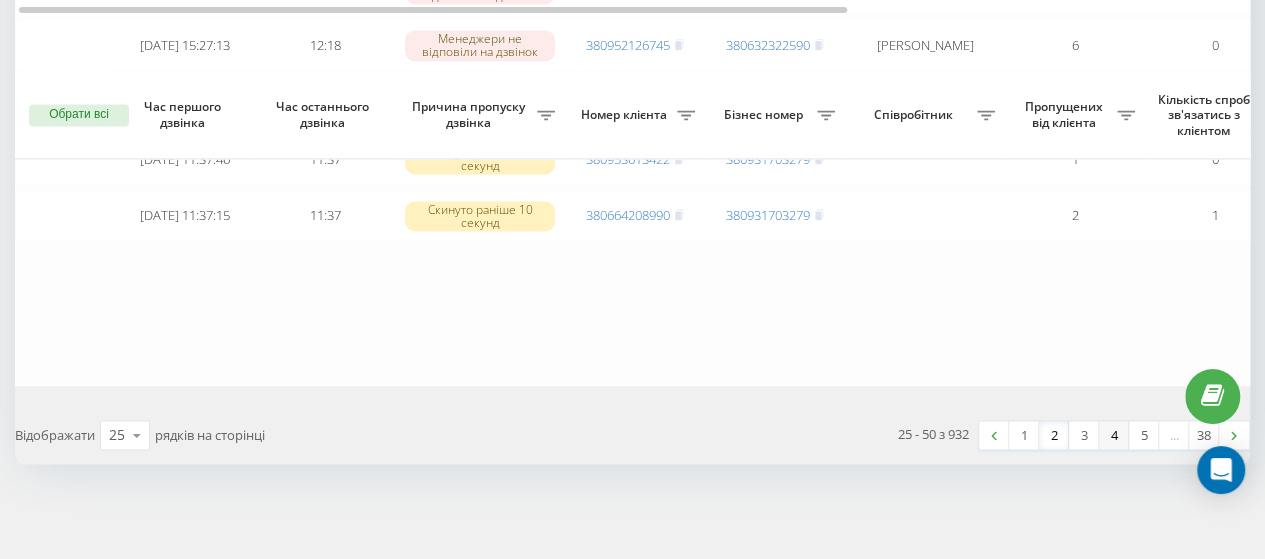 drag, startPoint x: 1093, startPoint y: 421, endPoint x: 1103, endPoint y: 425, distance: 10.770329 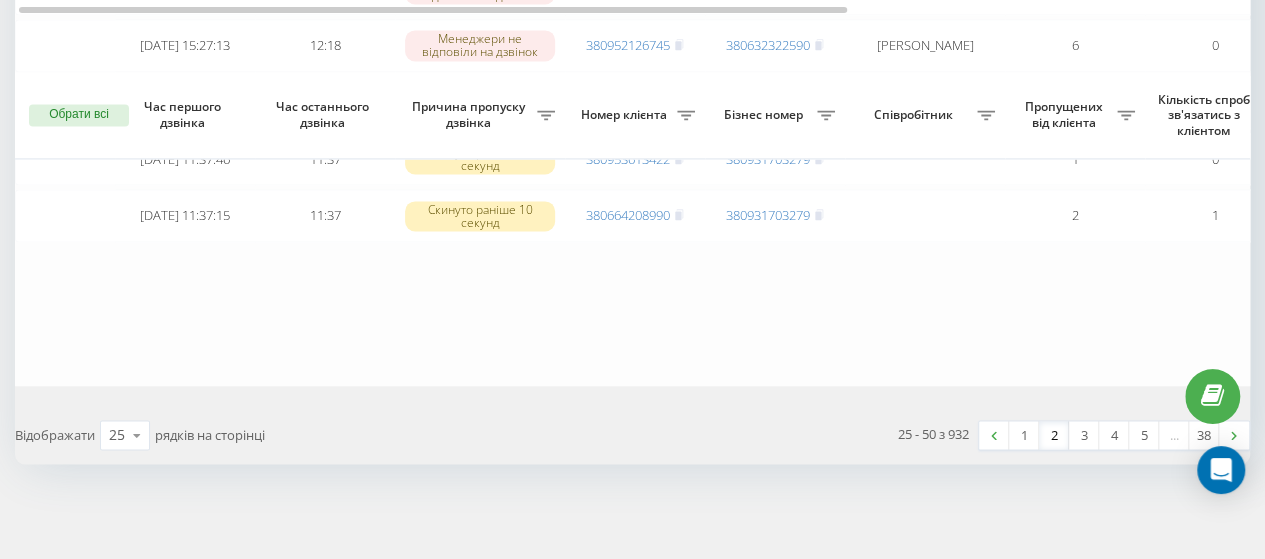 drag, startPoint x: 669, startPoint y: 230, endPoint x: 763, endPoint y: 321, distance: 130.83195 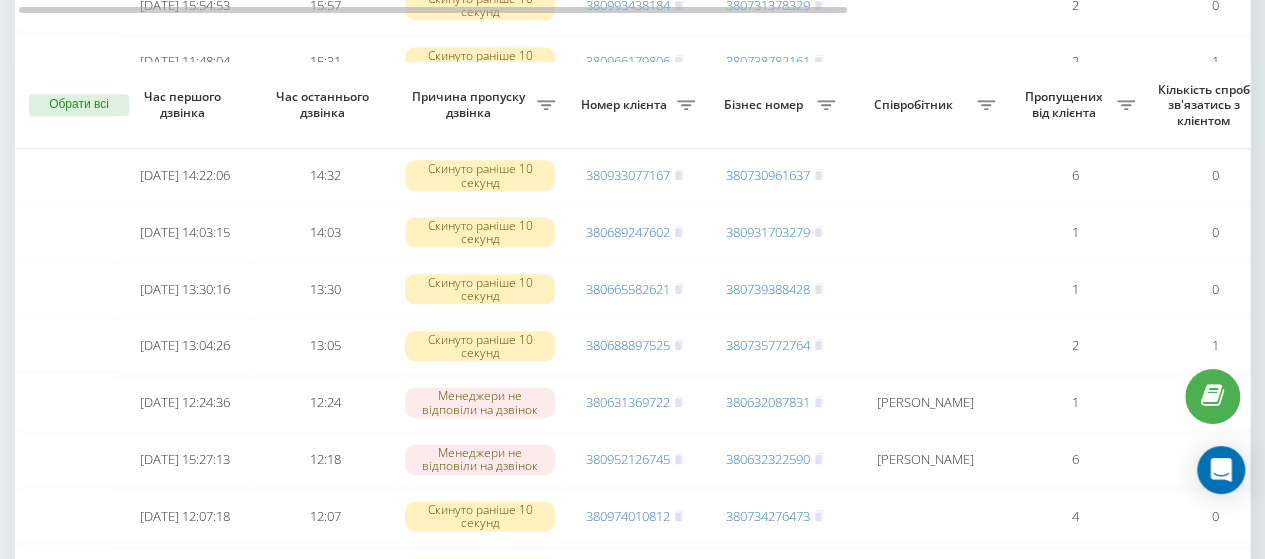 scroll, scrollTop: 1017, scrollLeft: 0, axis: vertical 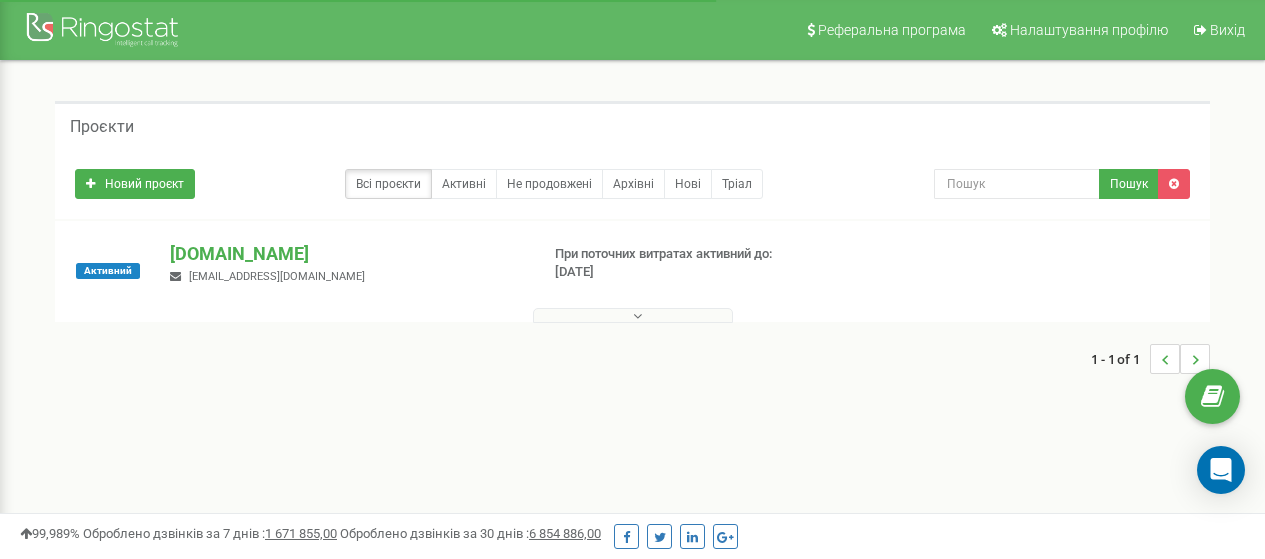 click on "1 - 1 of 1" at bounding box center [632, 359] 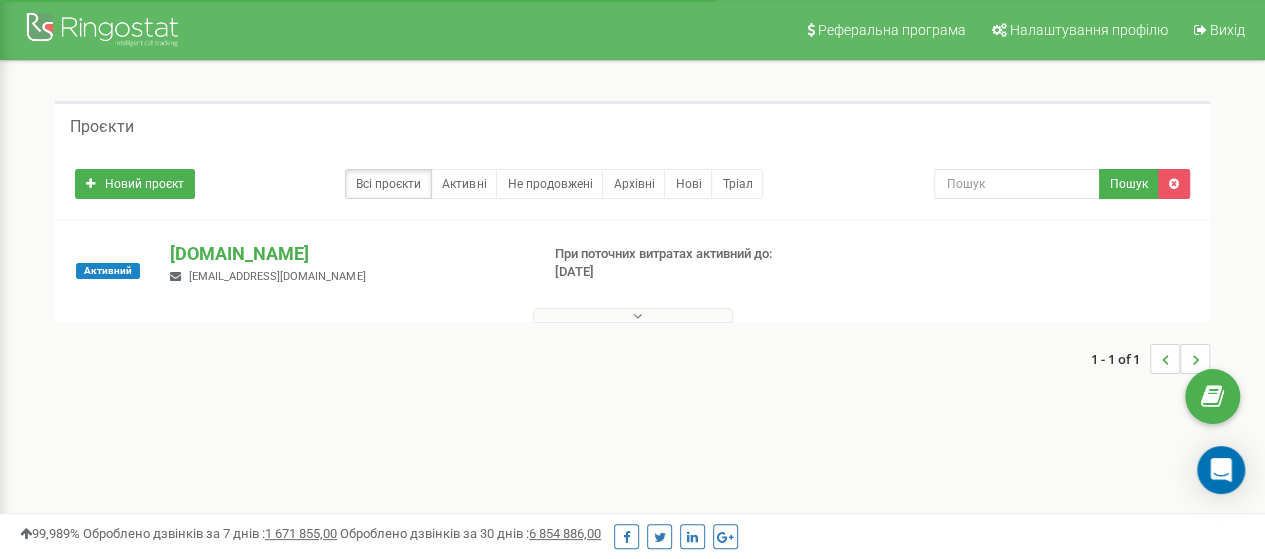 scroll, scrollTop: 0, scrollLeft: 0, axis: both 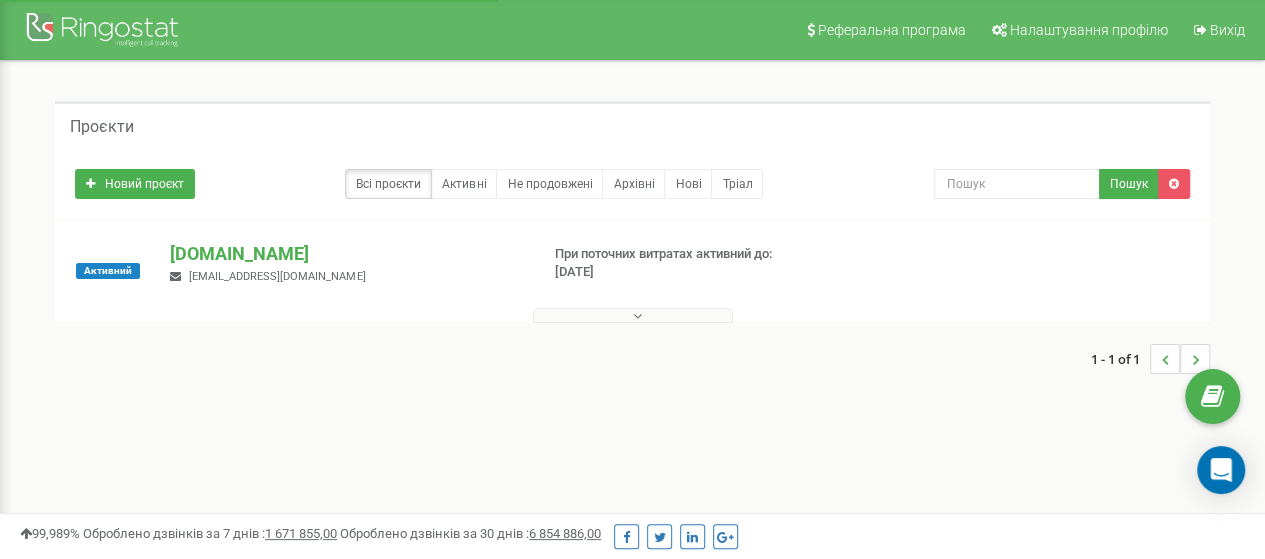 click on "1 - 1 of 1" at bounding box center (632, 359) 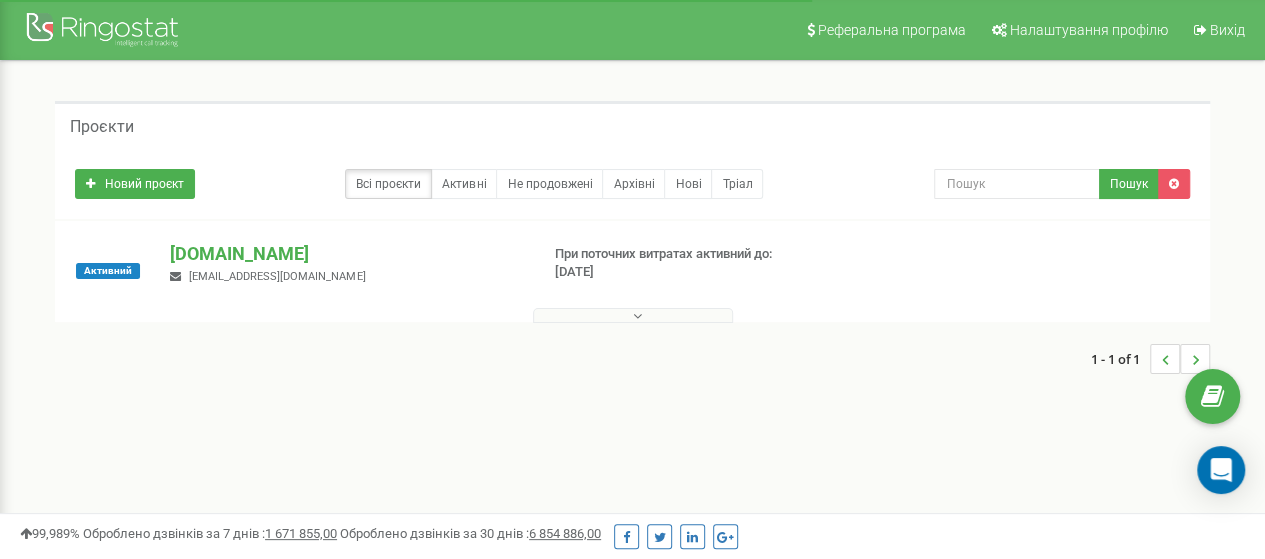 click on "[DOMAIN_NAME]
[EMAIL_ADDRESS][DOMAIN_NAME]" at bounding box center (346, 263) 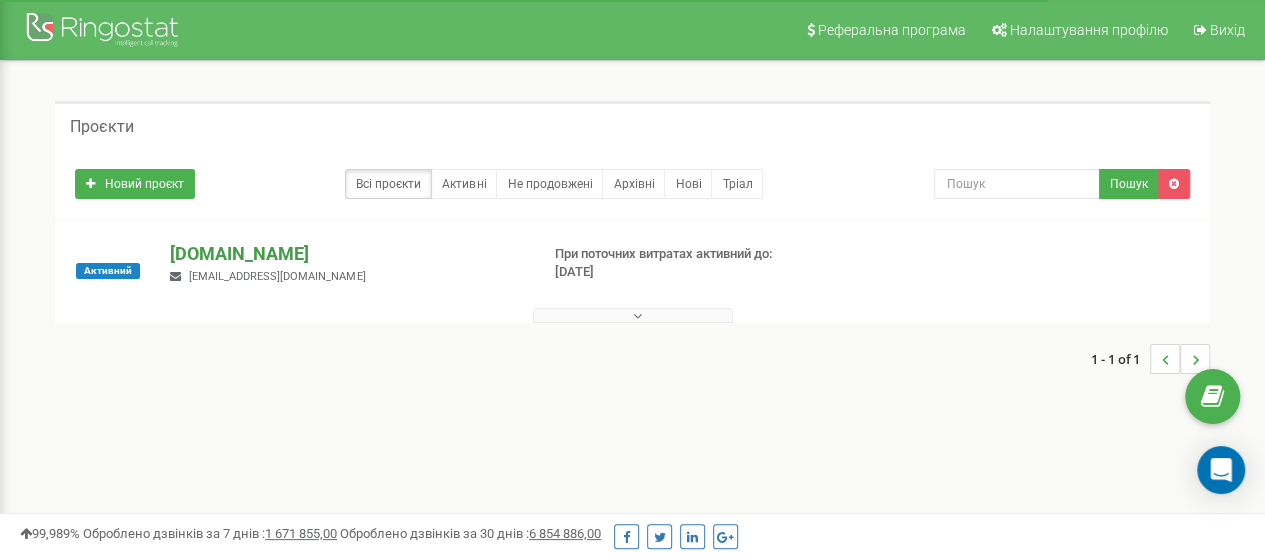 click on "[DOMAIN_NAME]" at bounding box center [346, 254] 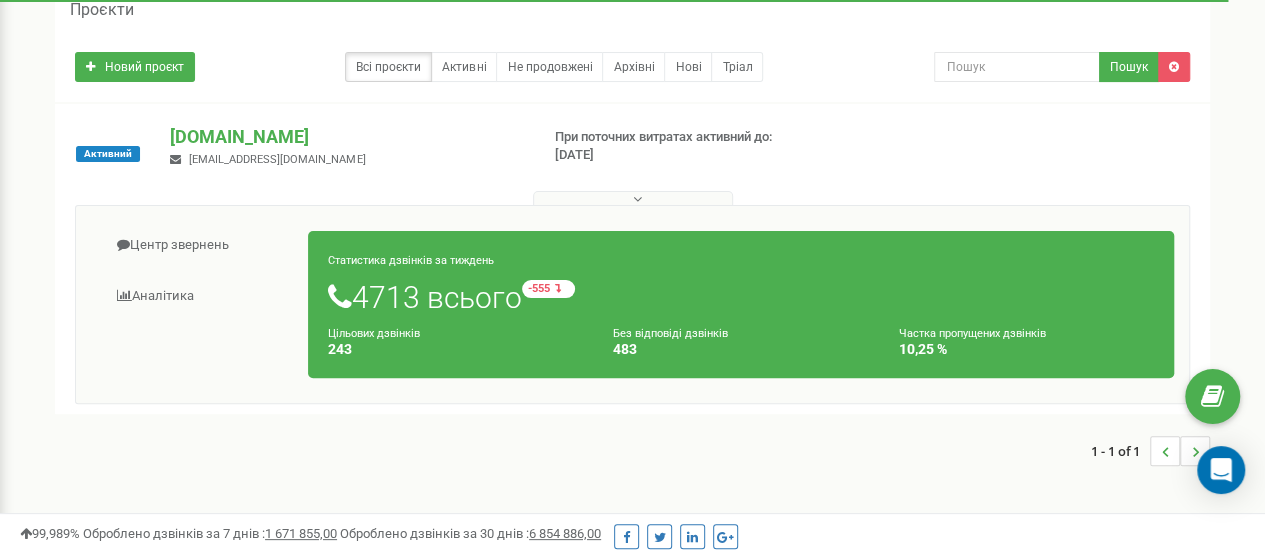 scroll, scrollTop: 200, scrollLeft: 0, axis: vertical 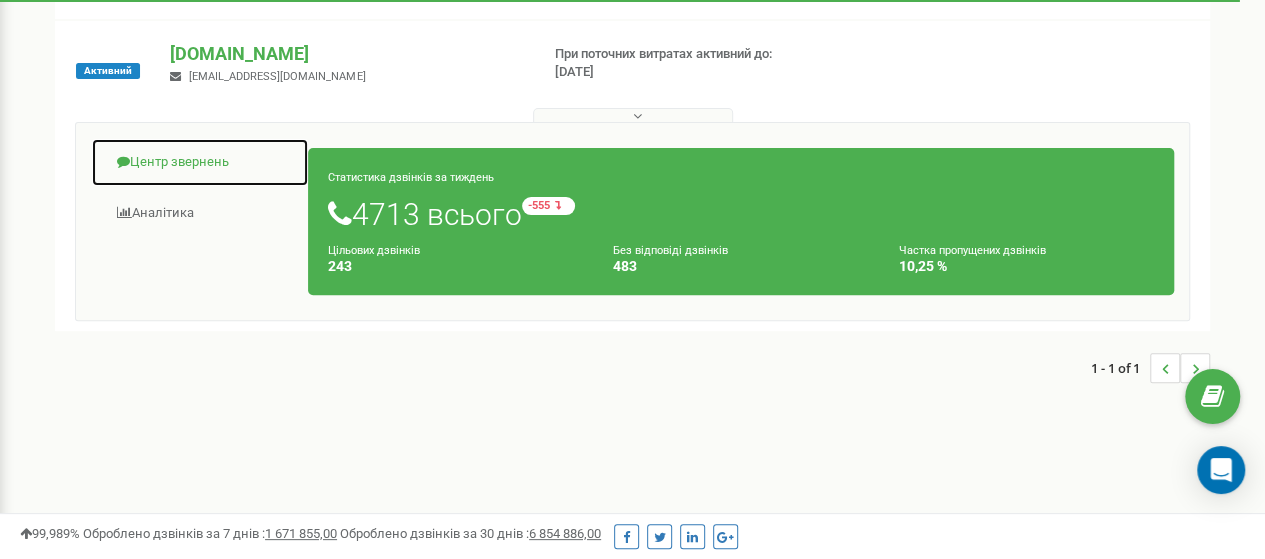 click on "Центр звернень" at bounding box center (200, 162) 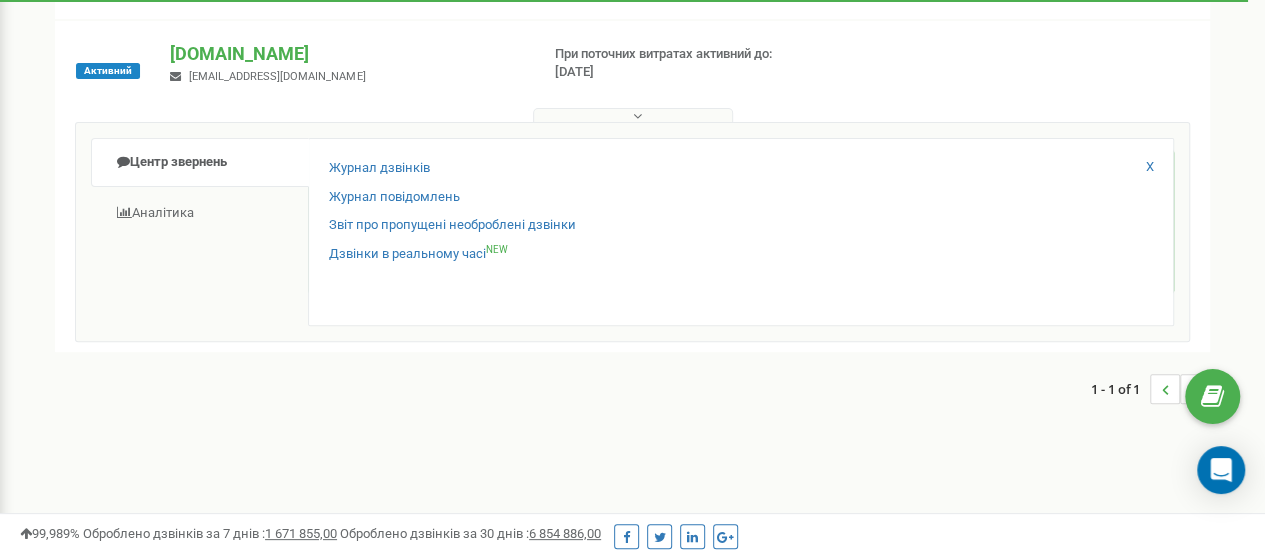 click on "Журнал дзвінків
Журнал повідомлень
Звіт про пропущені необроблені дзвінки
Дзвінки в реальному часі  NEW
X" at bounding box center [741, 232] 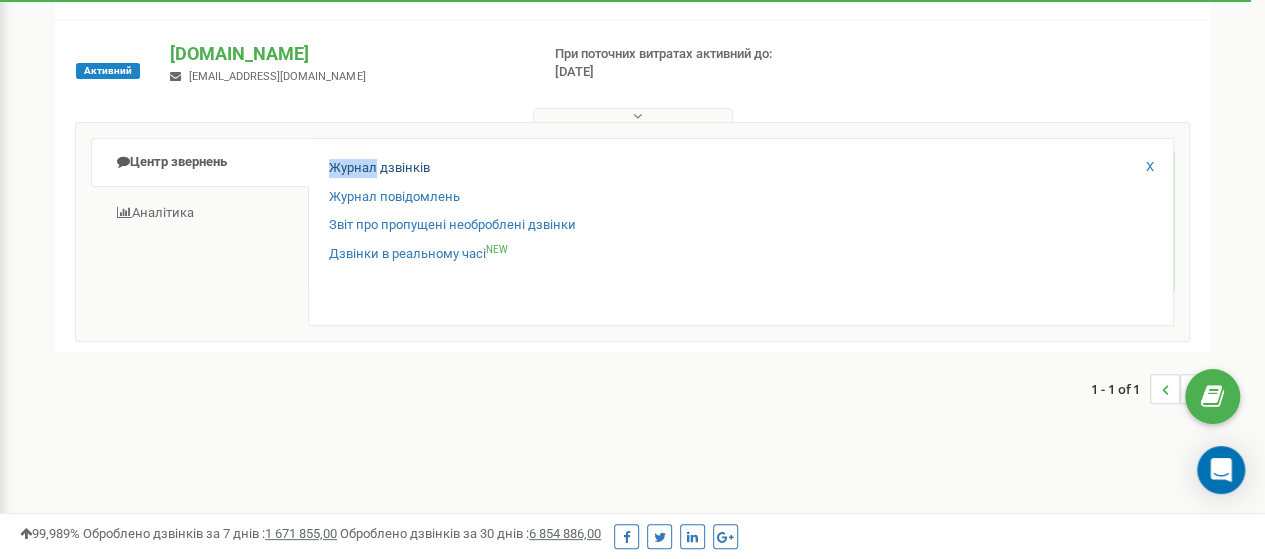click on "Журнал дзвінків
Журнал повідомлень
Звіт про пропущені необроблені дзвінки
Дзвінки в реальному часі  NEW
X" at bounding box center (741, 232) 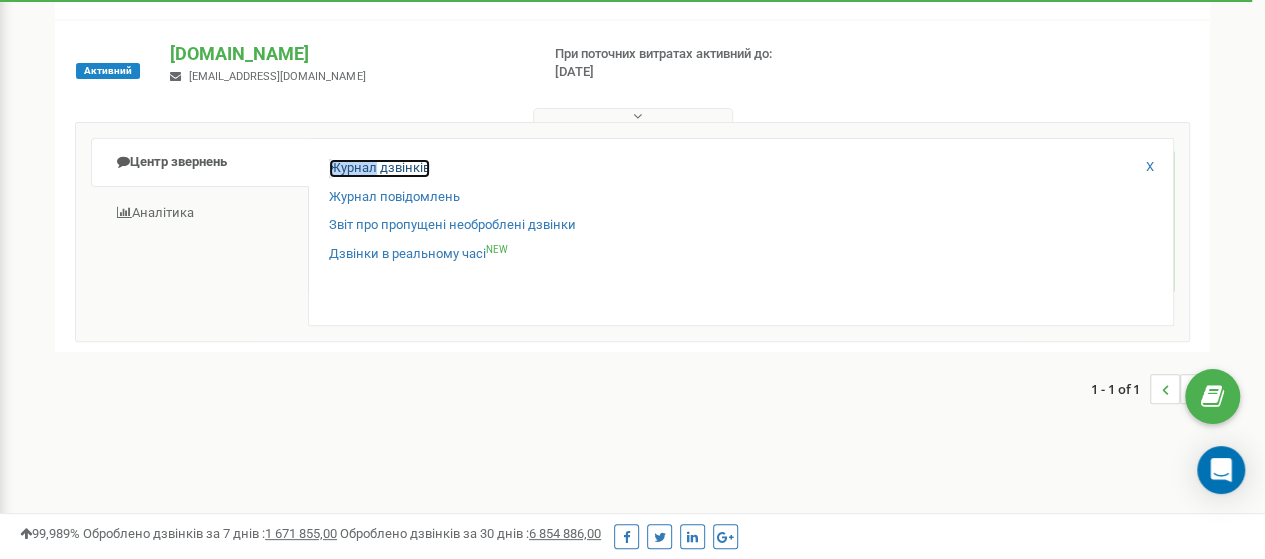 click on "Журнал дзвінків" at bounding box center [379, 168] 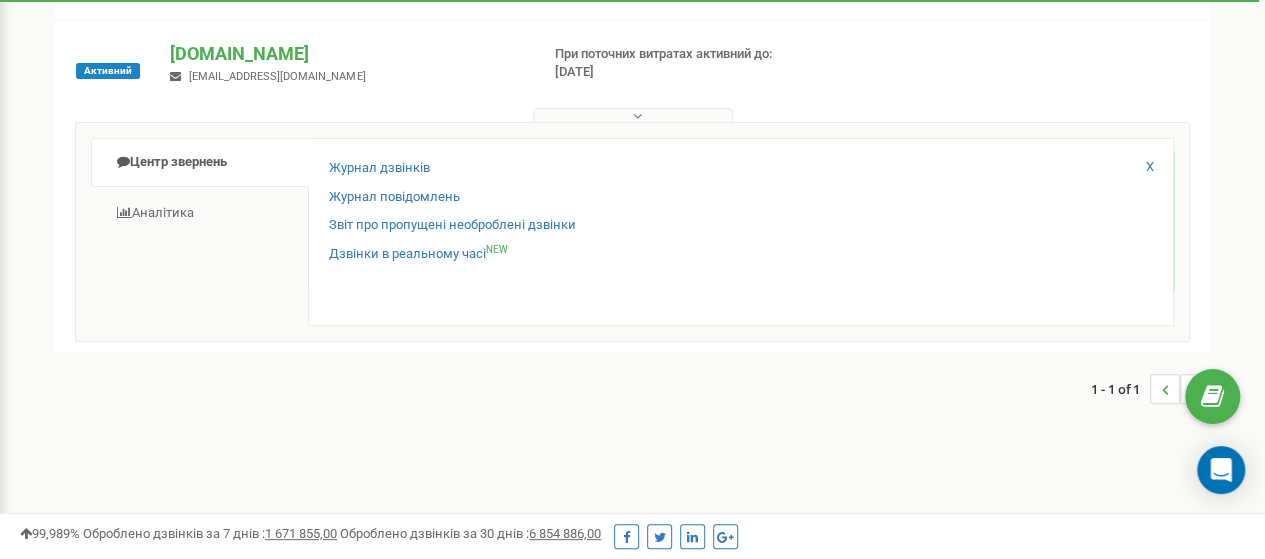click on "Новий проєкт
Всі проєкти
Активні
Не продовжені
Архівні
[GEOGRAPHIC_DATA]
Пошук" at bounding box center [632, -16] 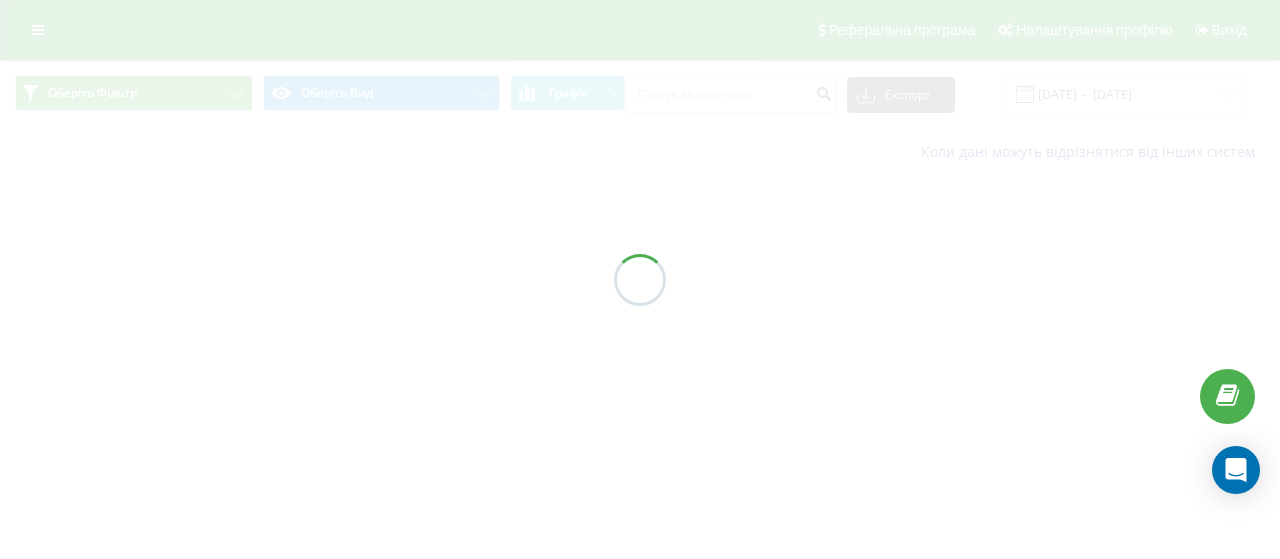 scroll, scrollTop: 0, scrollLeft: 0, axis: both 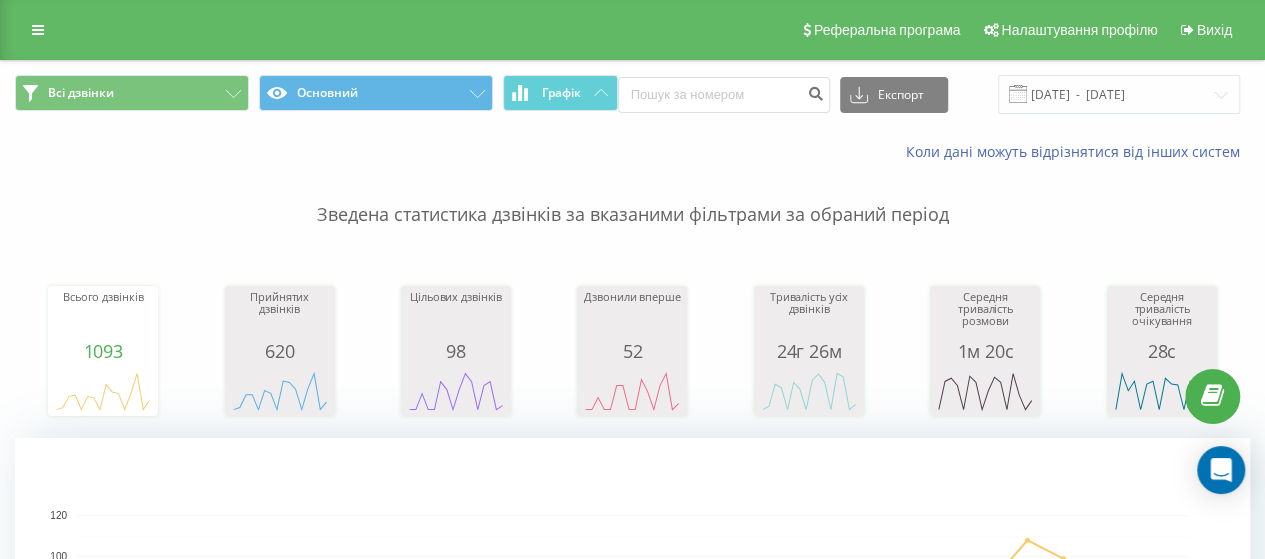 click on "Зведена статистика дзвінків за вказаними фільтрами за обраний період" at bounding box center [632, 195] 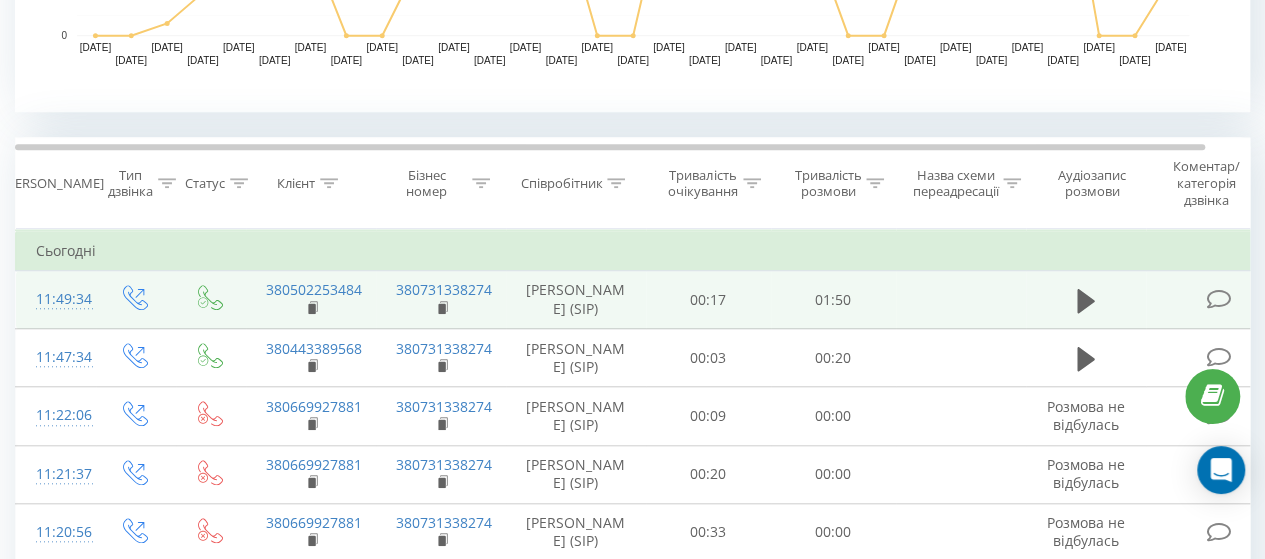 scroll, scrollTop: 700, scrollLeft: 0, axis: vertical 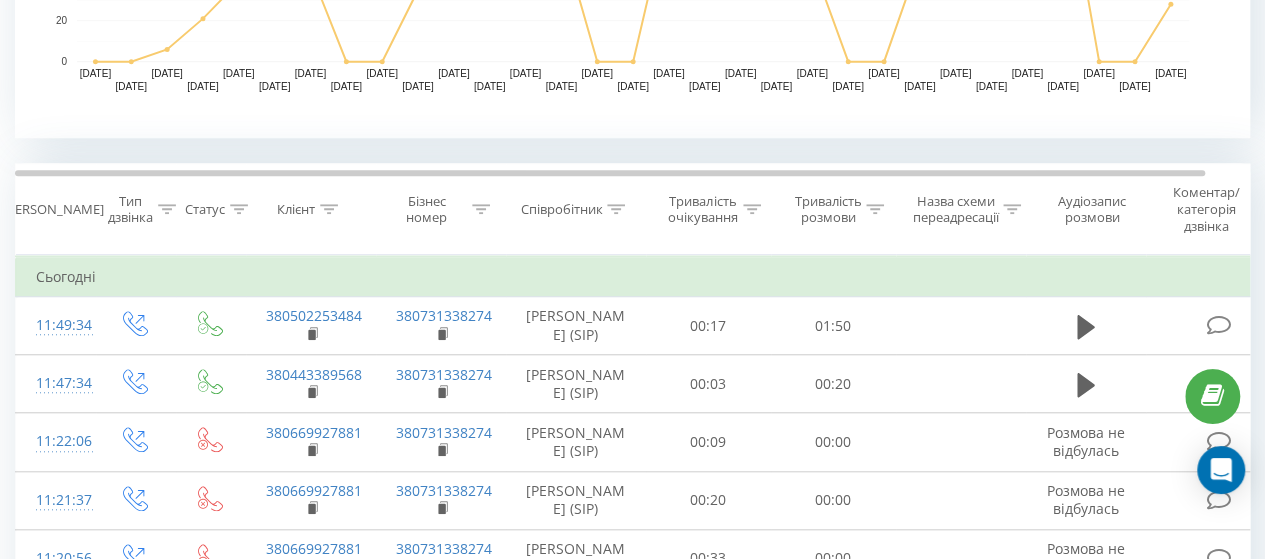 click 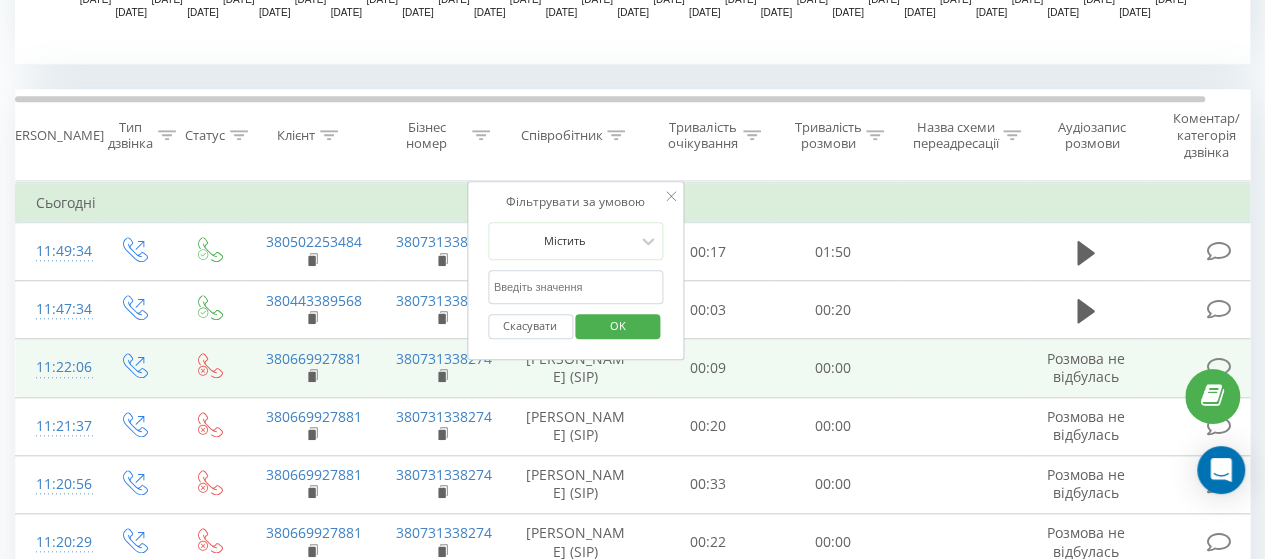 scroll, scrollTop: 800, scrollLeft: 0, axis: vertical 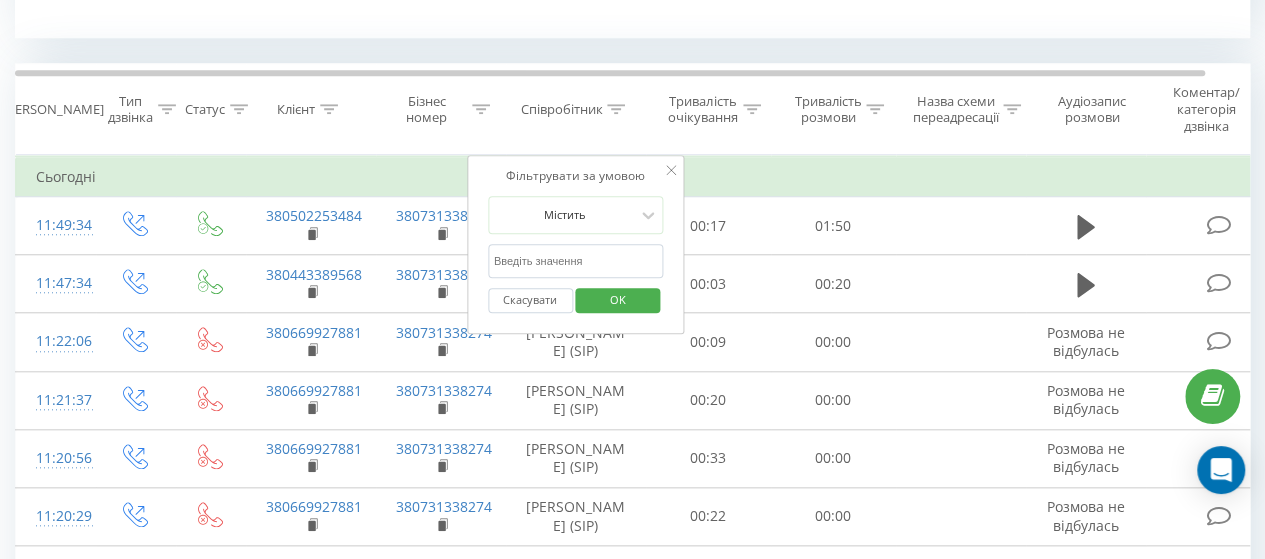 click on "Містить Скасувати OK" at bounding box center [576, 260] 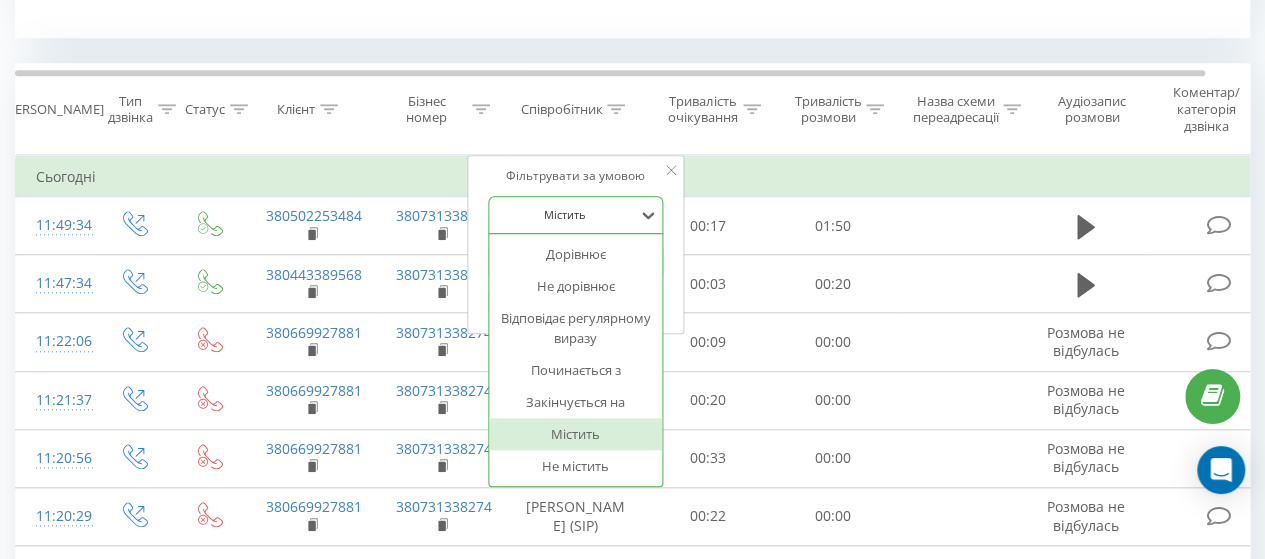 click at bounding box center [565, 214] 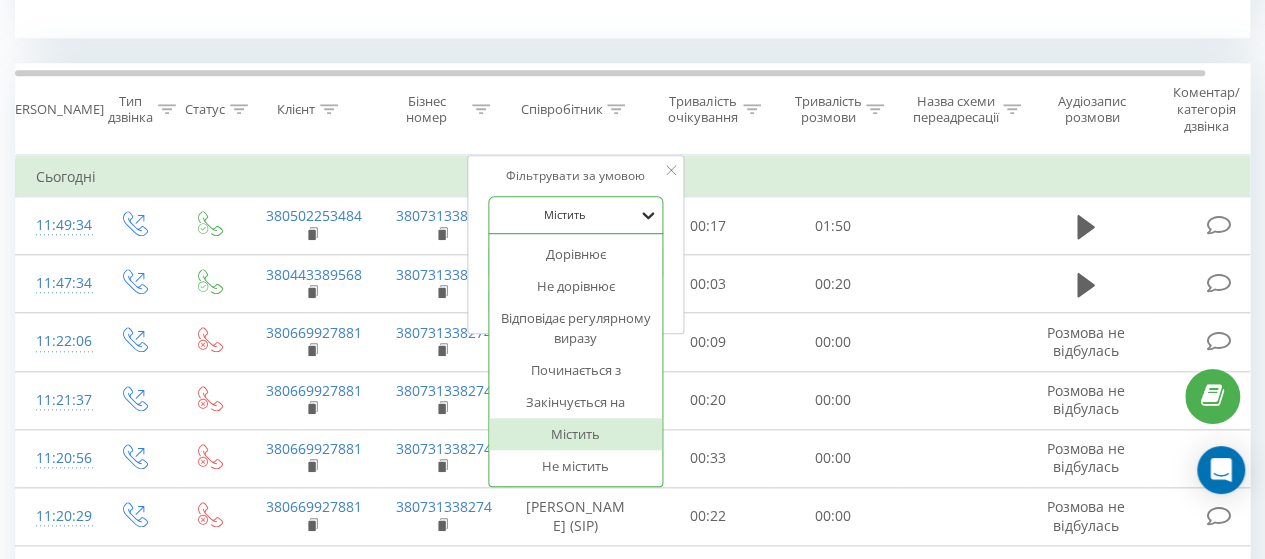 click 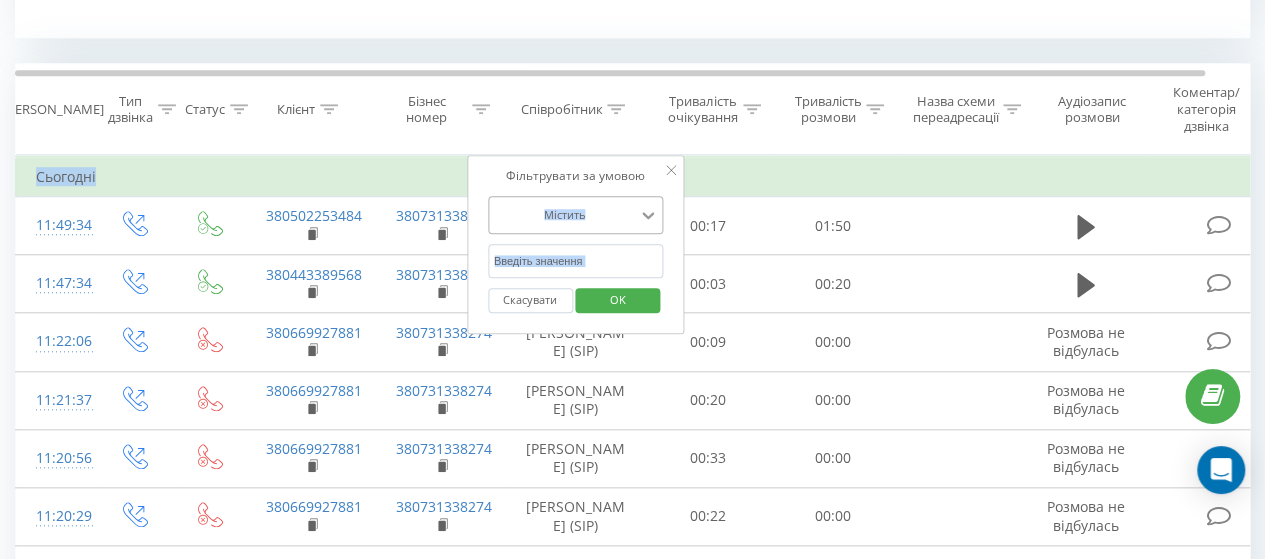 drag, startPoint x: 780, startPoint y: 186, endPoint x: 658, endPoint y: 202, distance: 123.04471 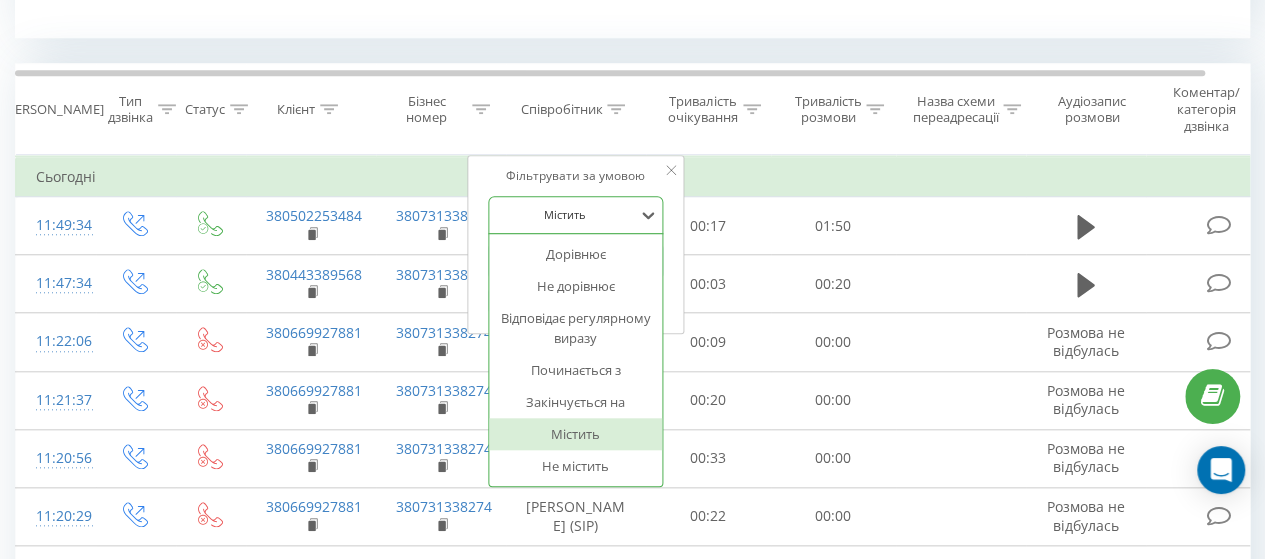 click on "Сьогодні" at bounding box center [656, 177] 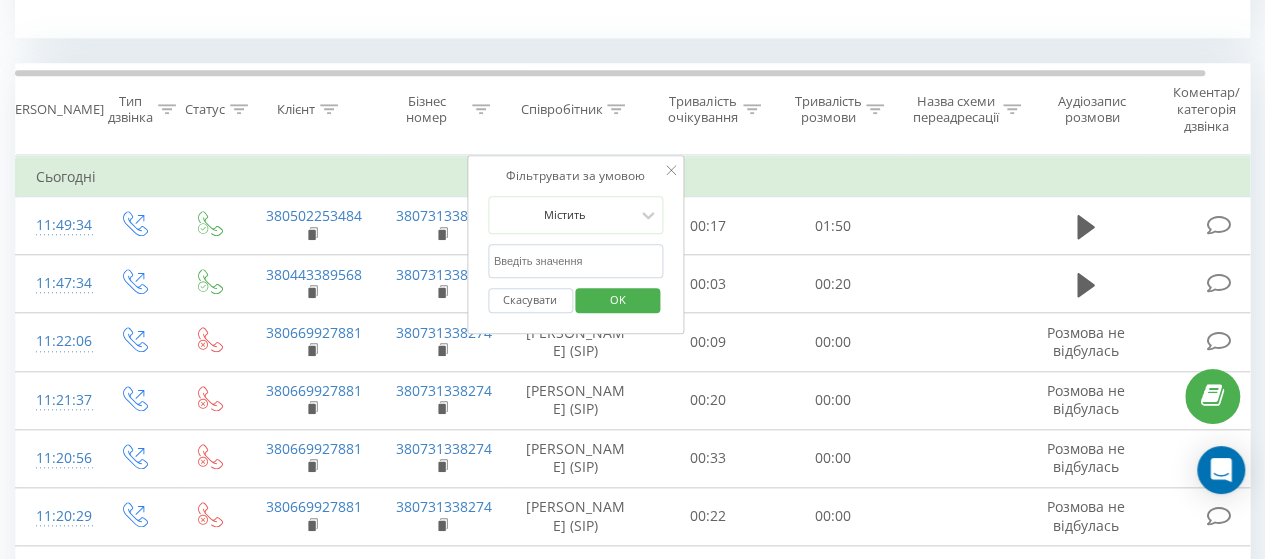 click on "Сьогодні" at bounding box center (656, 177) 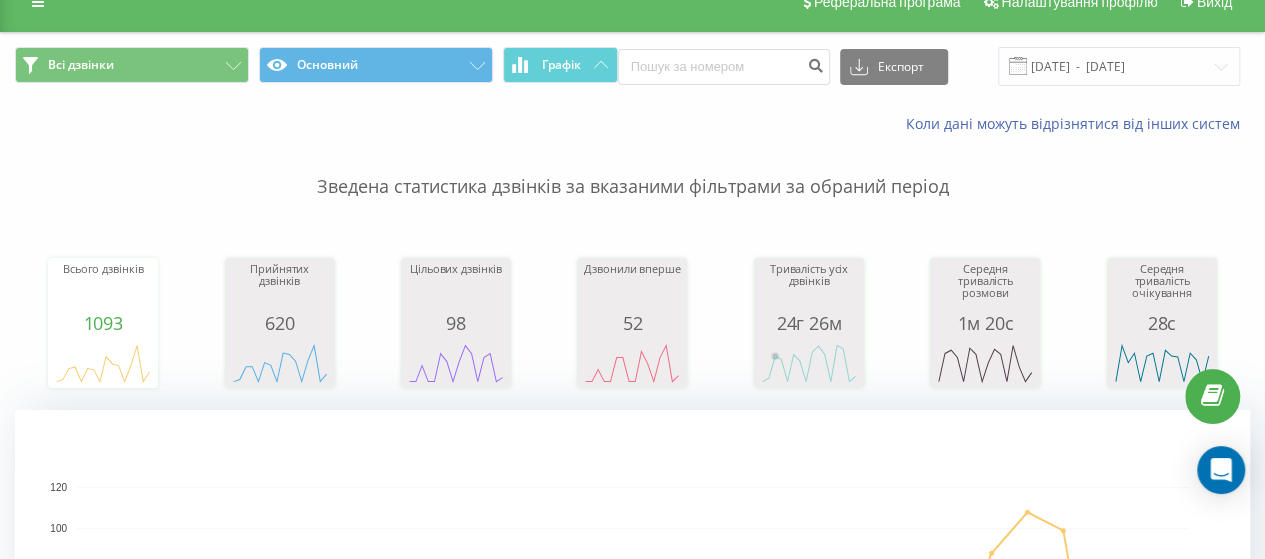 scroll, scrollTop: 0, scrollLeft: 0, axis: both 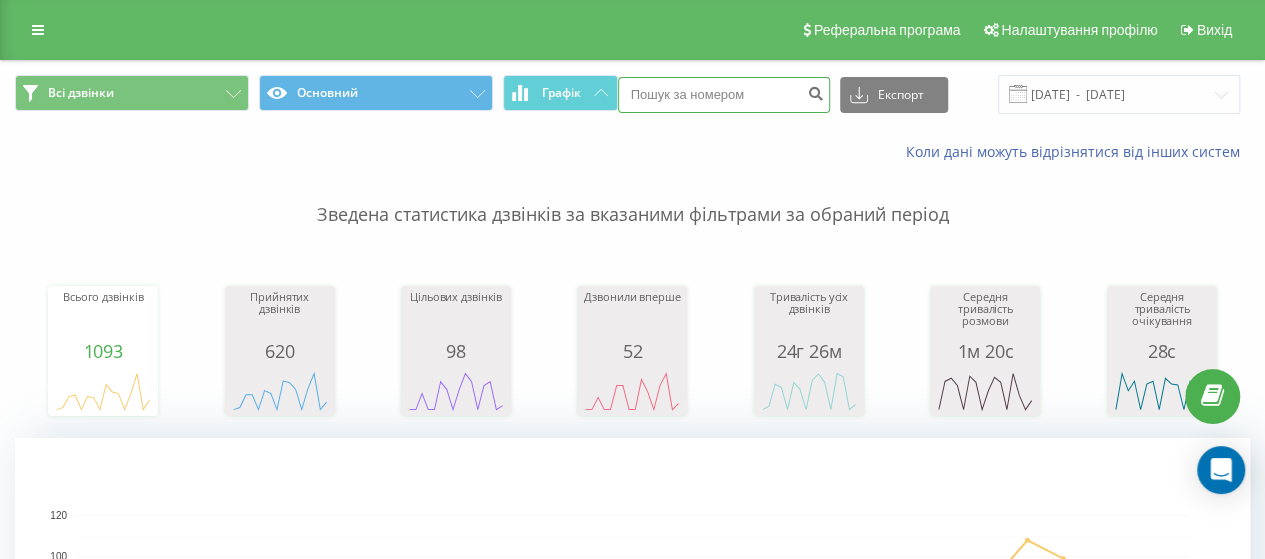 click at bounding box center [724, 95] 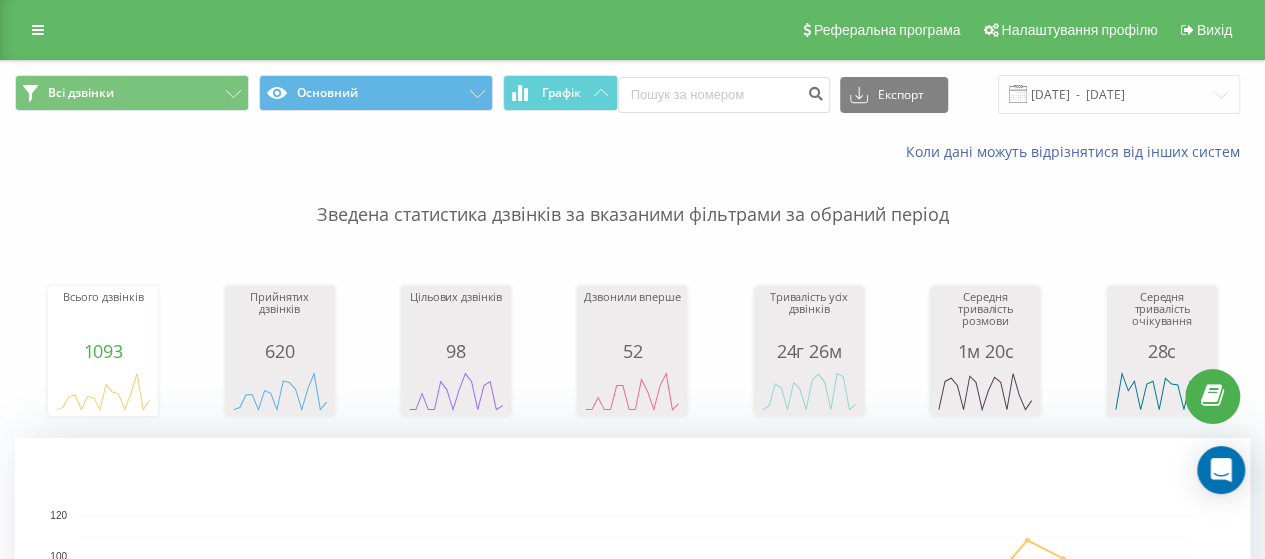 click on "Коли дані можуть відрізнятися вiд інших систем" at bounding box center [869, 152] 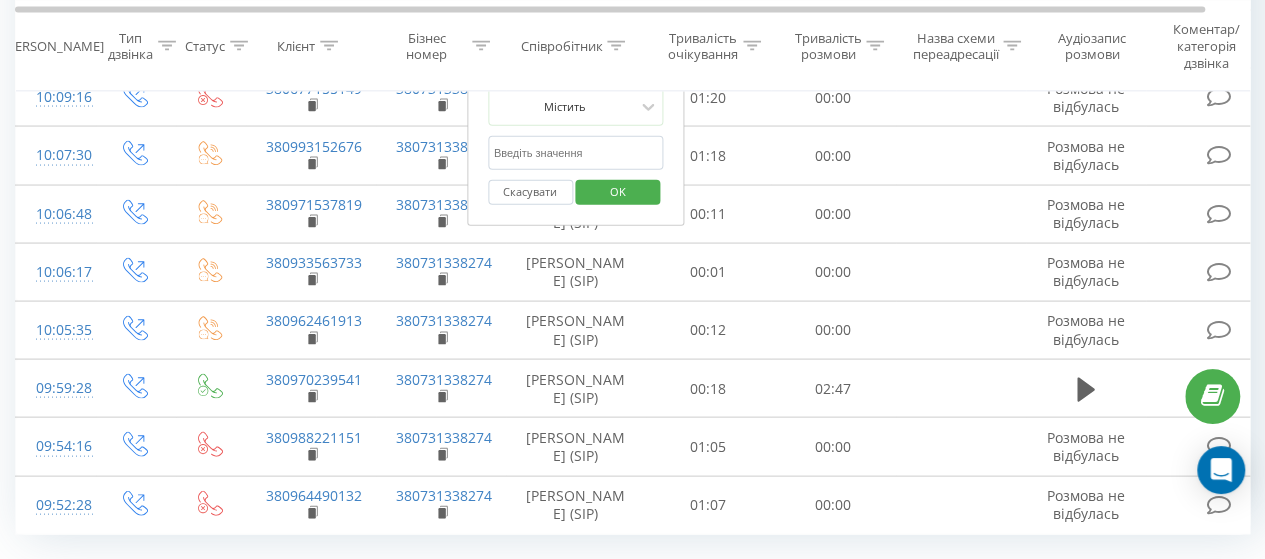 scroll, scrollTop: 1957, scrollLeft: 0, axis: vertical 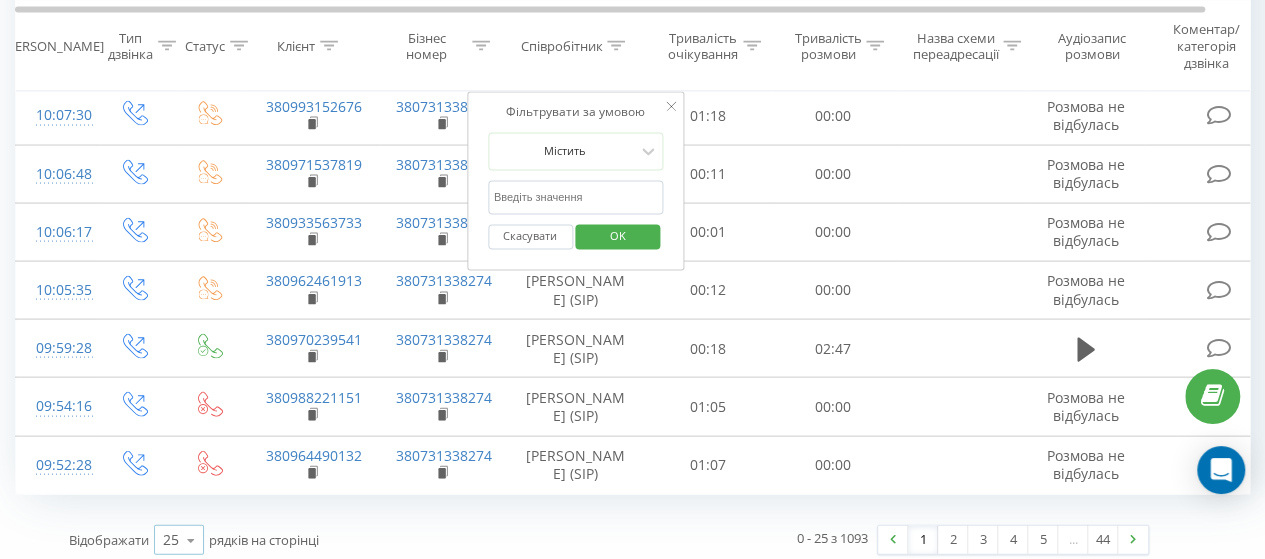 click at bounding box center (191, 540) 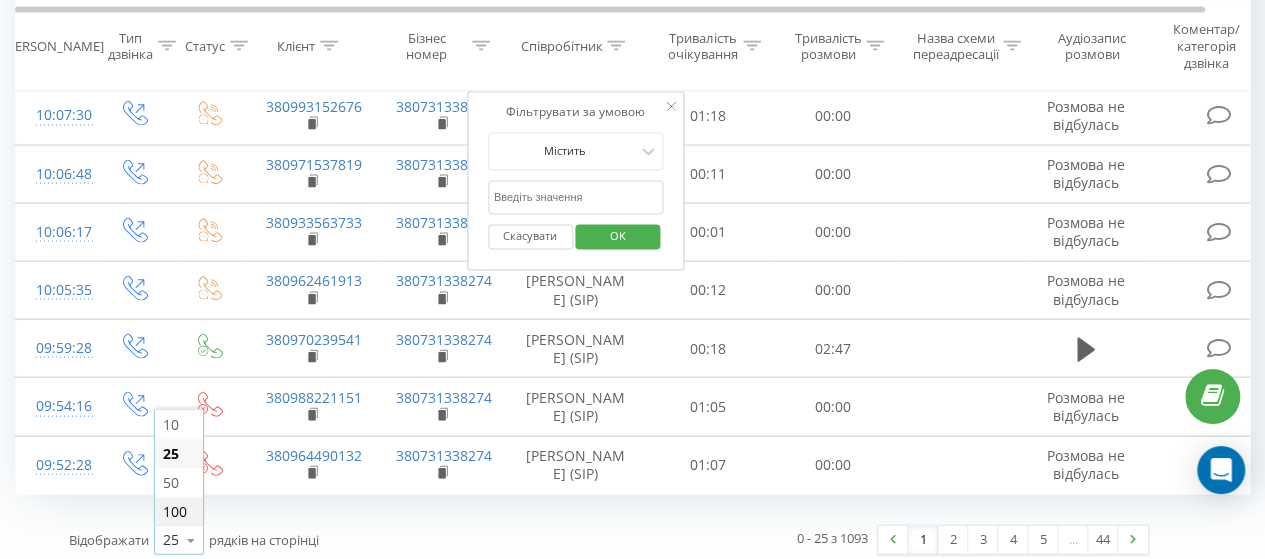 click on "100" at bounding box center (179, 511) 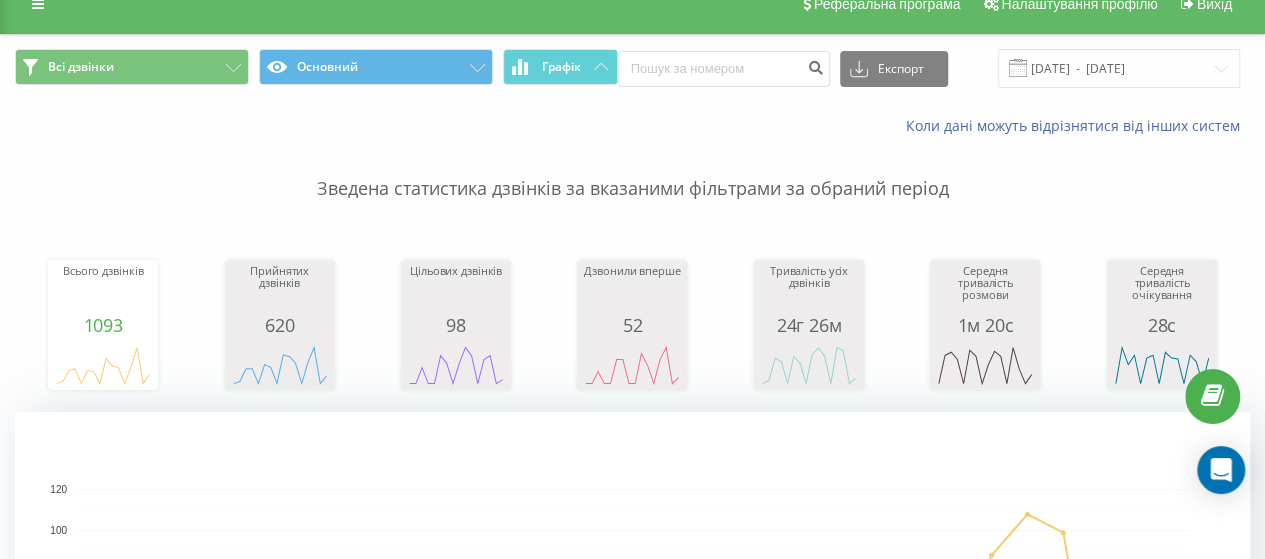 scroll, scrollTop: 0, scrollLeft: 0, axis: both 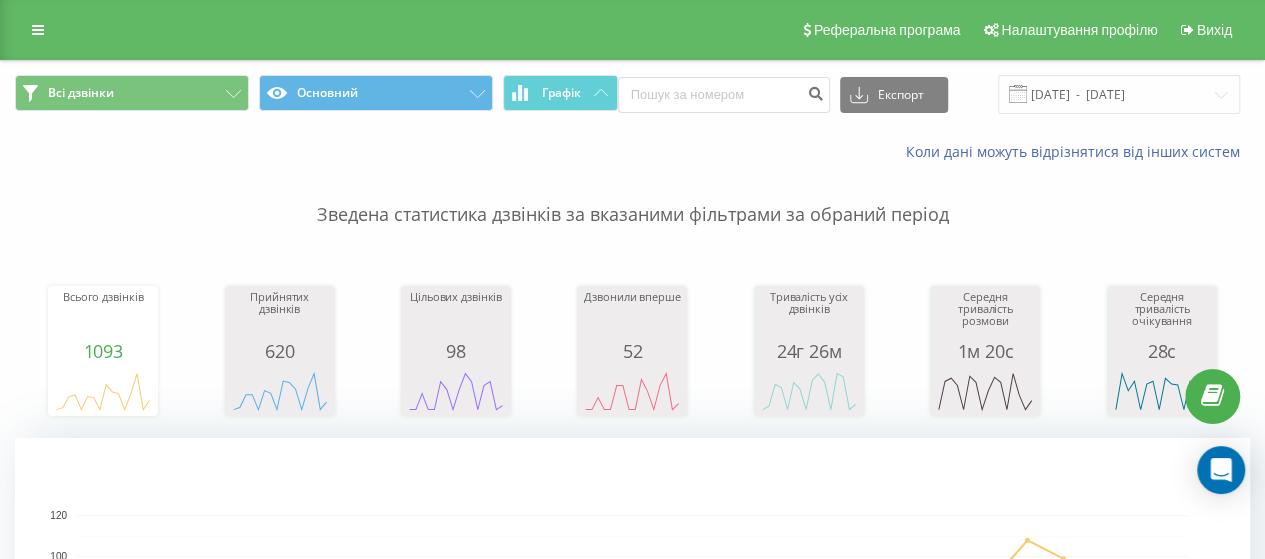 drag, startPoint x: 588, startPoint y: 170, endPoint x: 556, endPoint y: 145, distance: 40.60788 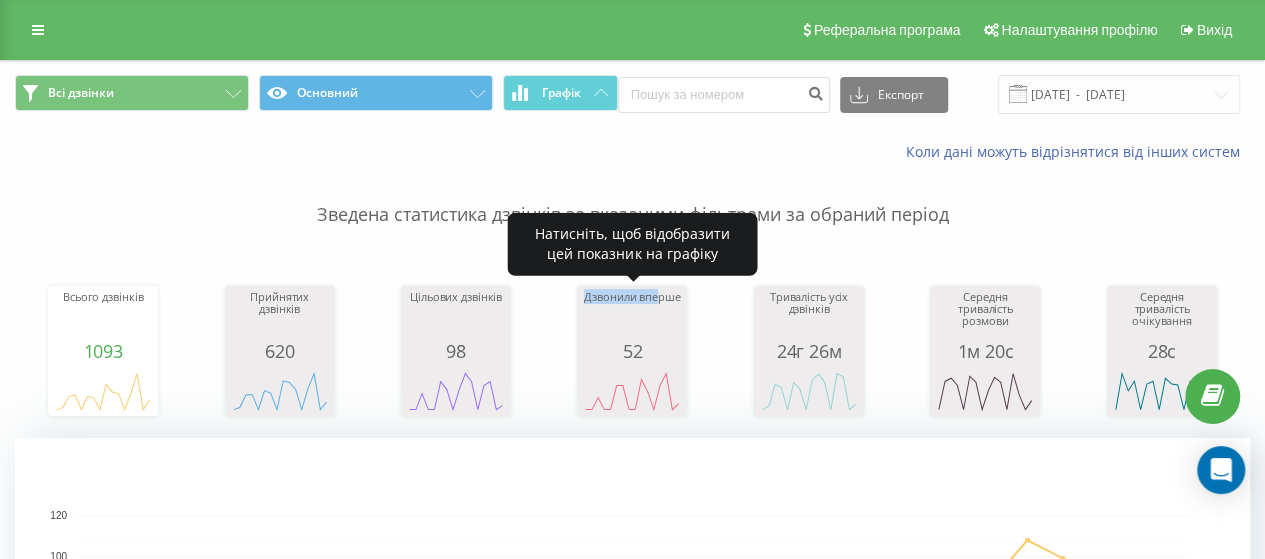 drag, startPoint x: 661, startPoint y: 335, endPoint x: 418, endPoint y: 379, distance: 246.95142 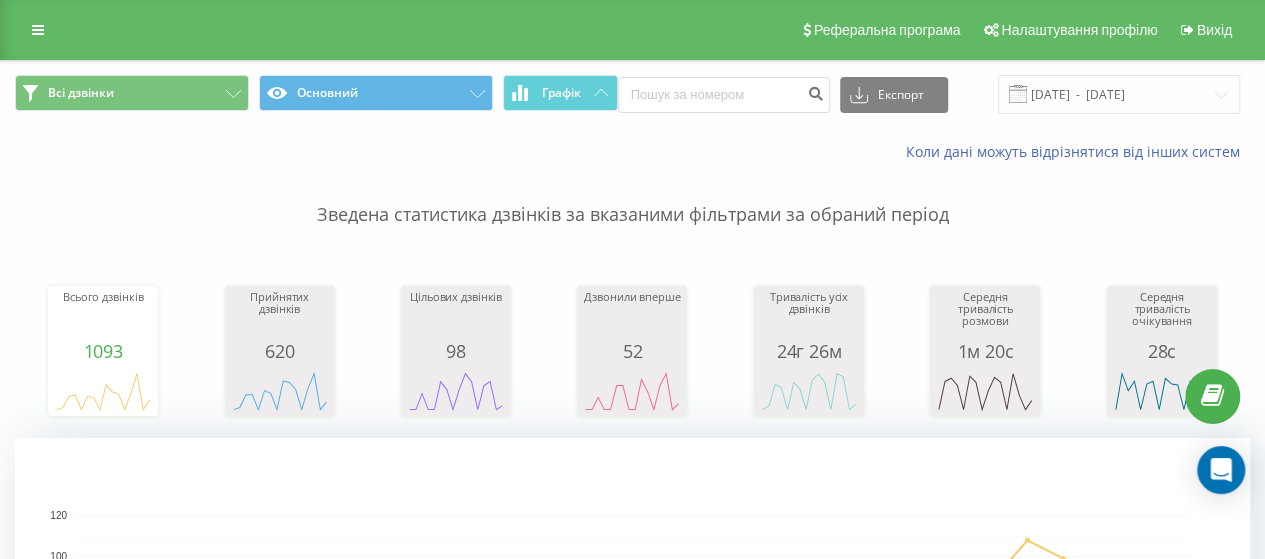 click on "Зведена статистика дзвінків за вказаними фільтрами за обраний період" at bounding box center (632, 195) 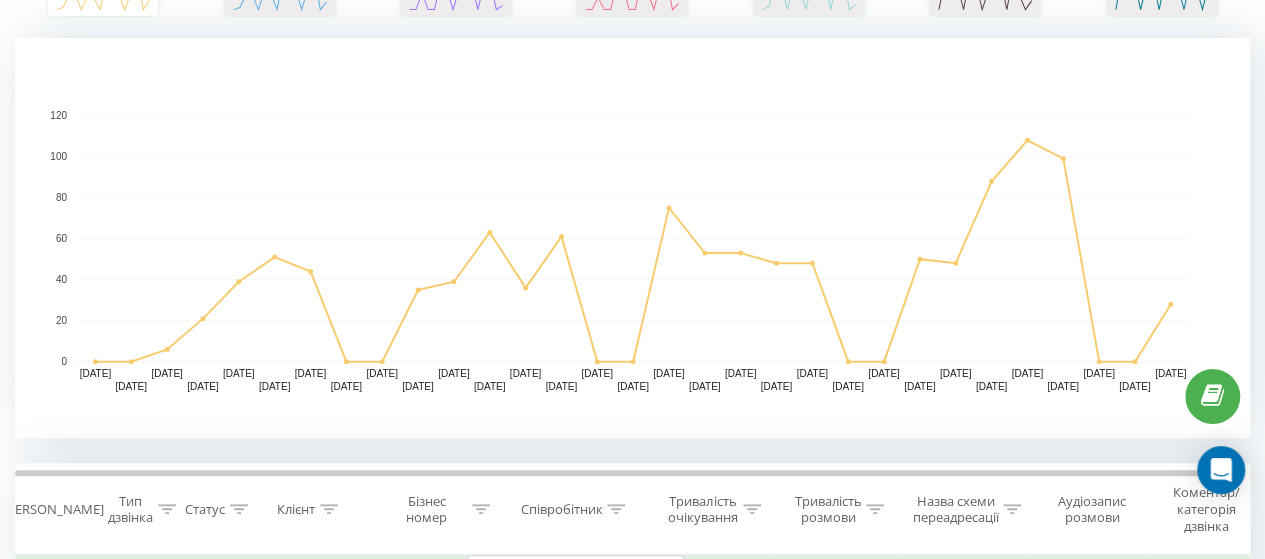 scroll, scrollTop: 700, scrollLeft: 0, axis: vertical 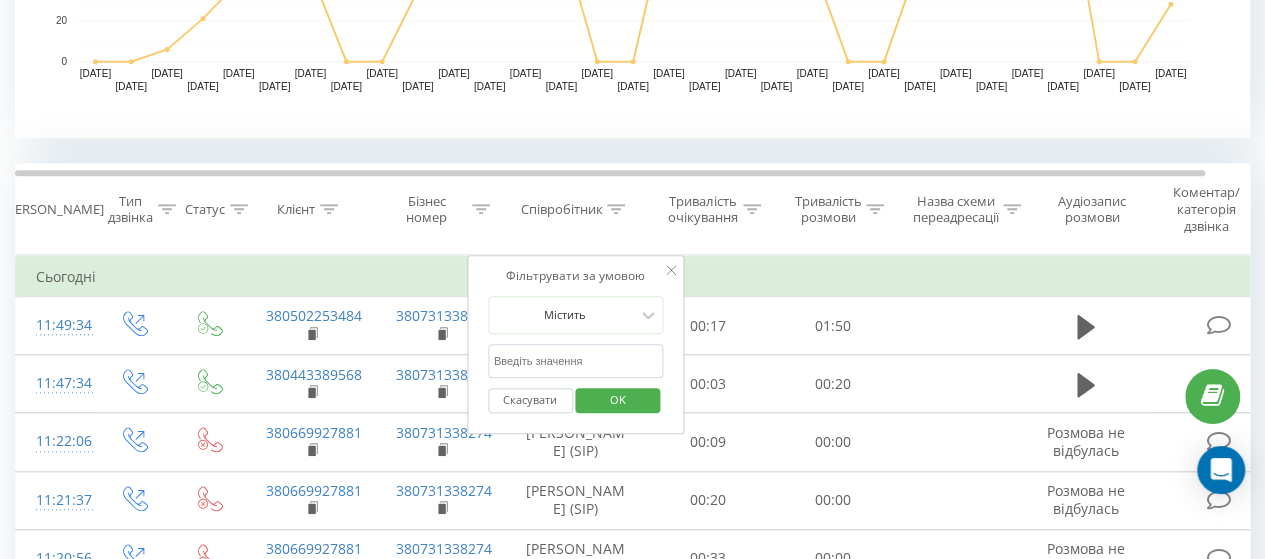 click on "Співробітник" at bounding box center (561, 209) 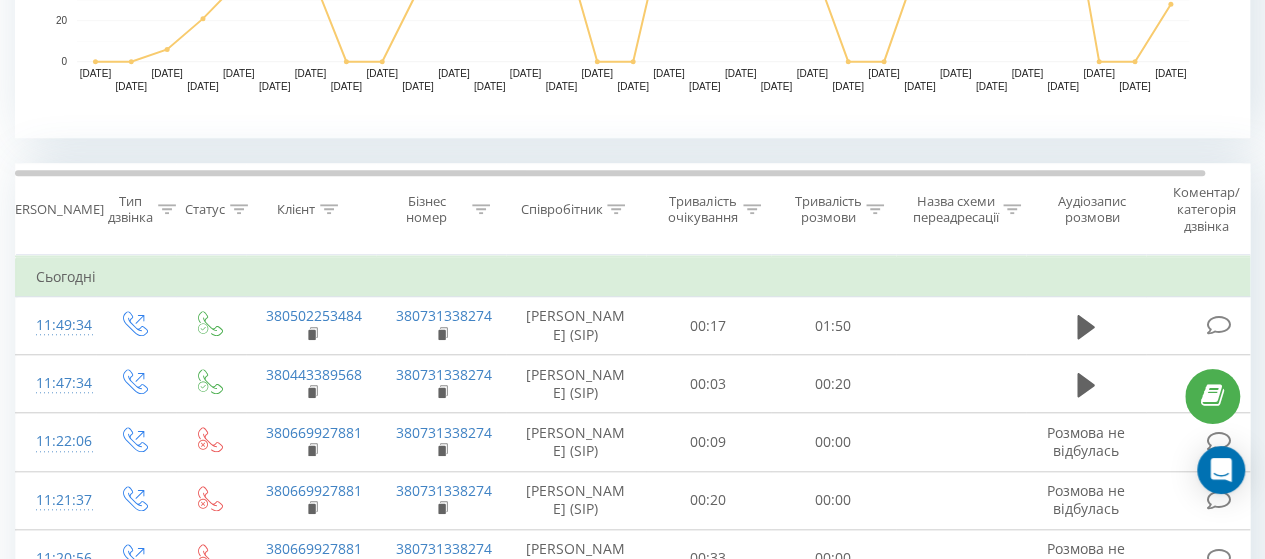 click 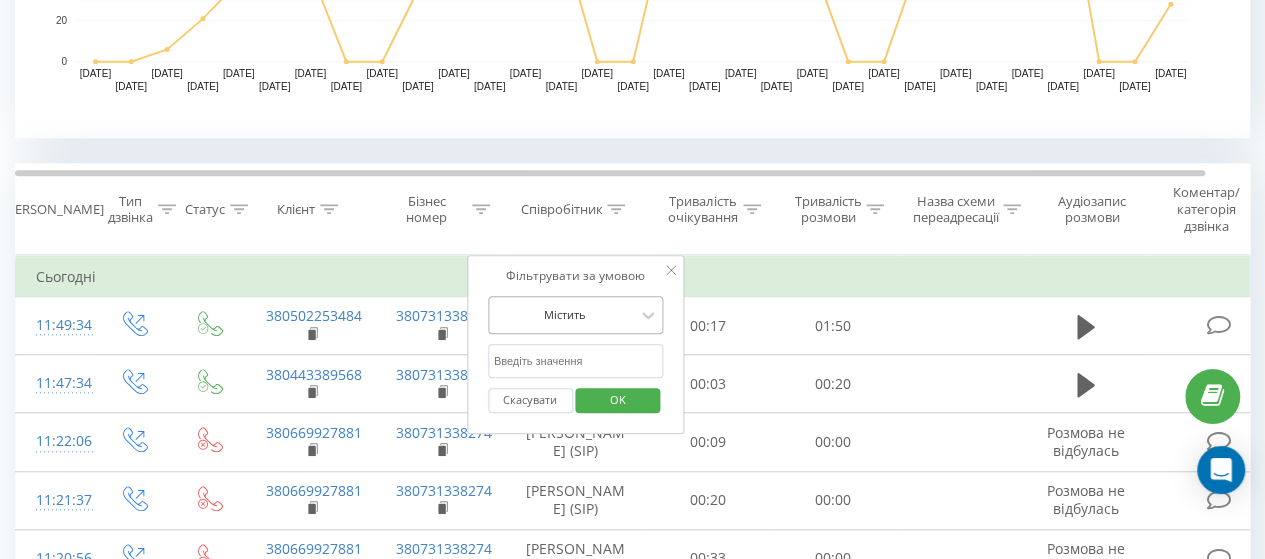 scroll, scrollTop: 725, scrollLeft: 0, axis: vertical 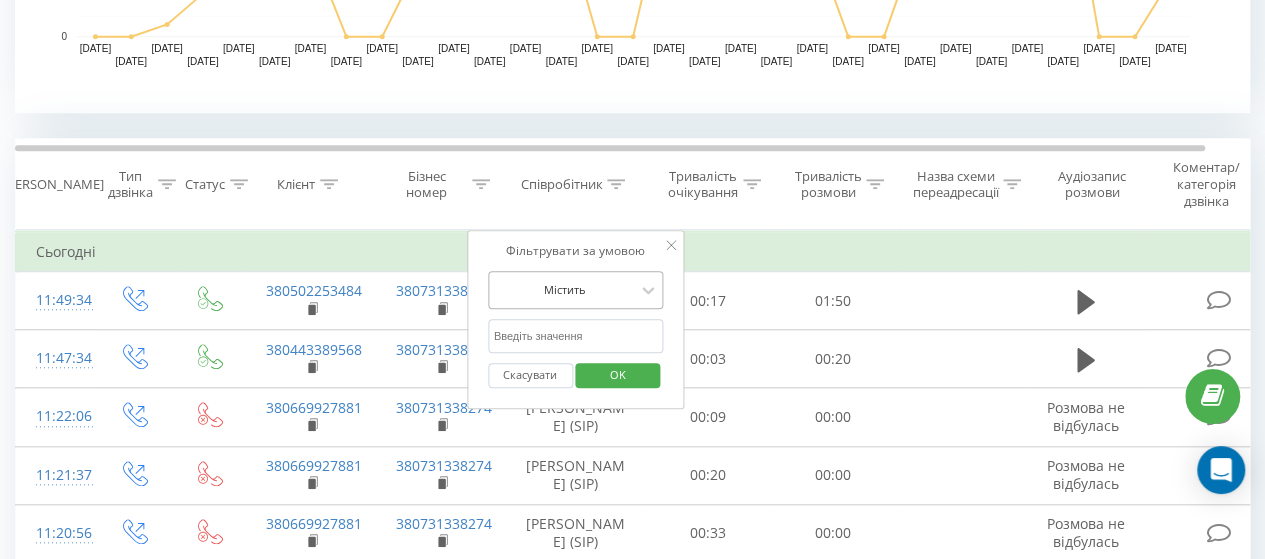 click on "Містить" at bounding box center [576, 290] 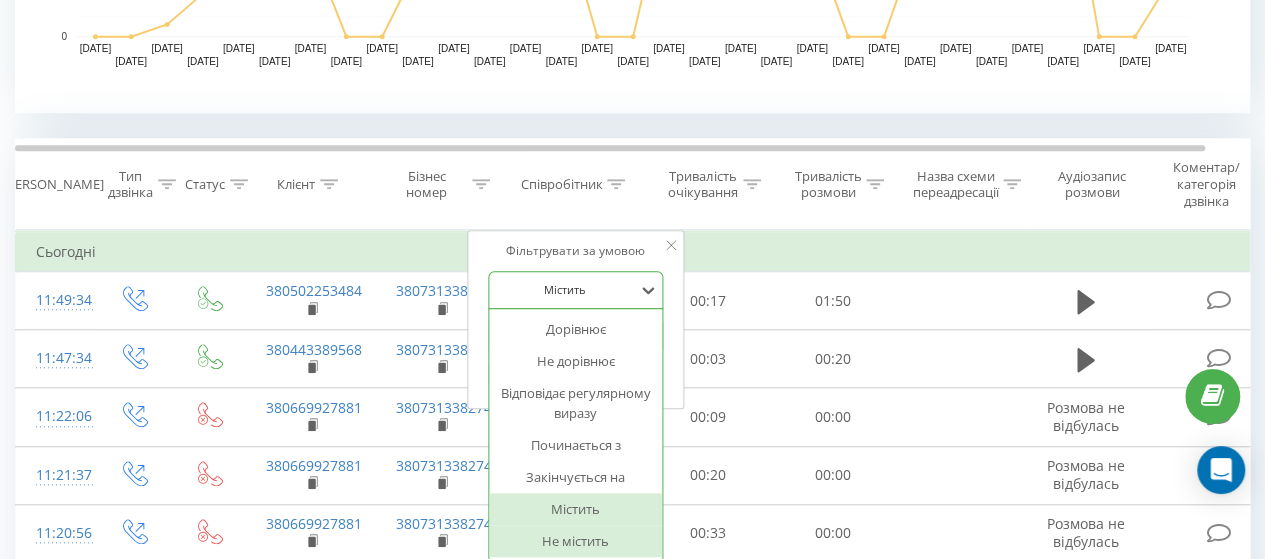 click on "Не містить" at bounding box center [576, 541] 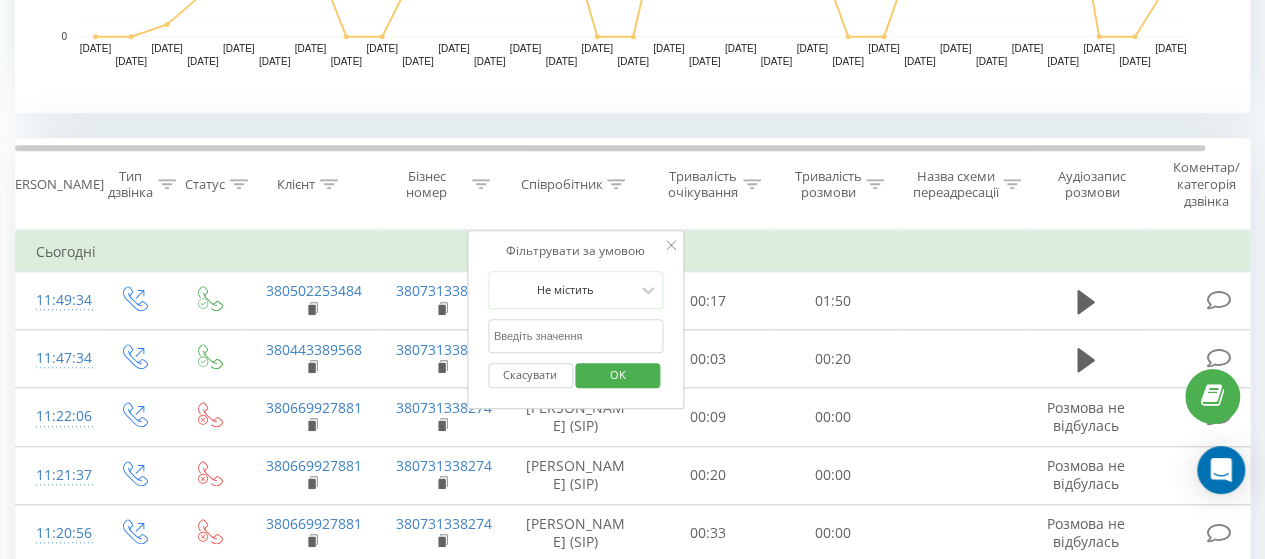 click on "OK" at bounding box center [618, 374] 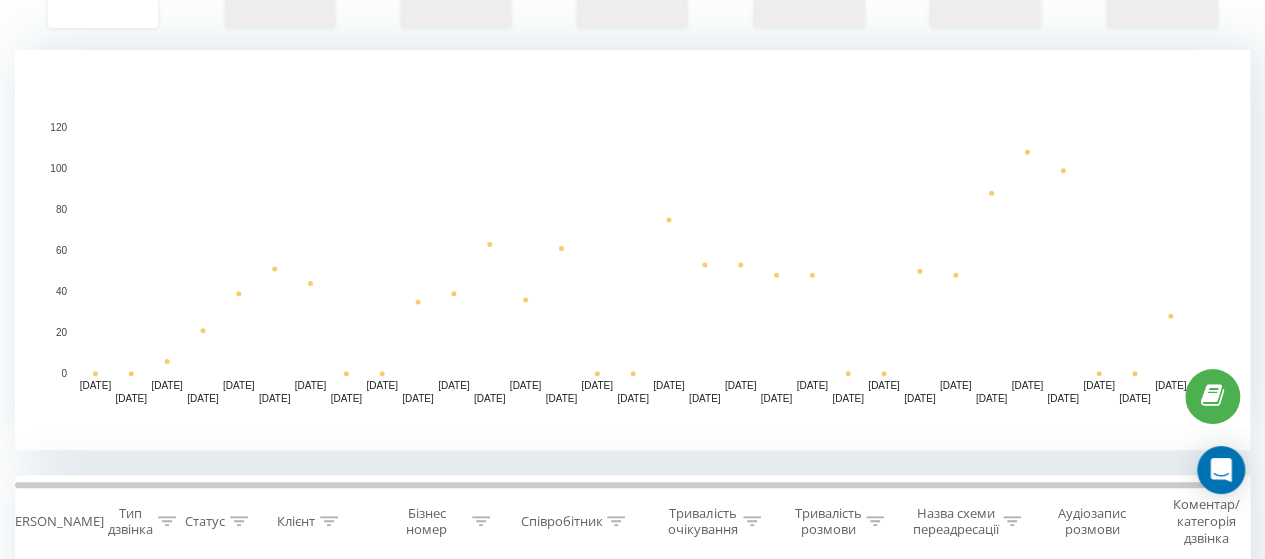 scroll, scrollTop: 406, scrollLeft: 0, axis: vertical 